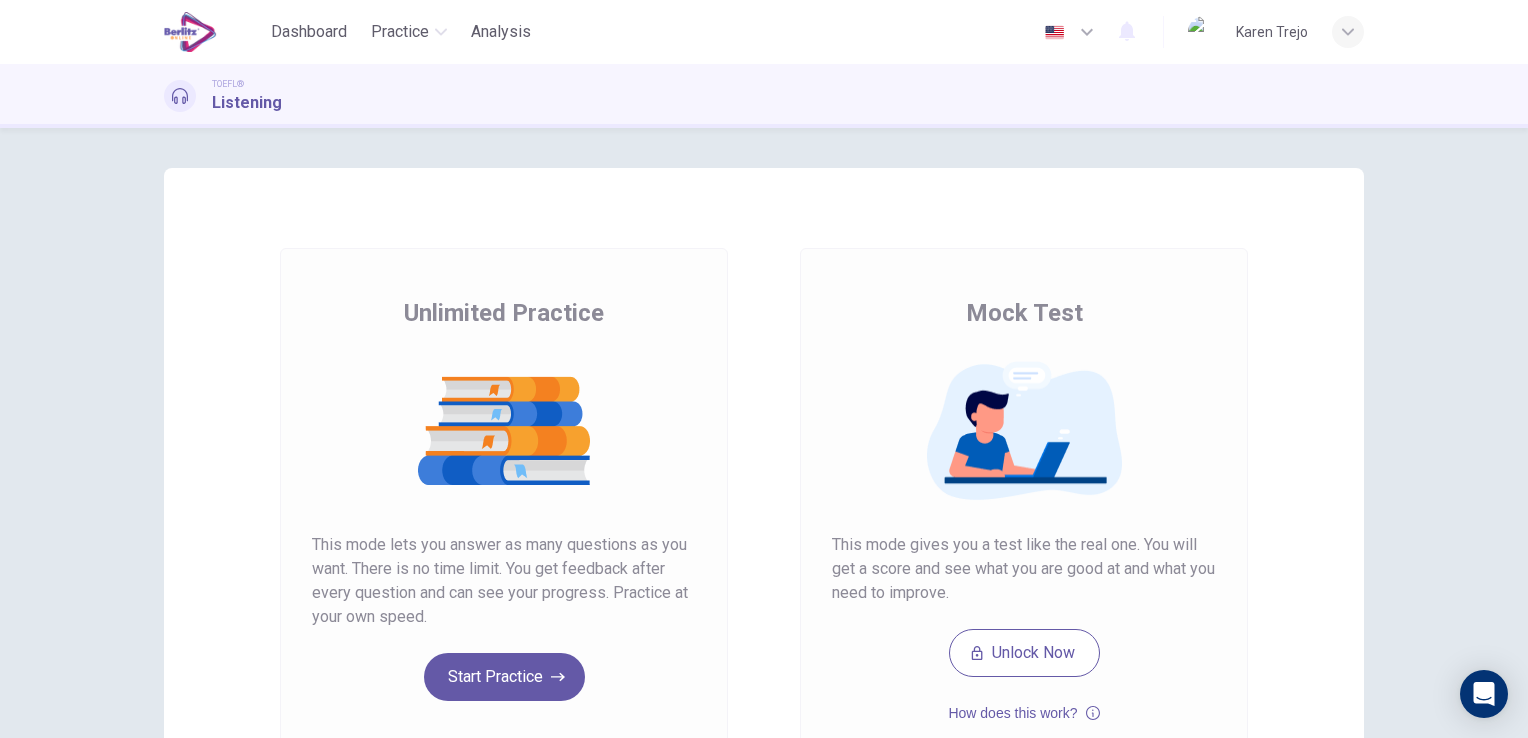 scroll, scrollTop: 0, scrollLeft: 0, axis: both 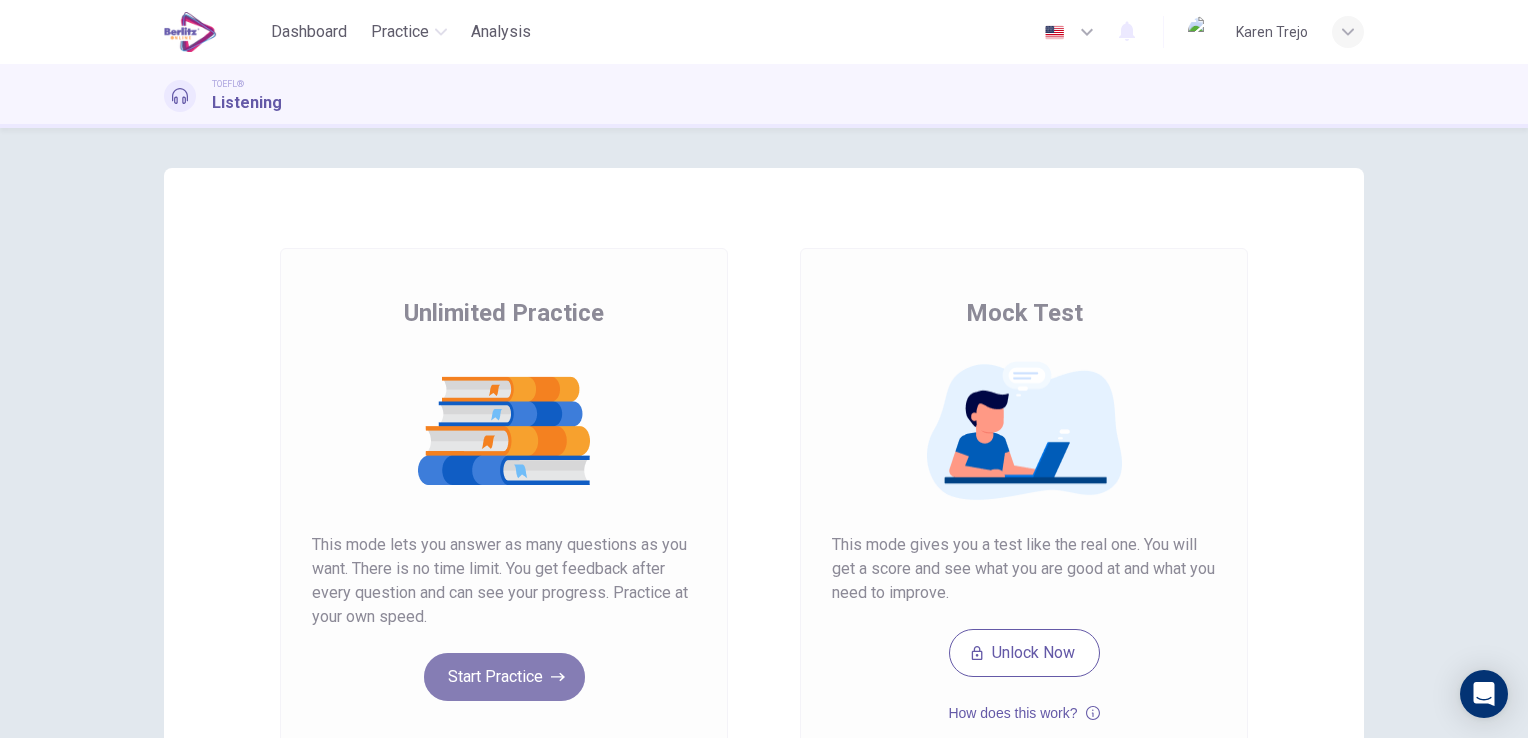 click on "Start Practice" at bounding box center (504, 677) 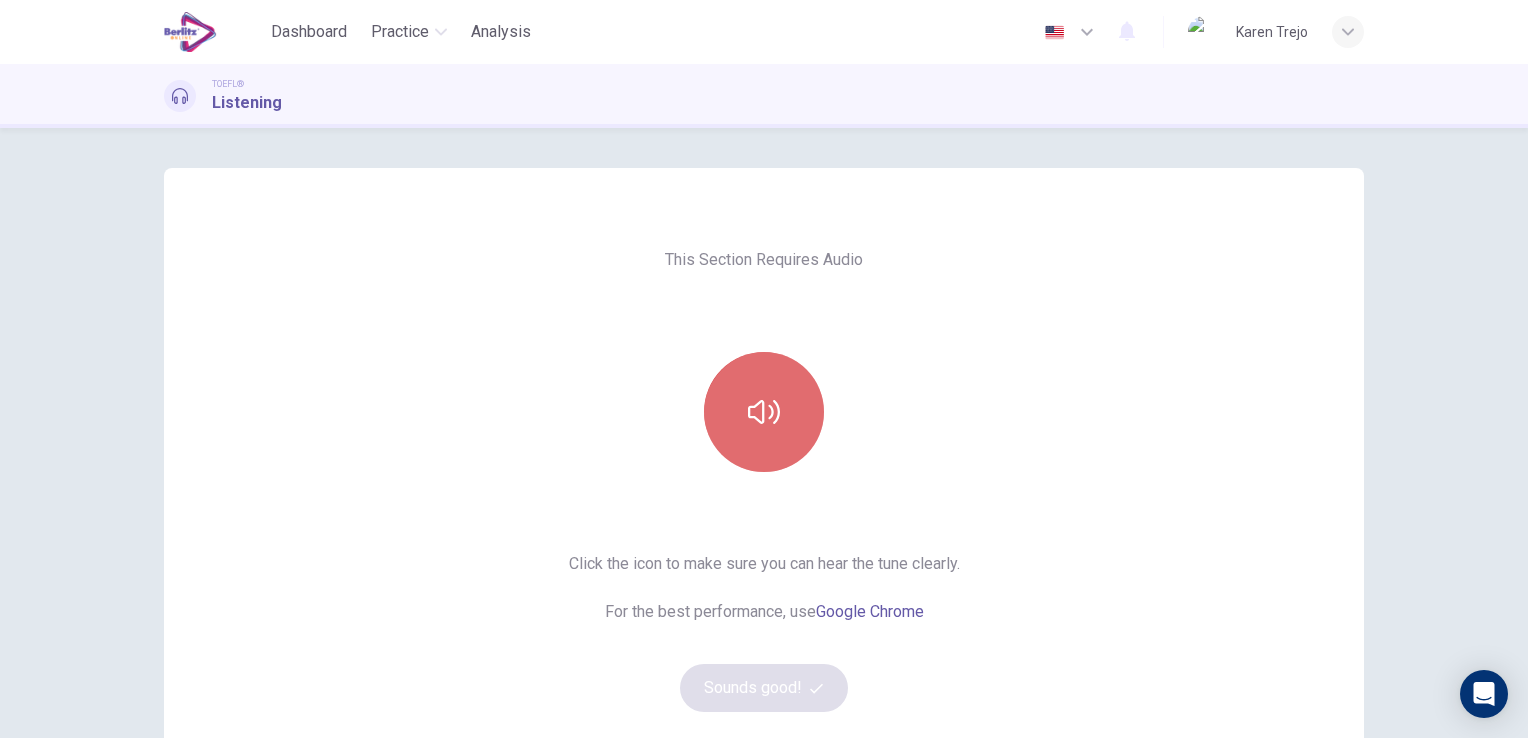 click at bounding box center [764, 412] 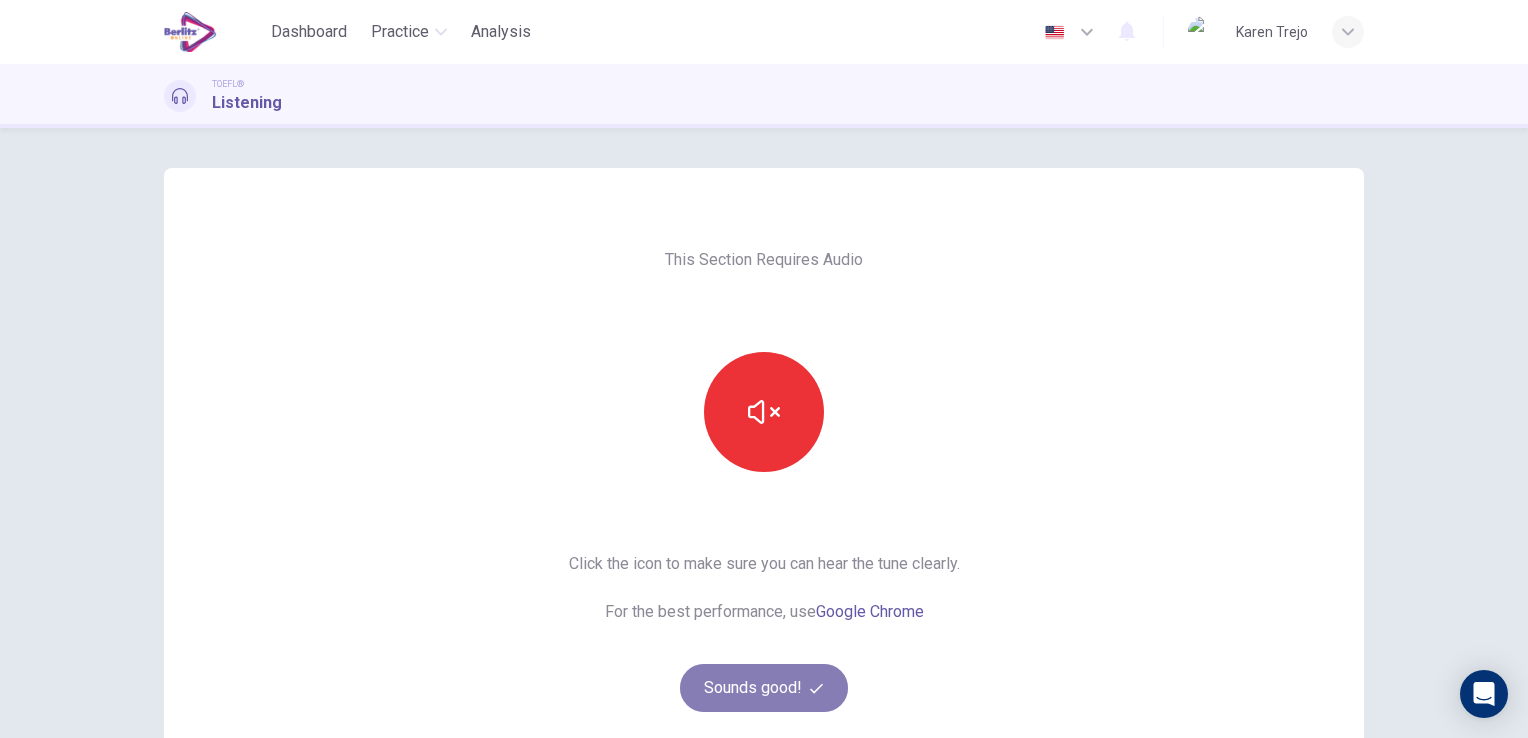 click on "Sounds good!" at bounding box center (764, 688) 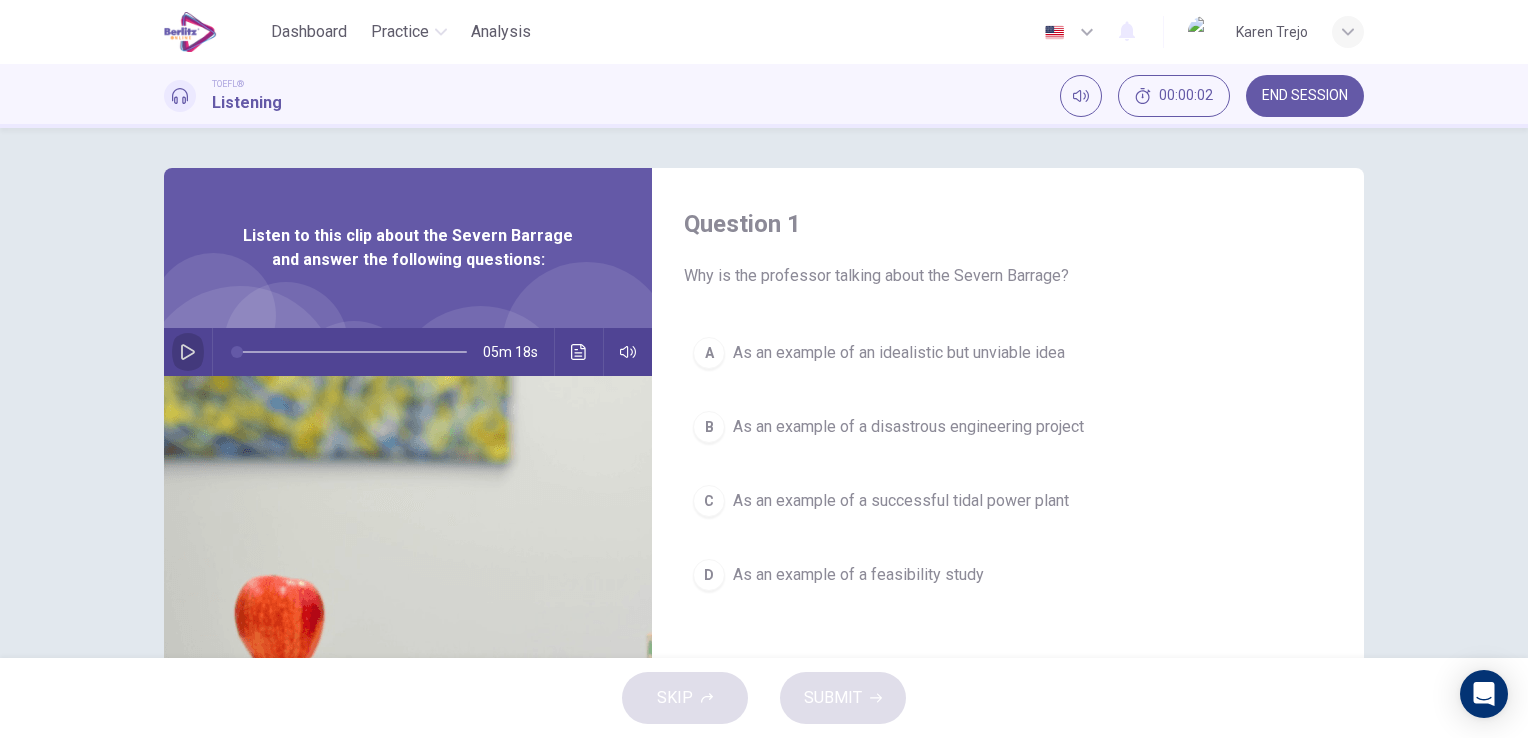 click at bounding box center (188, 352) 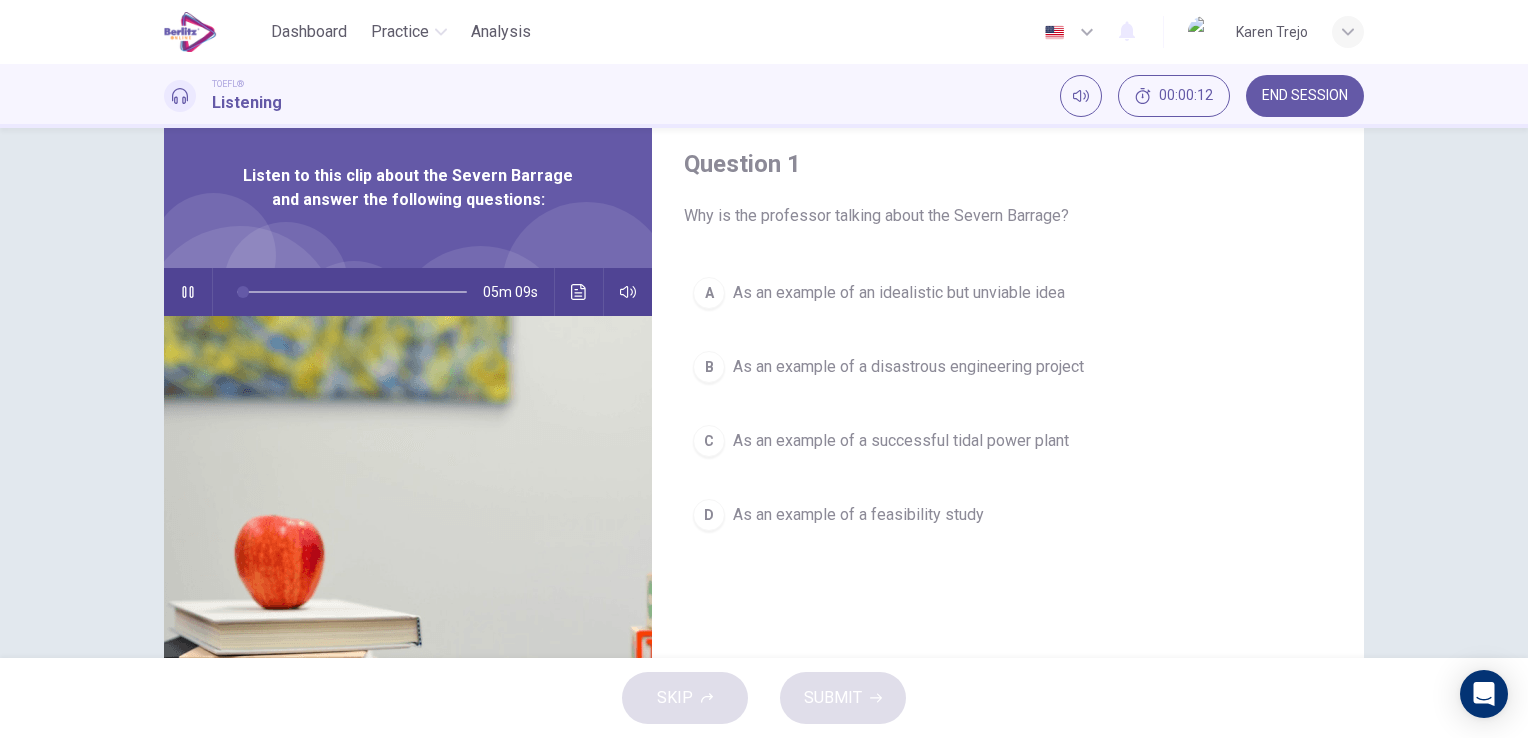 scroll, scrollTop: 64, scrollLeft: 0, axis: vertical 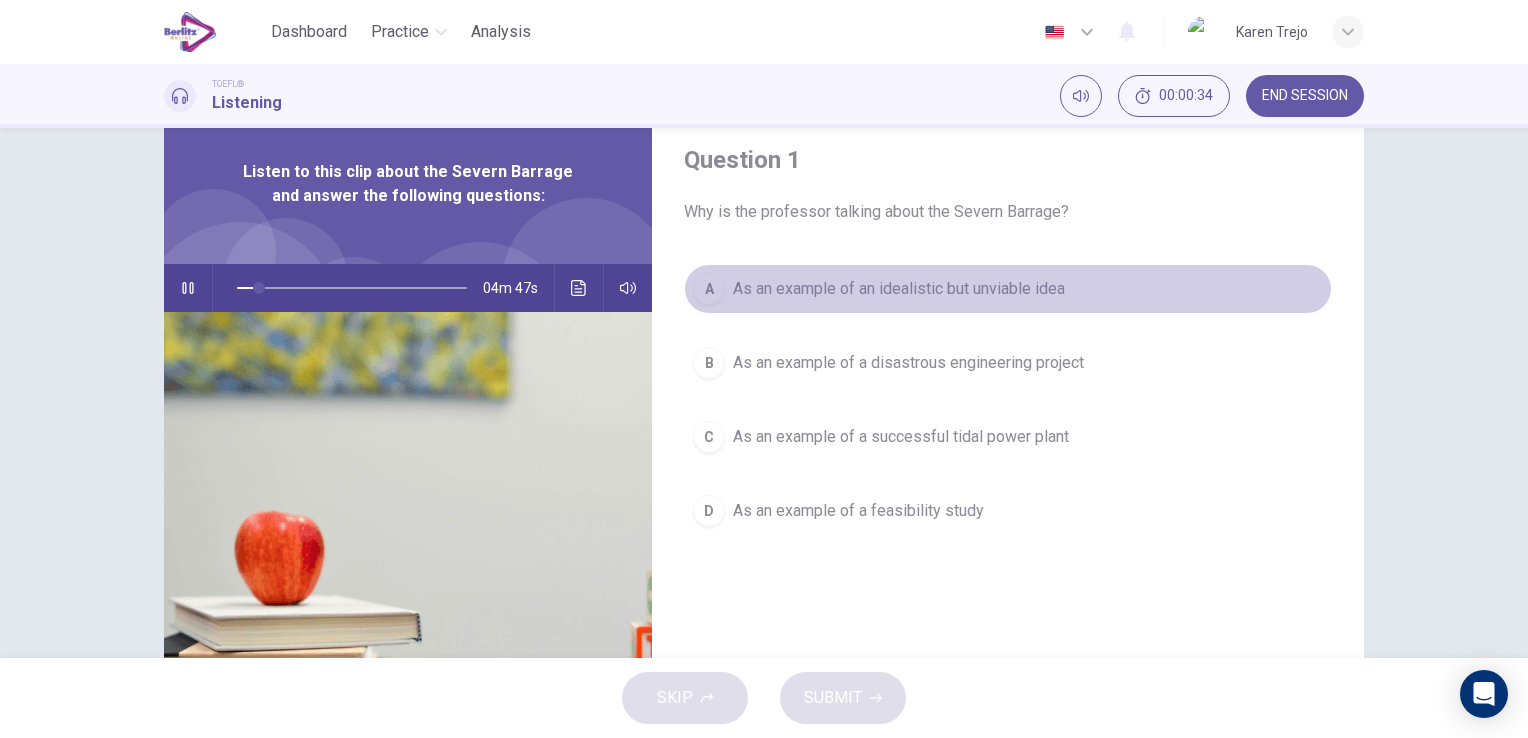click on "A As an example of an idealistic but unviable idea" at bounding box center (1008, 289) 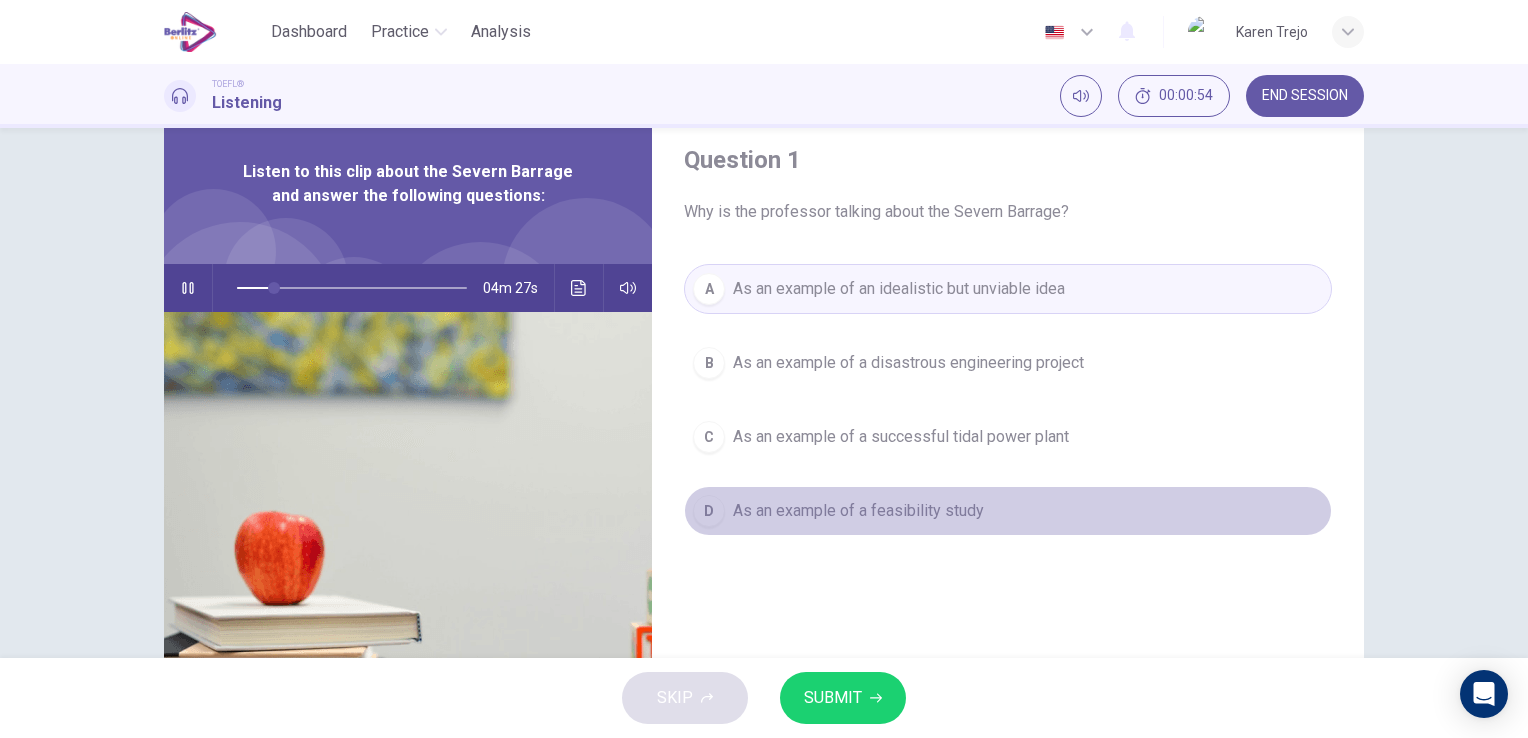 click on "D" at bounding box center (709, 363) 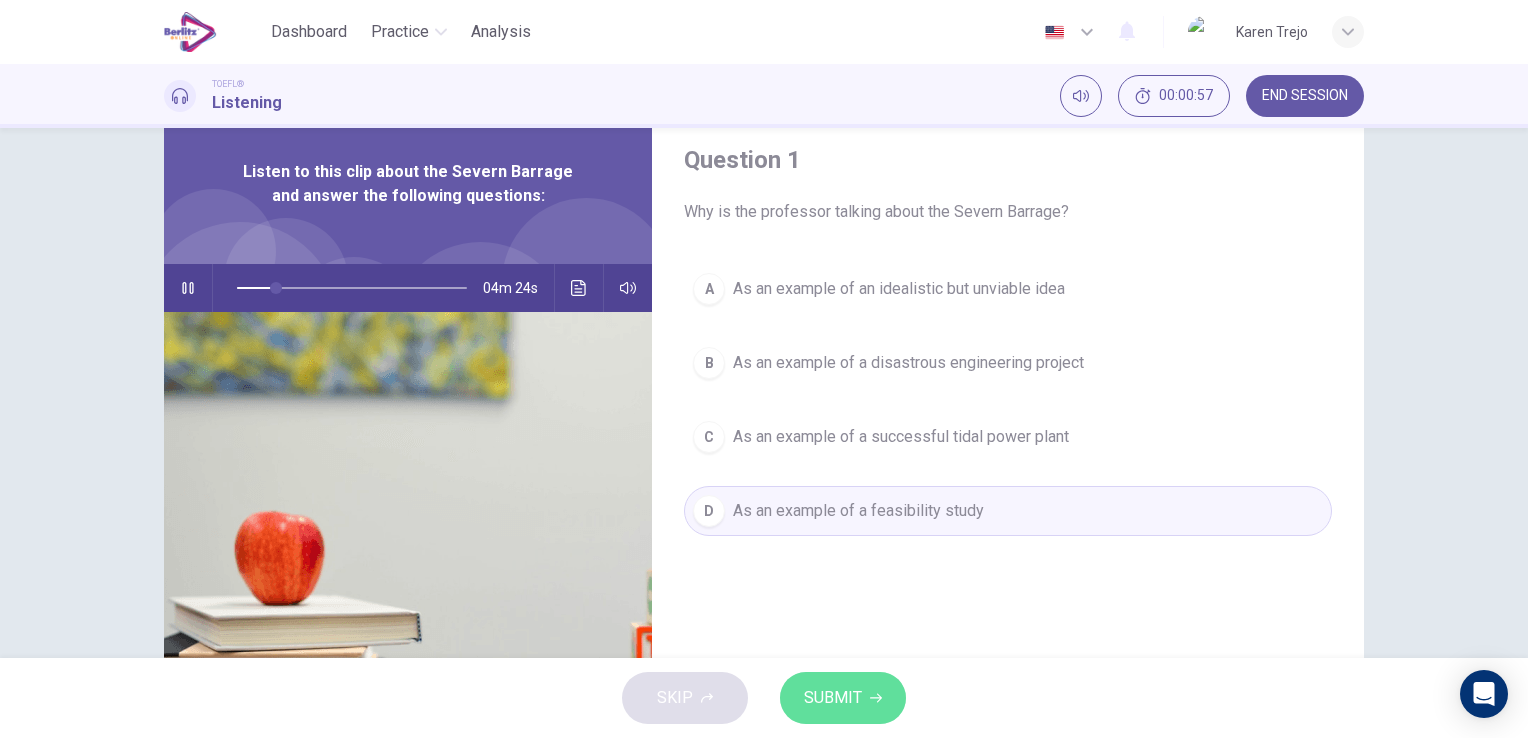 click on "SUBMIT" at bounding box center [833, 698] 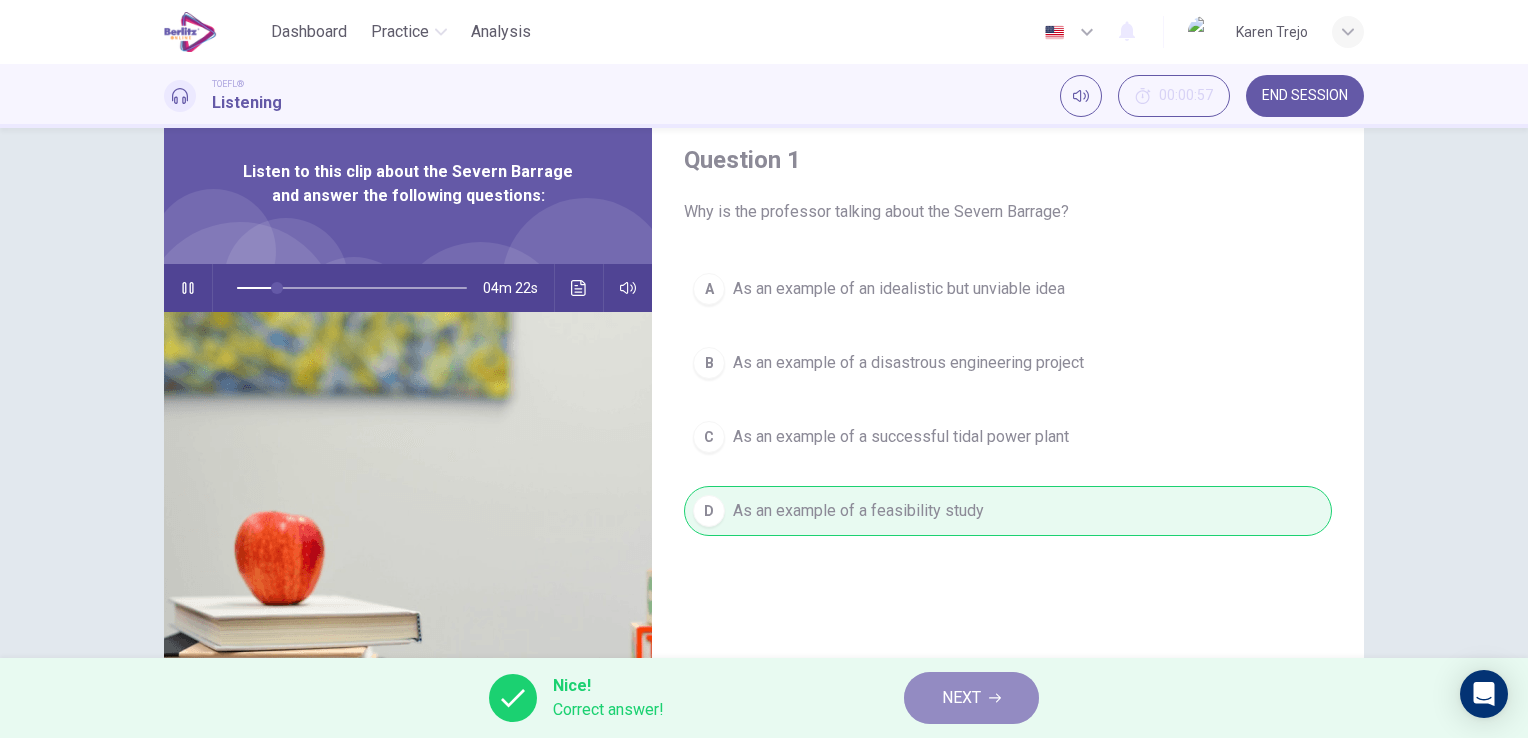 click on "NEXT" at bounding box center (971, 698) 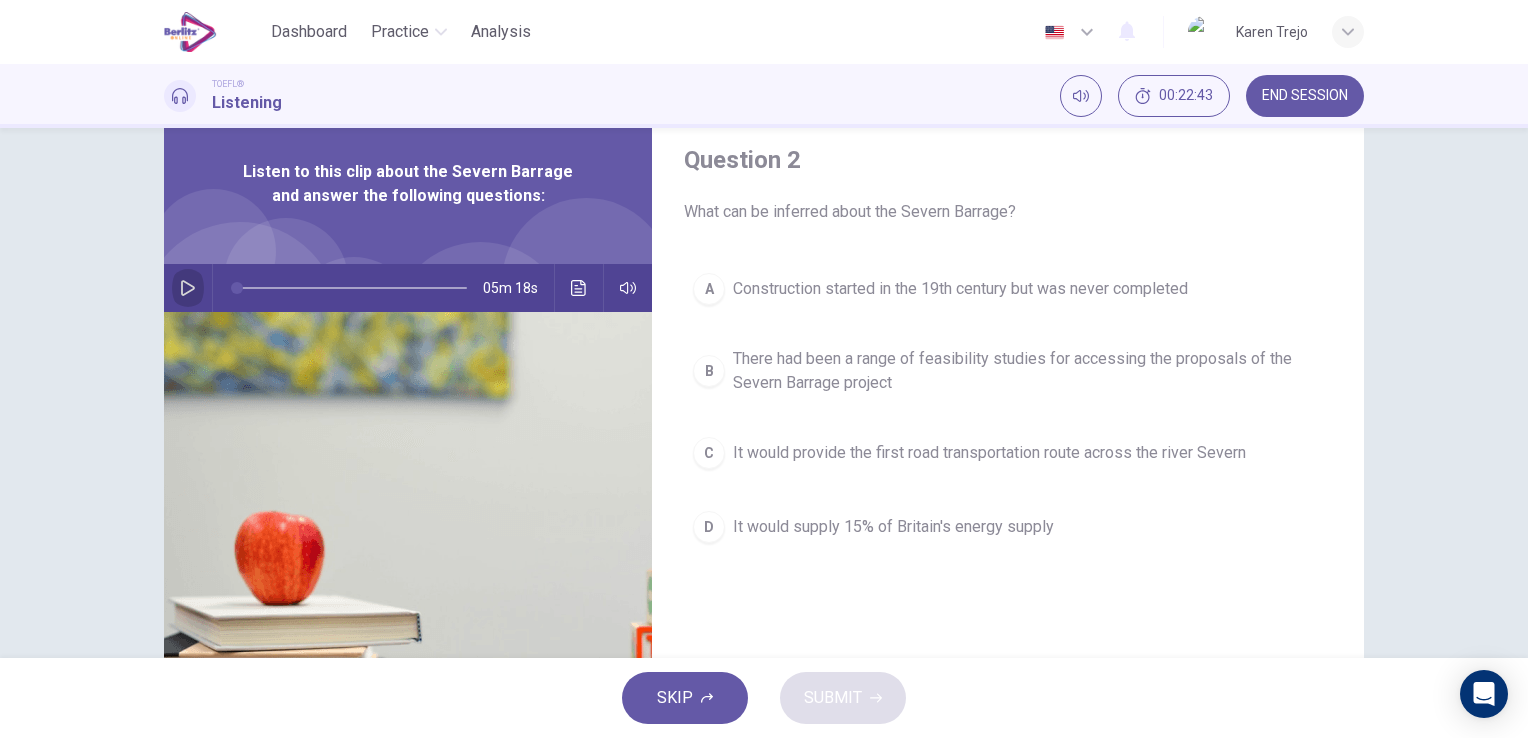 click at bounding box center (188, 288) 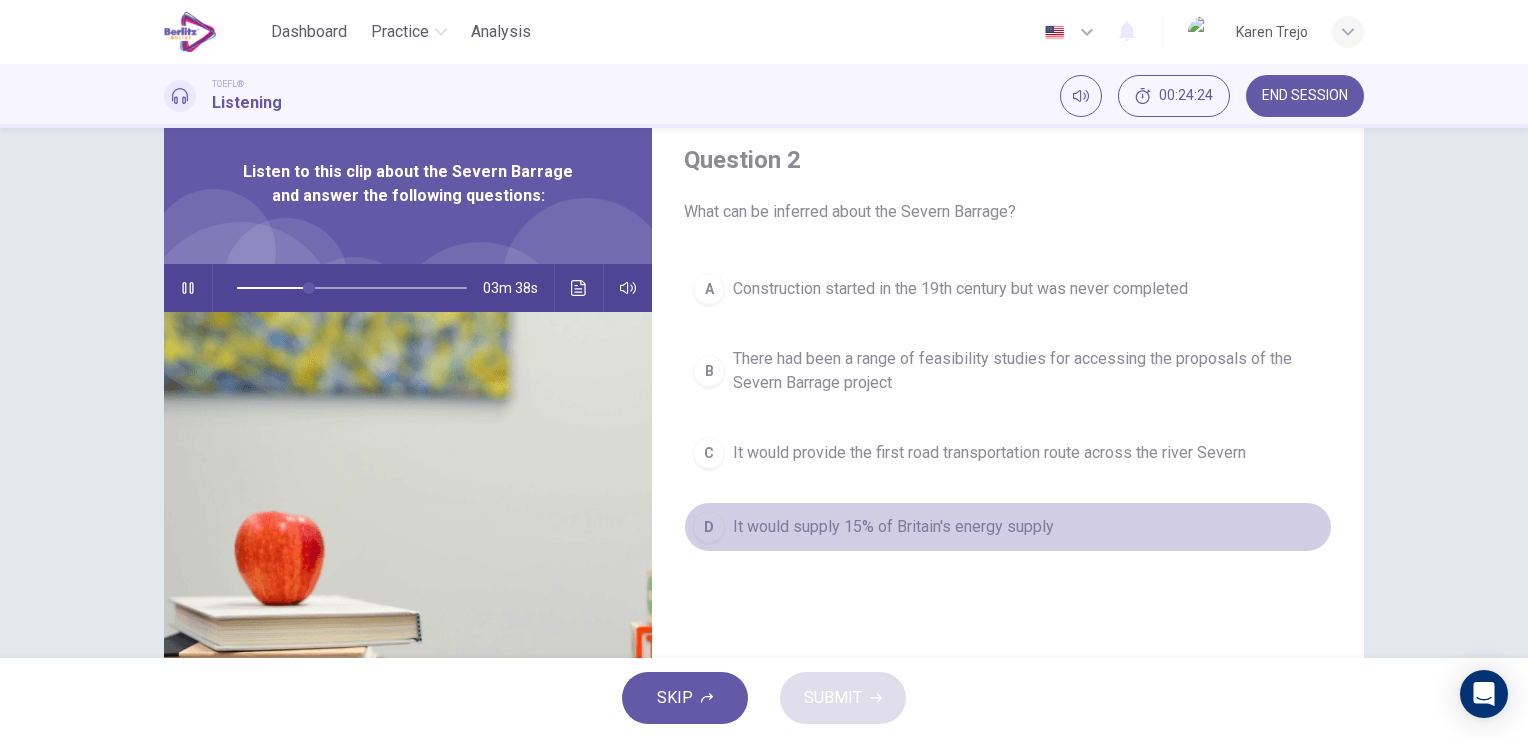 click on "D" at bounding box center (709, 289) 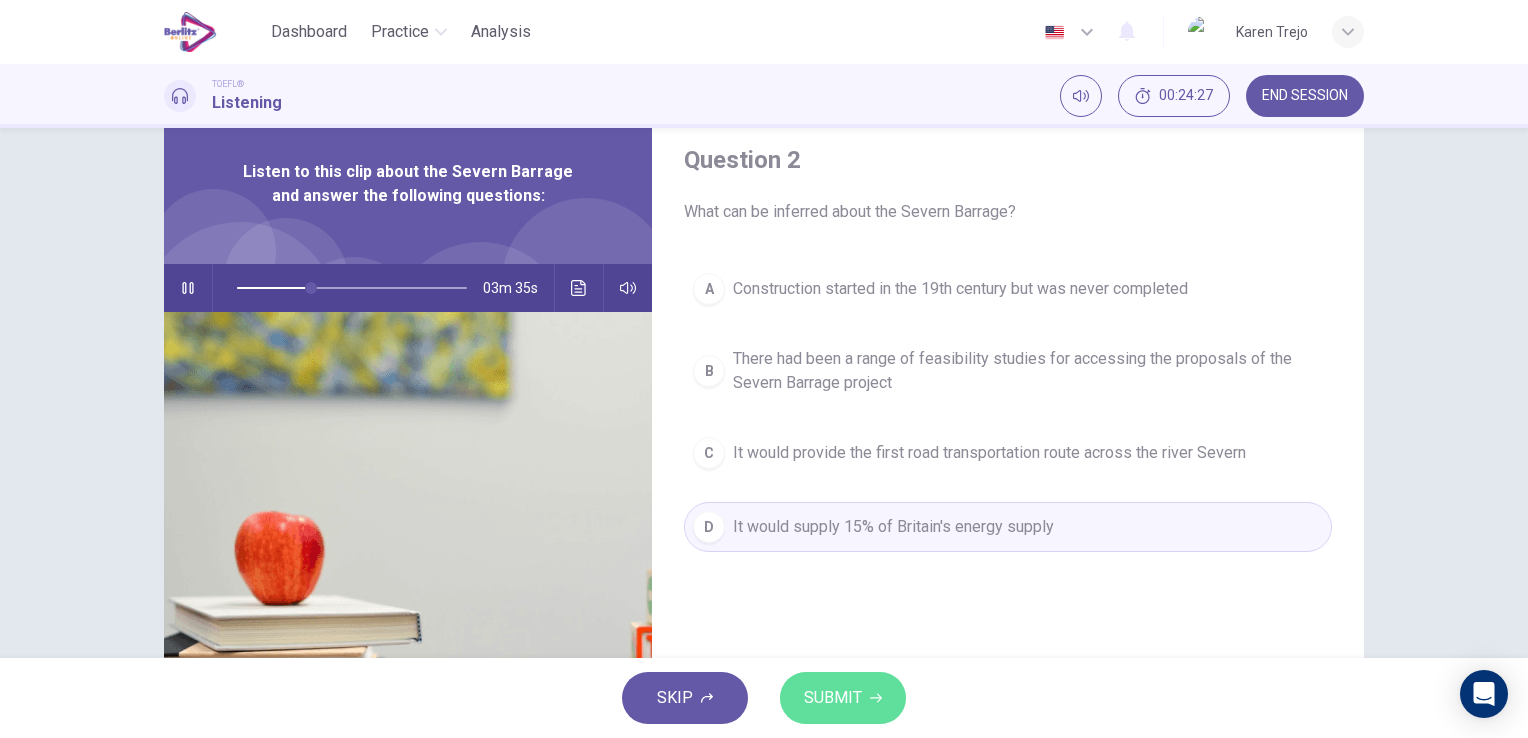 click on "SUBMIT" at bounding box center (833, 698) 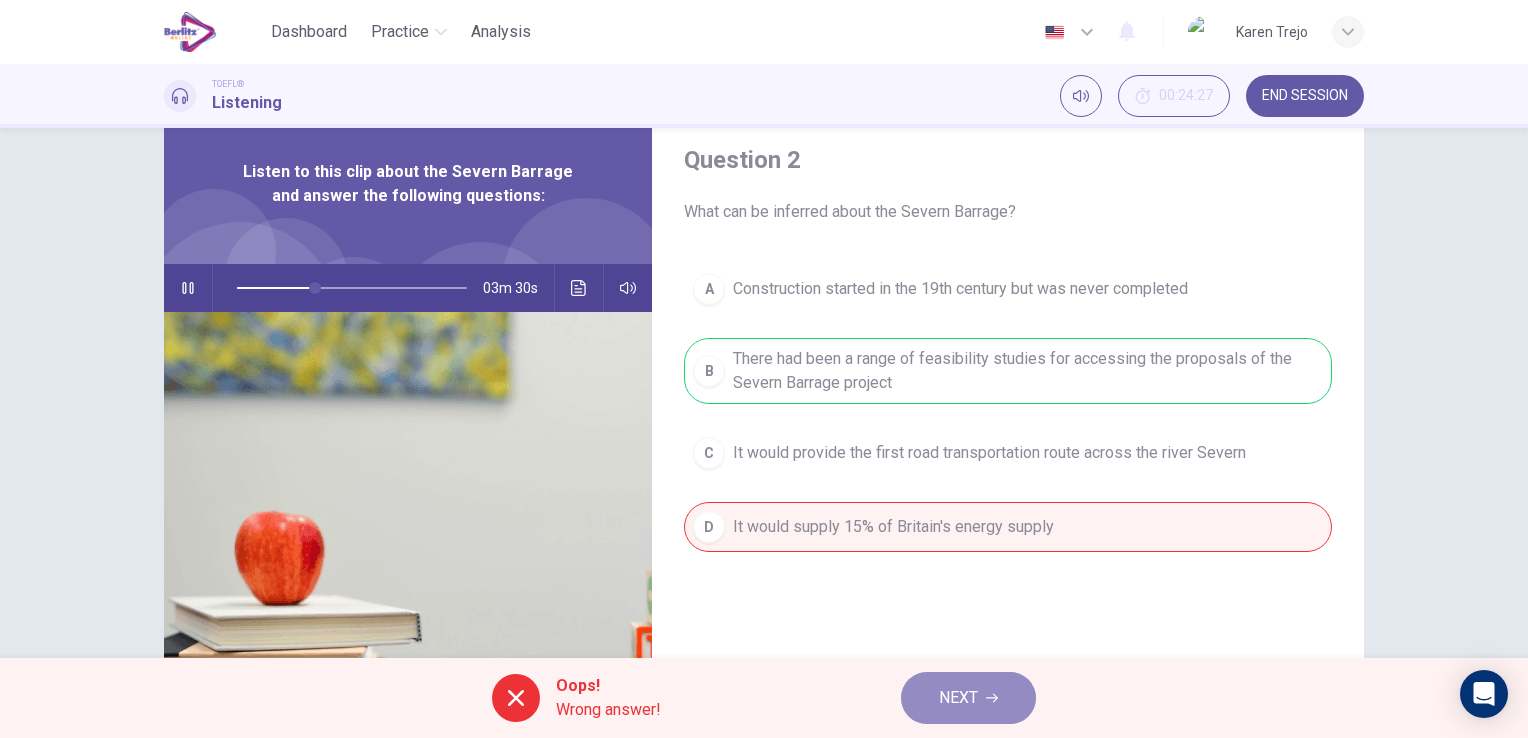 click on "NEXT" at bounding box center [958, 698] 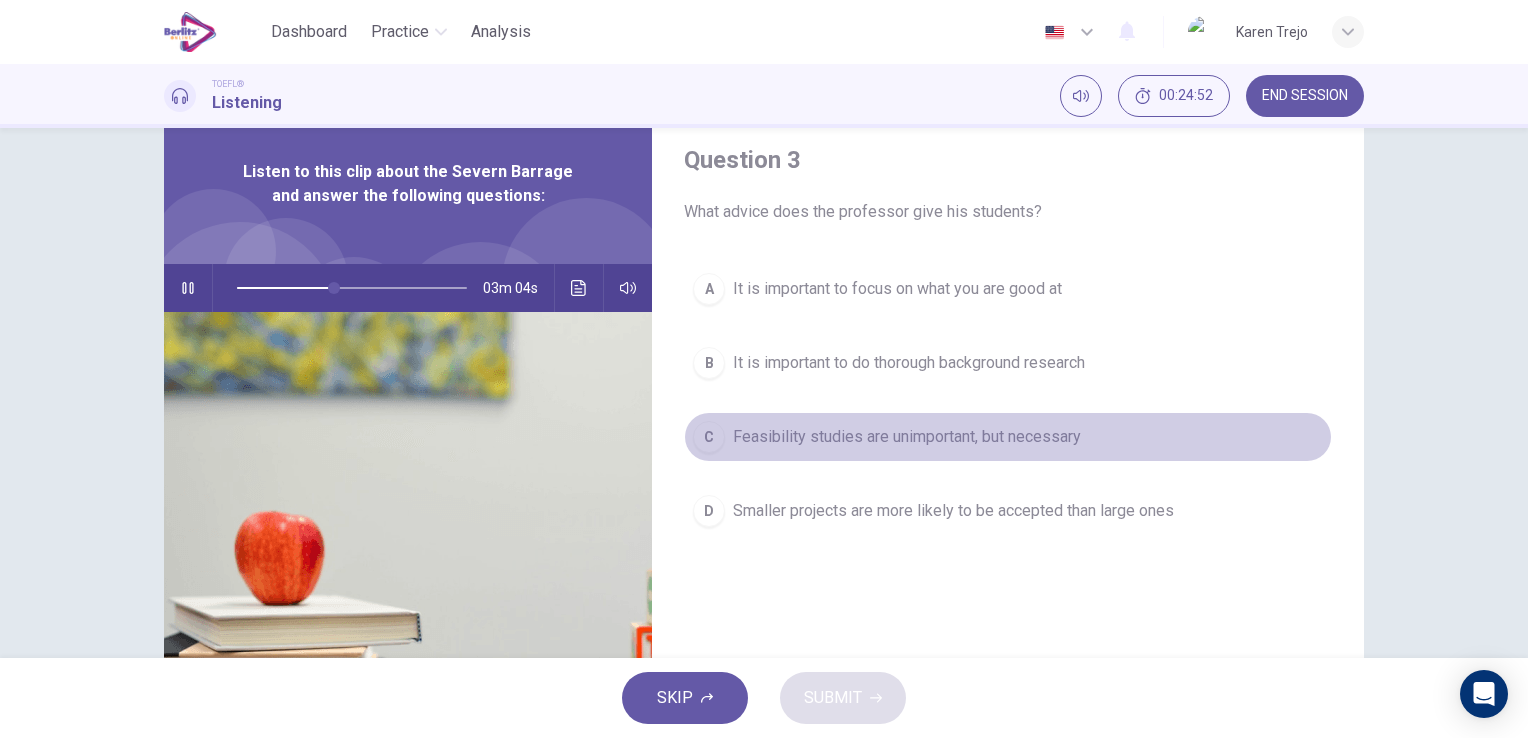 click on "C" at bounding box center [709, 289] 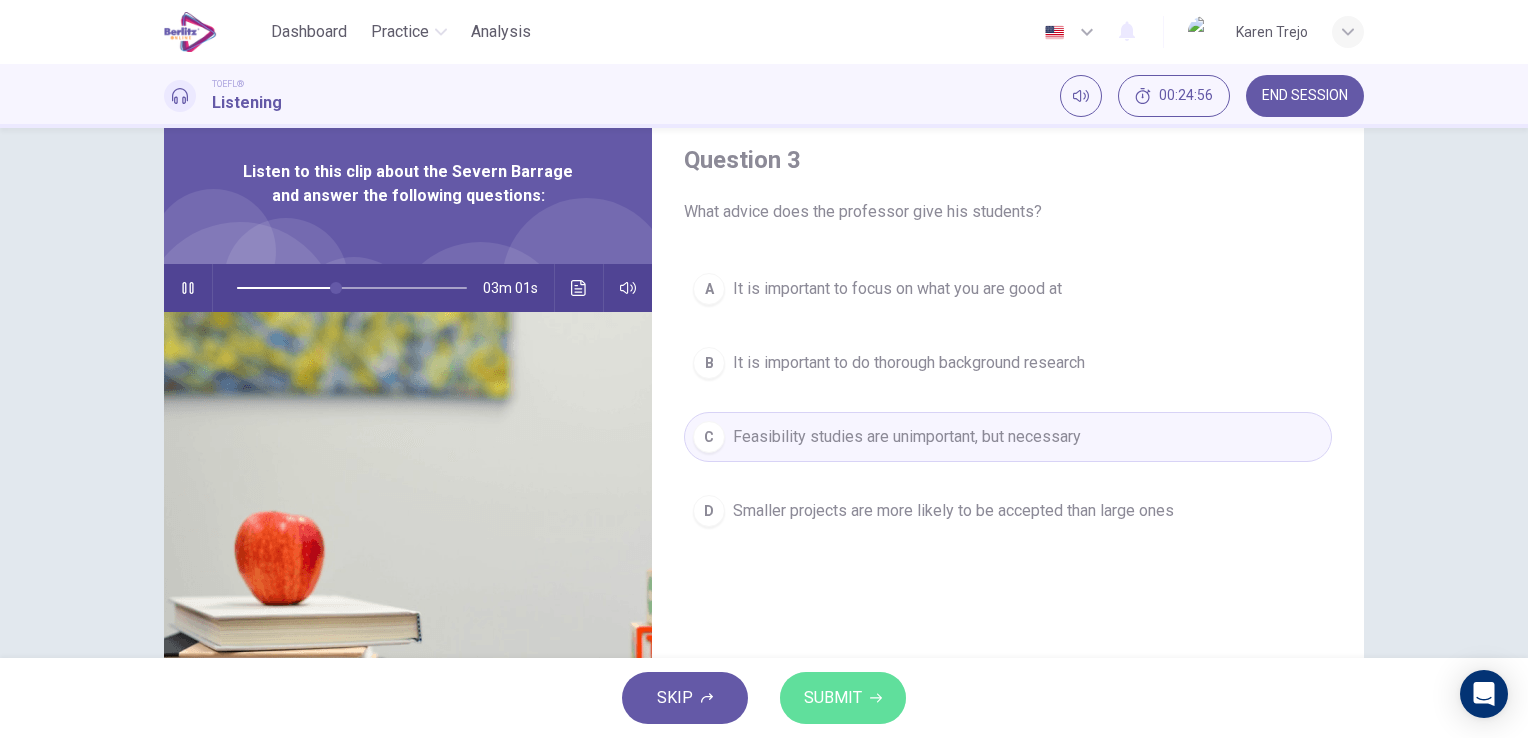 click on "SUBMIT" at bounding box center (833, 698) 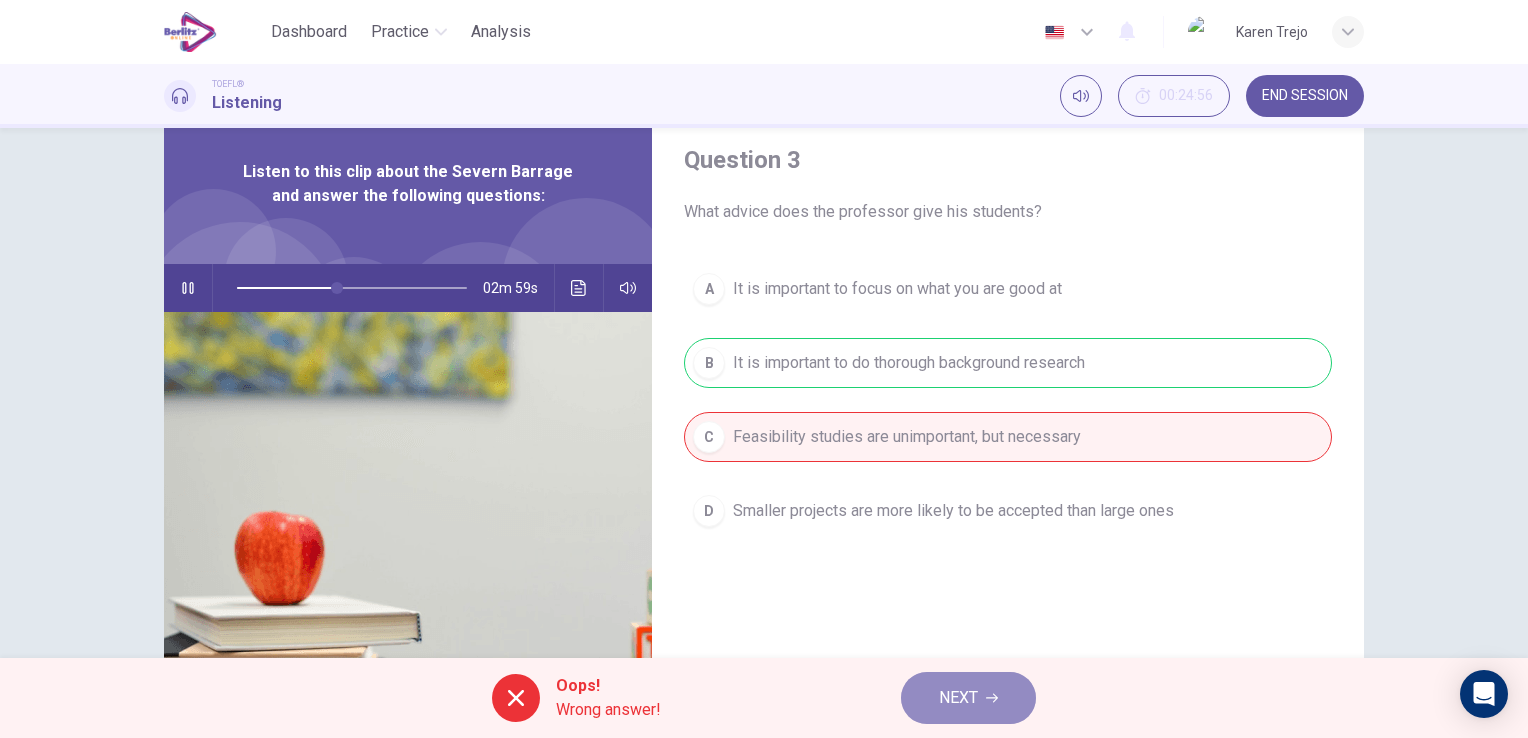 click on "NEXT" at bounding box center (968, 698) 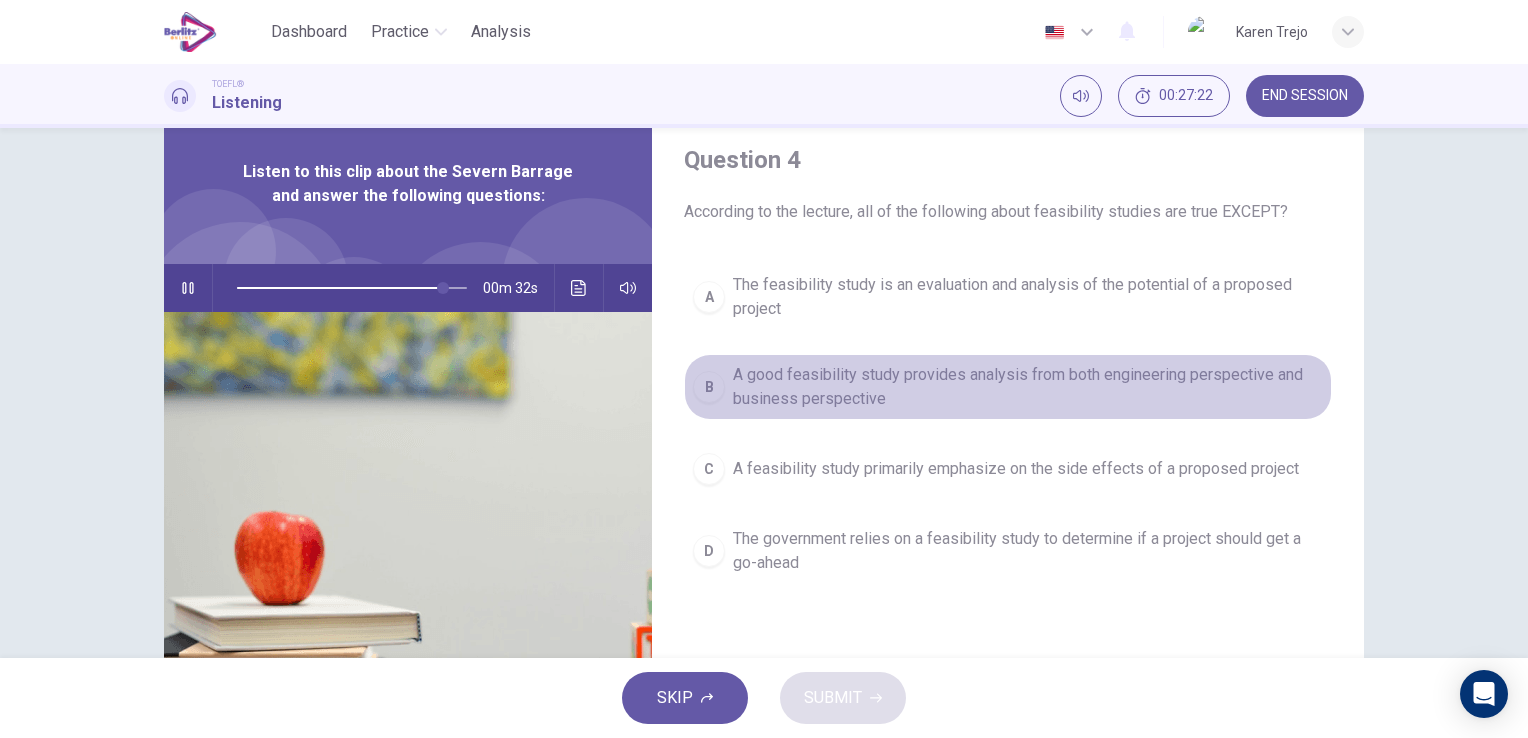click on "B" at bounding box center (709, 297) 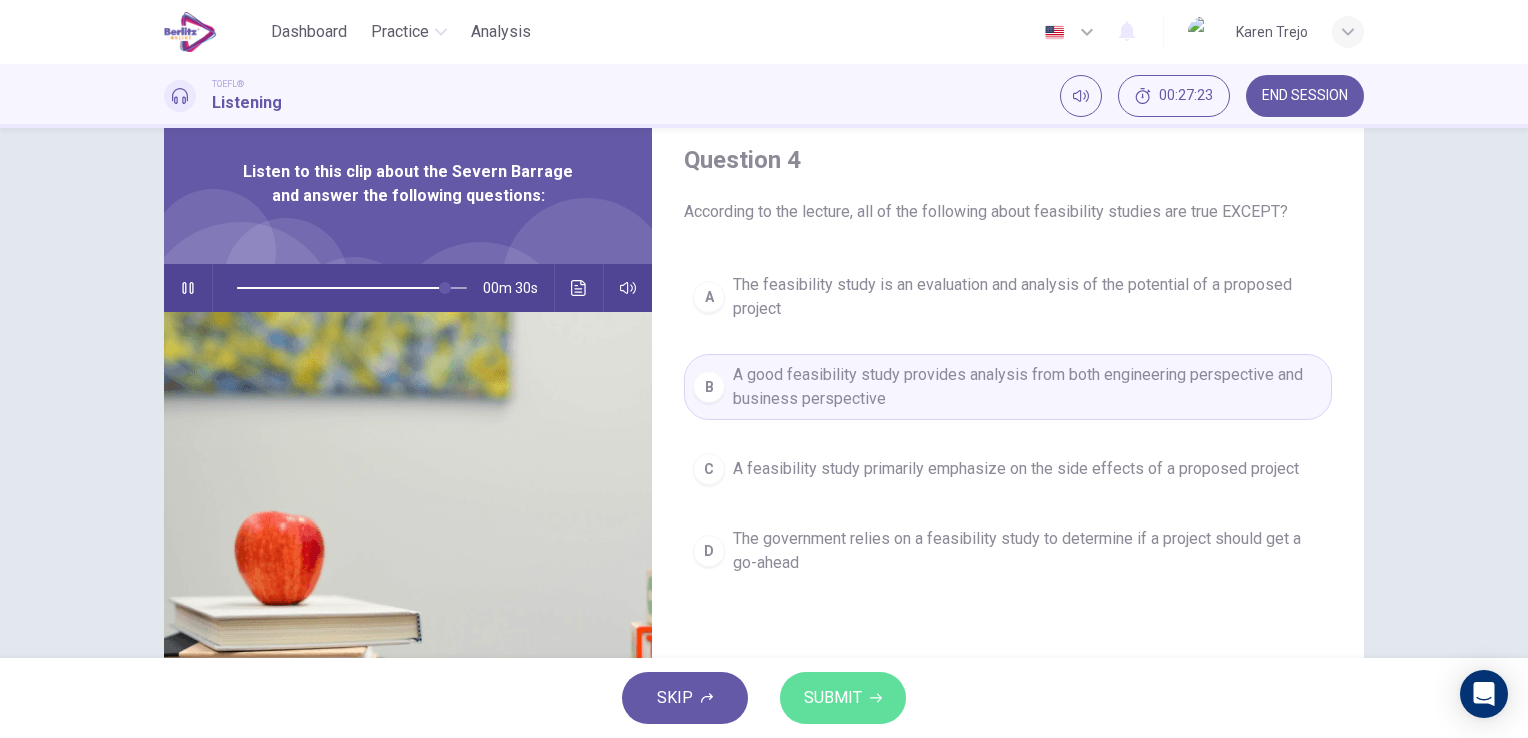 click on "SUBMIT" at bounding box center (833, 698) 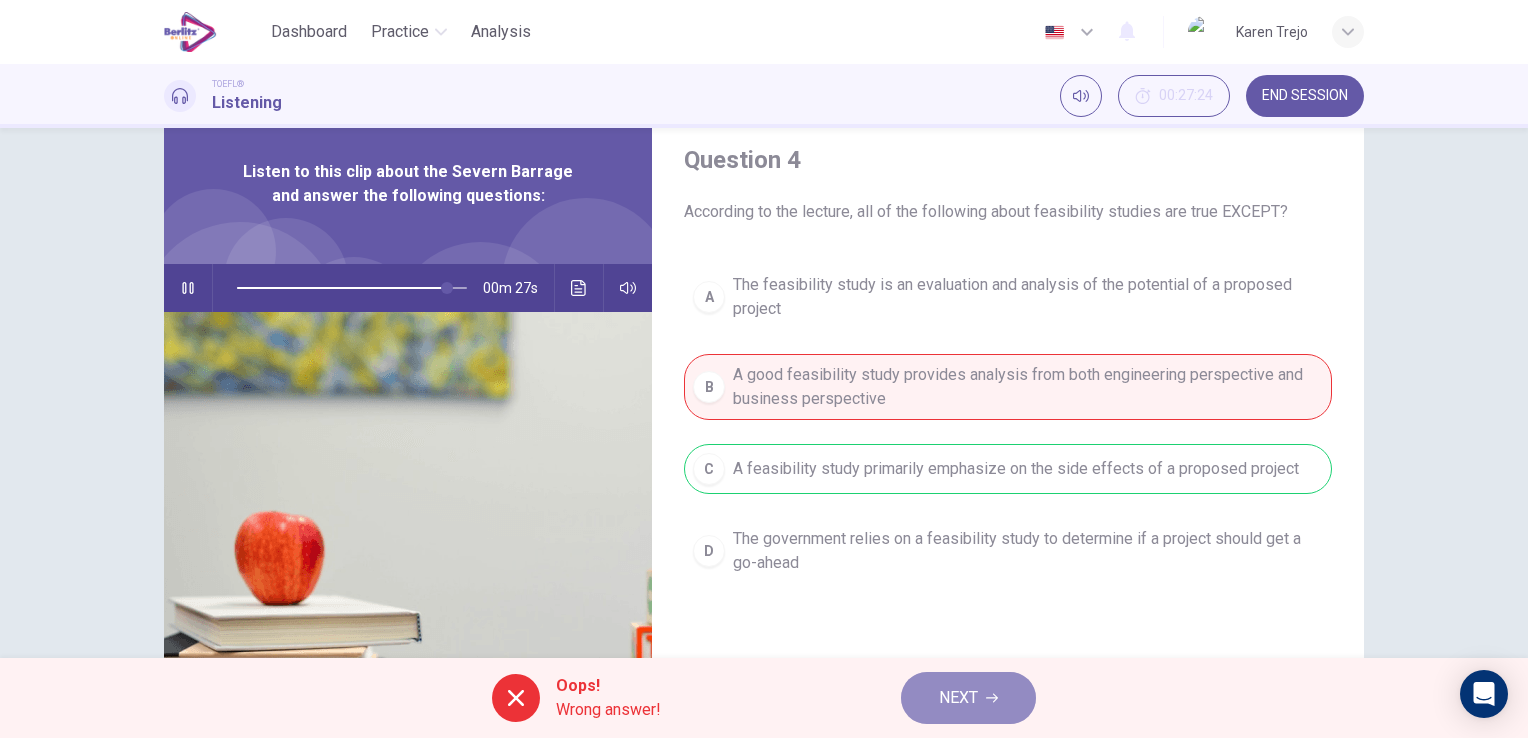 click on "NEXT" at bounding box center [968, 698] 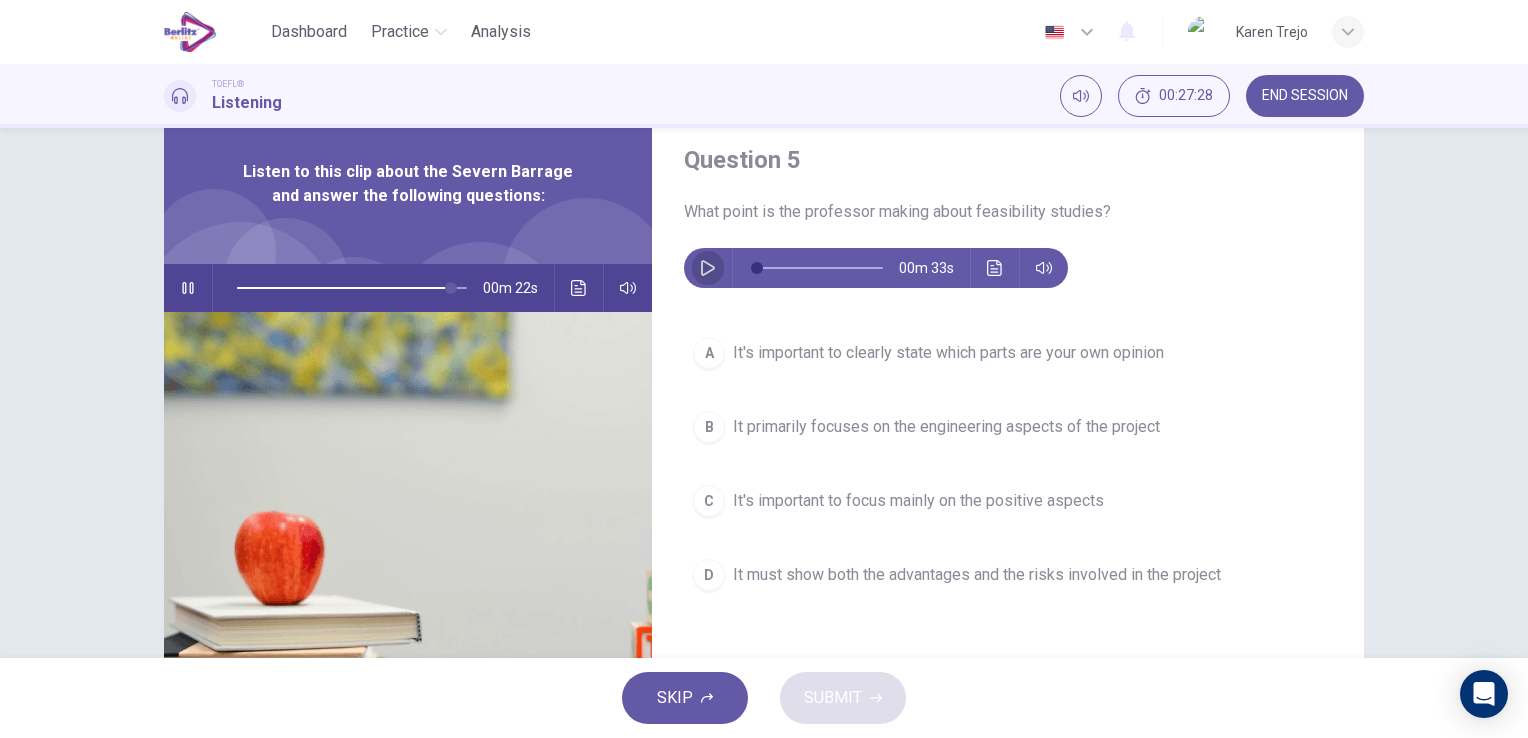 click at bounding box center [708, 268] 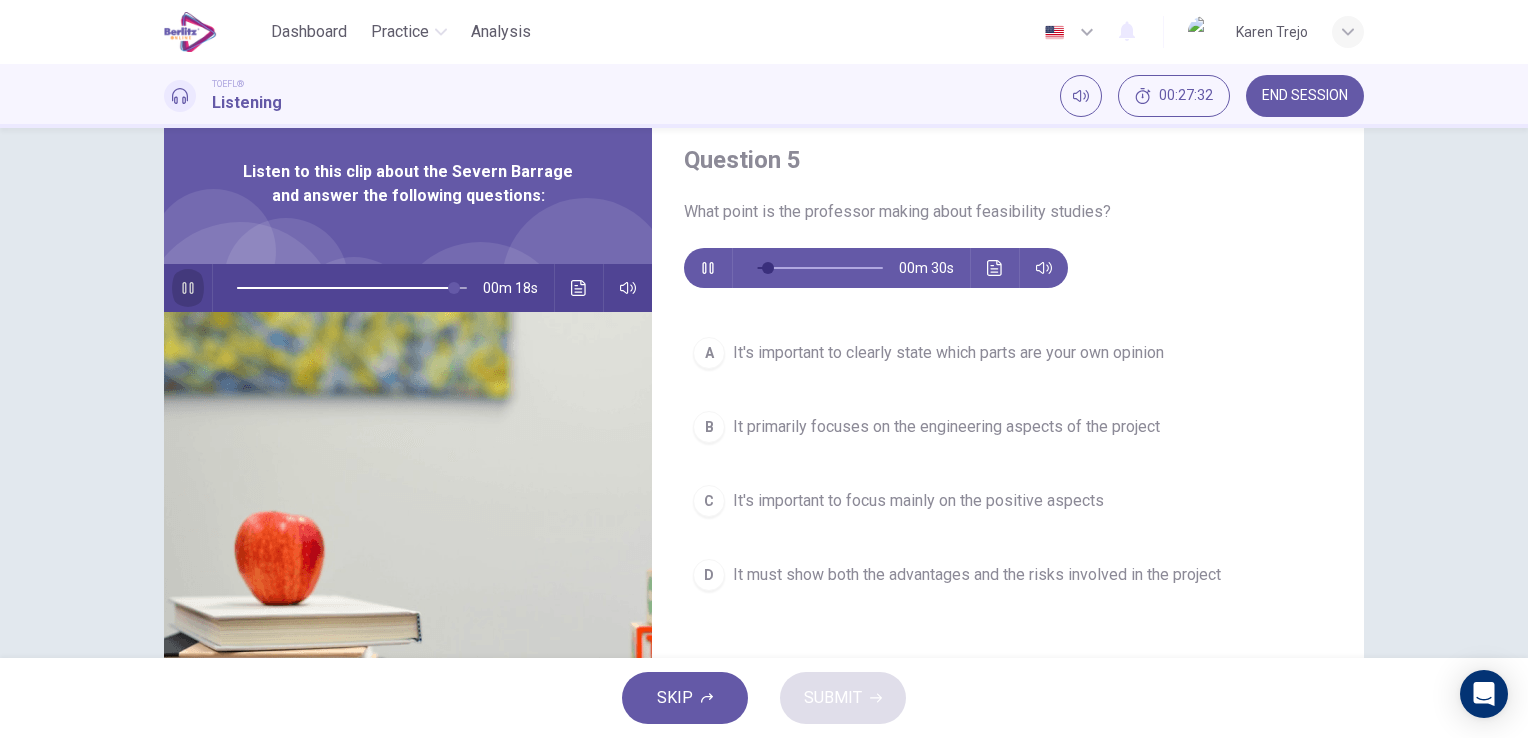 click at bounding box center [188, 288] 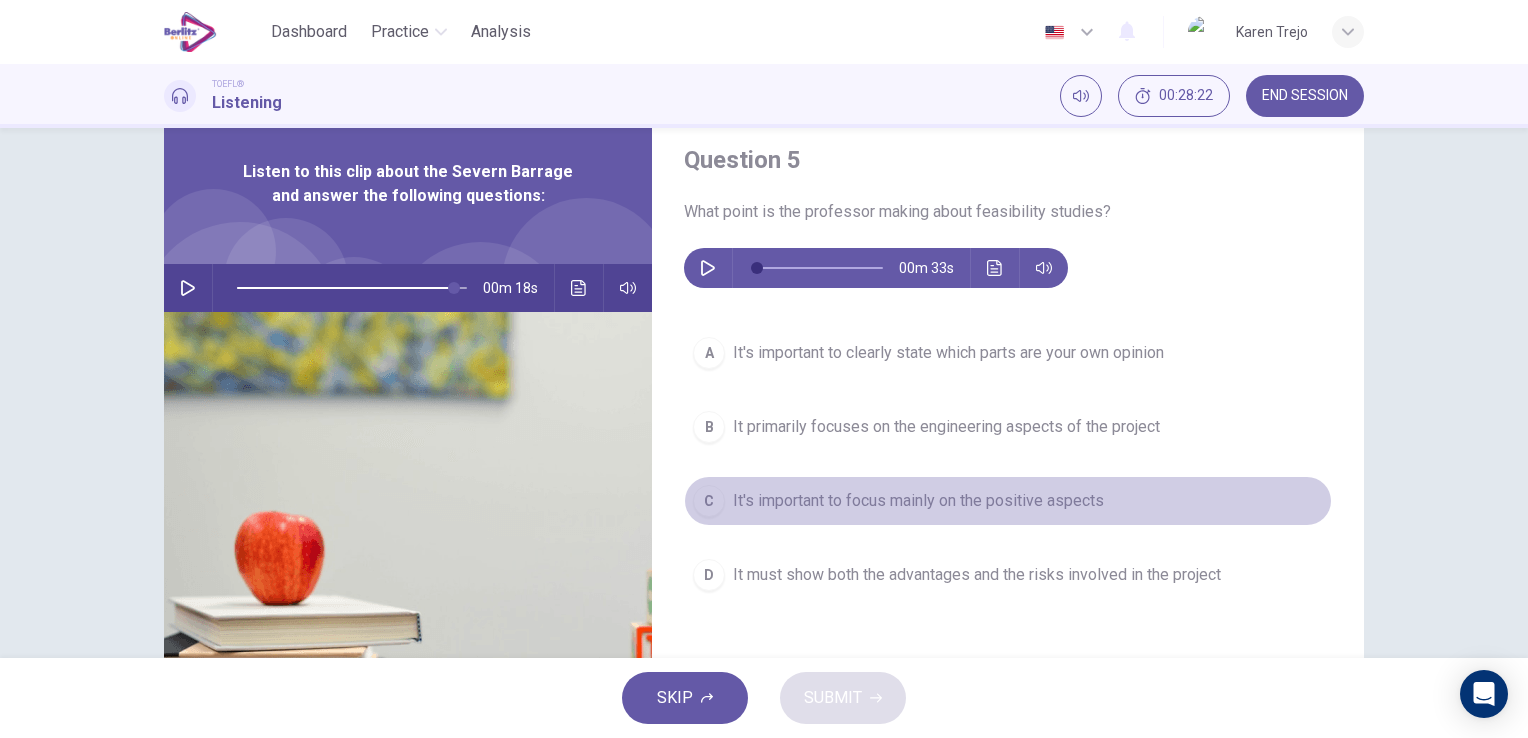 click on "C" at bounding box center (709, 353) 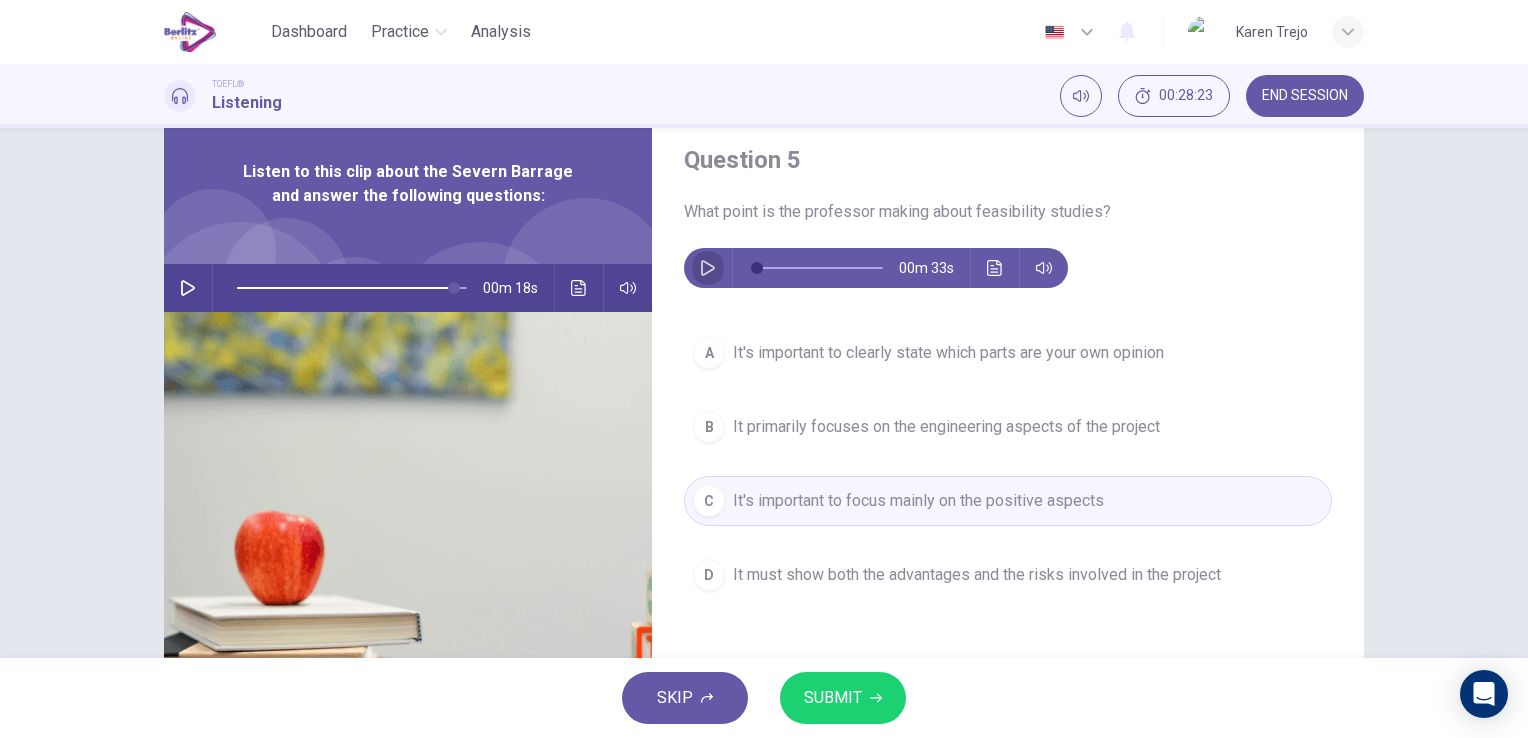 click at bounding box center [708, 268] 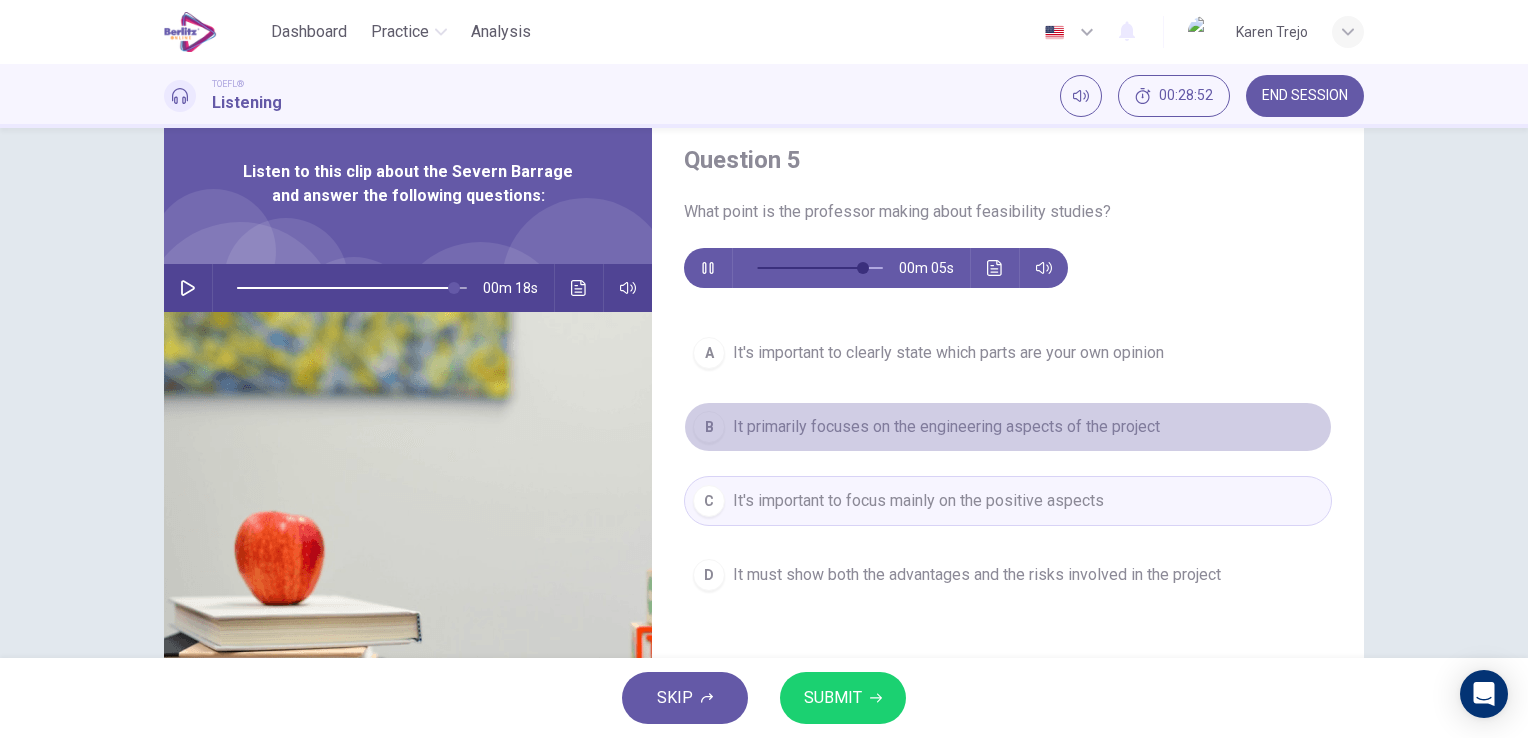 click on "B" at bounding box center (709, 353) 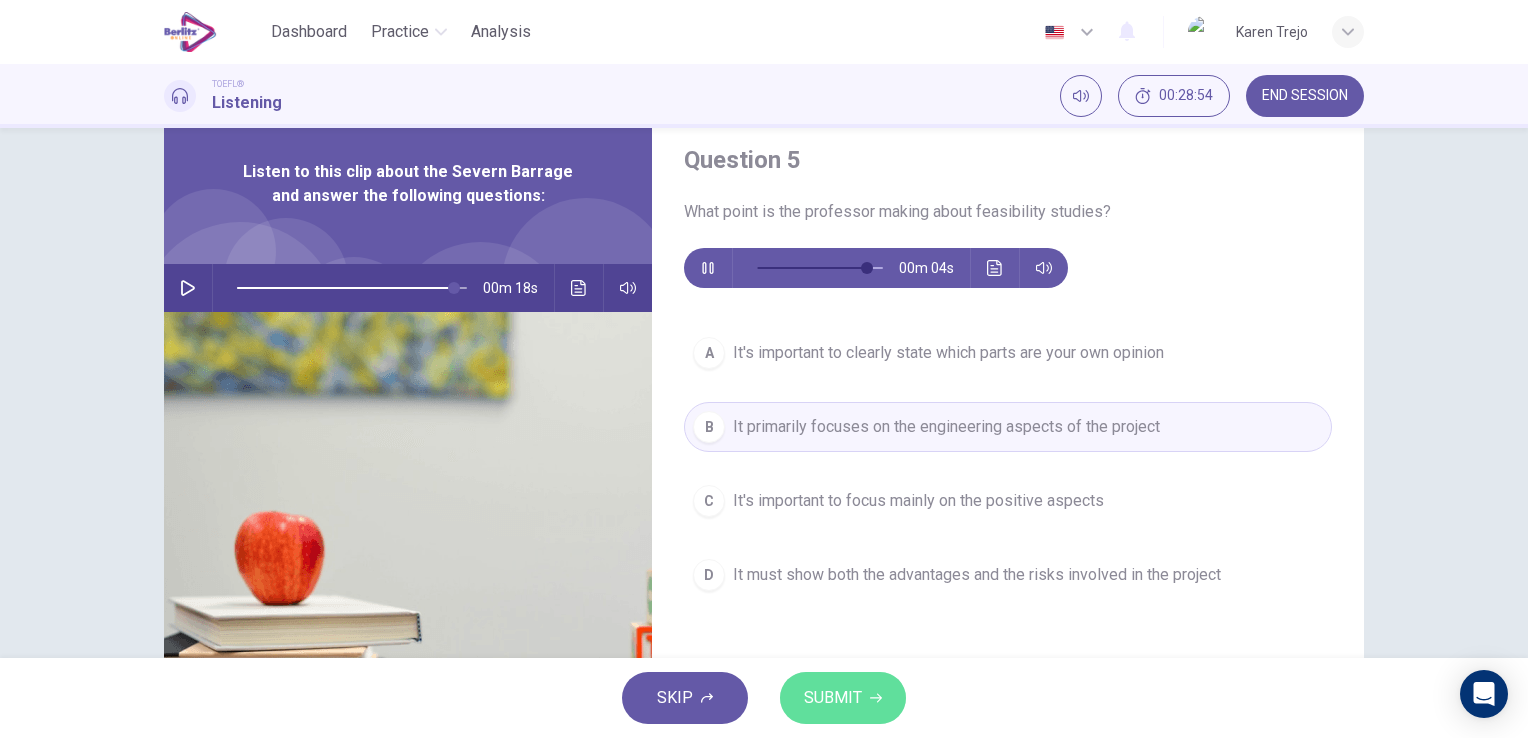 click on "SUBMIT" at bounding box center (833, 698) 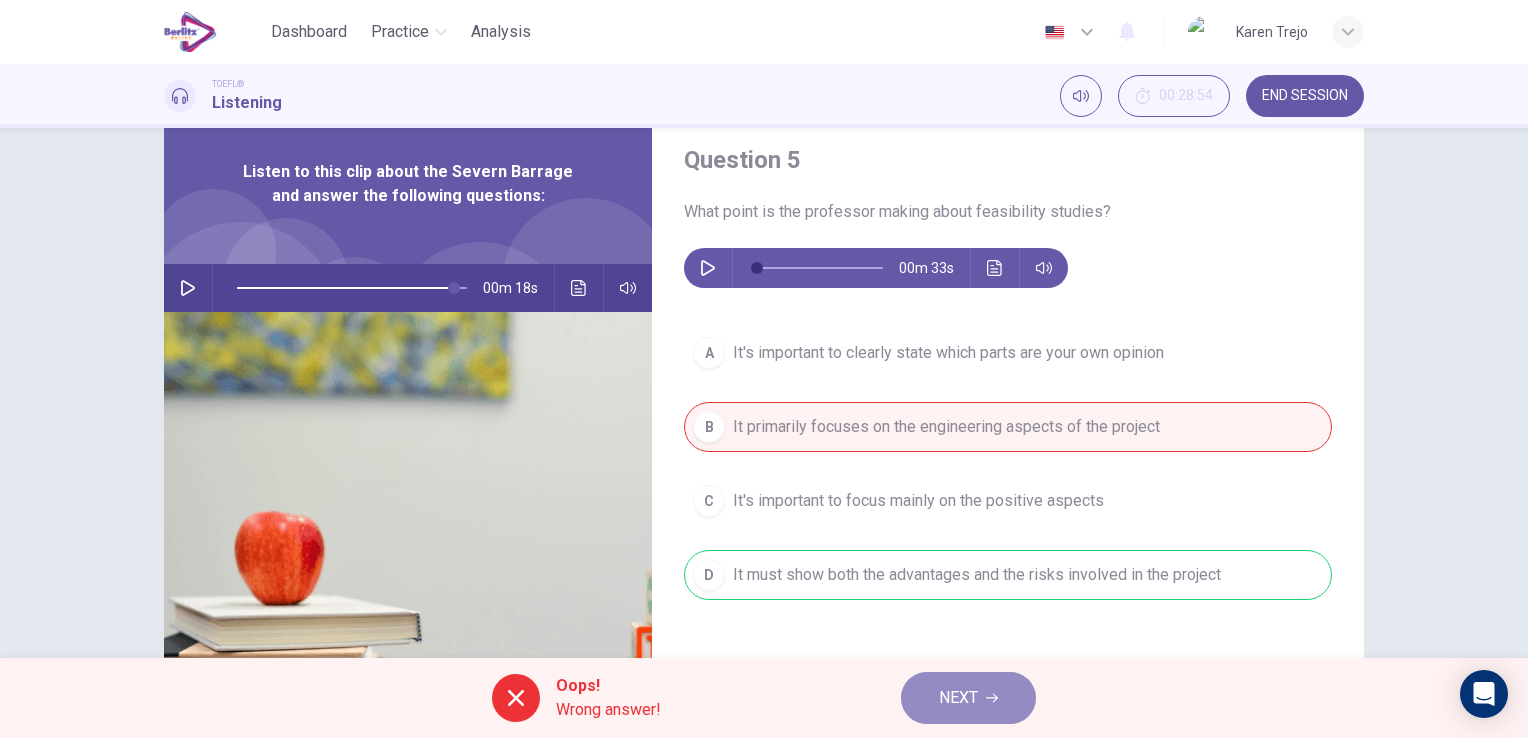 click on "NEXT" at bounding box center (958, 698) 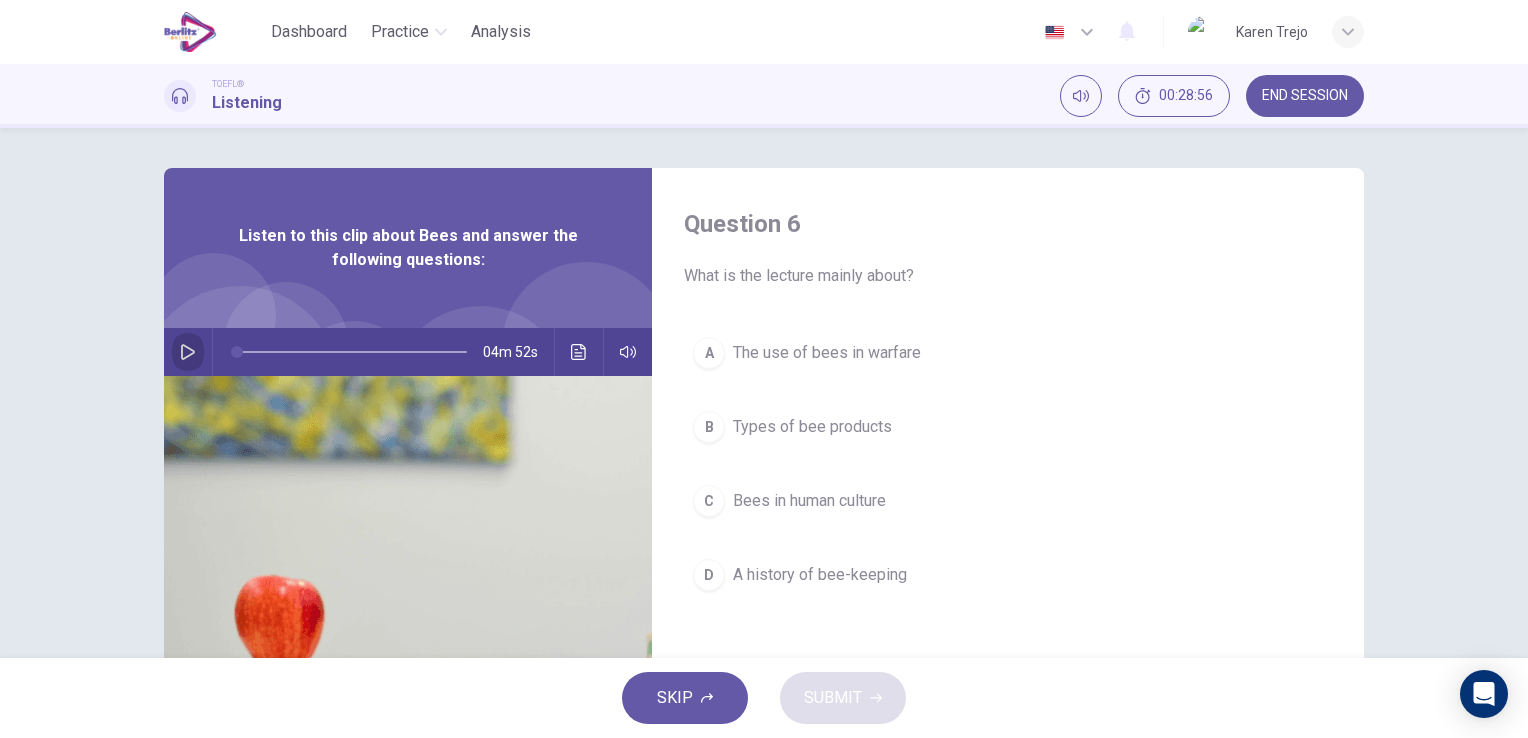 click at bounding box center [188, 352] 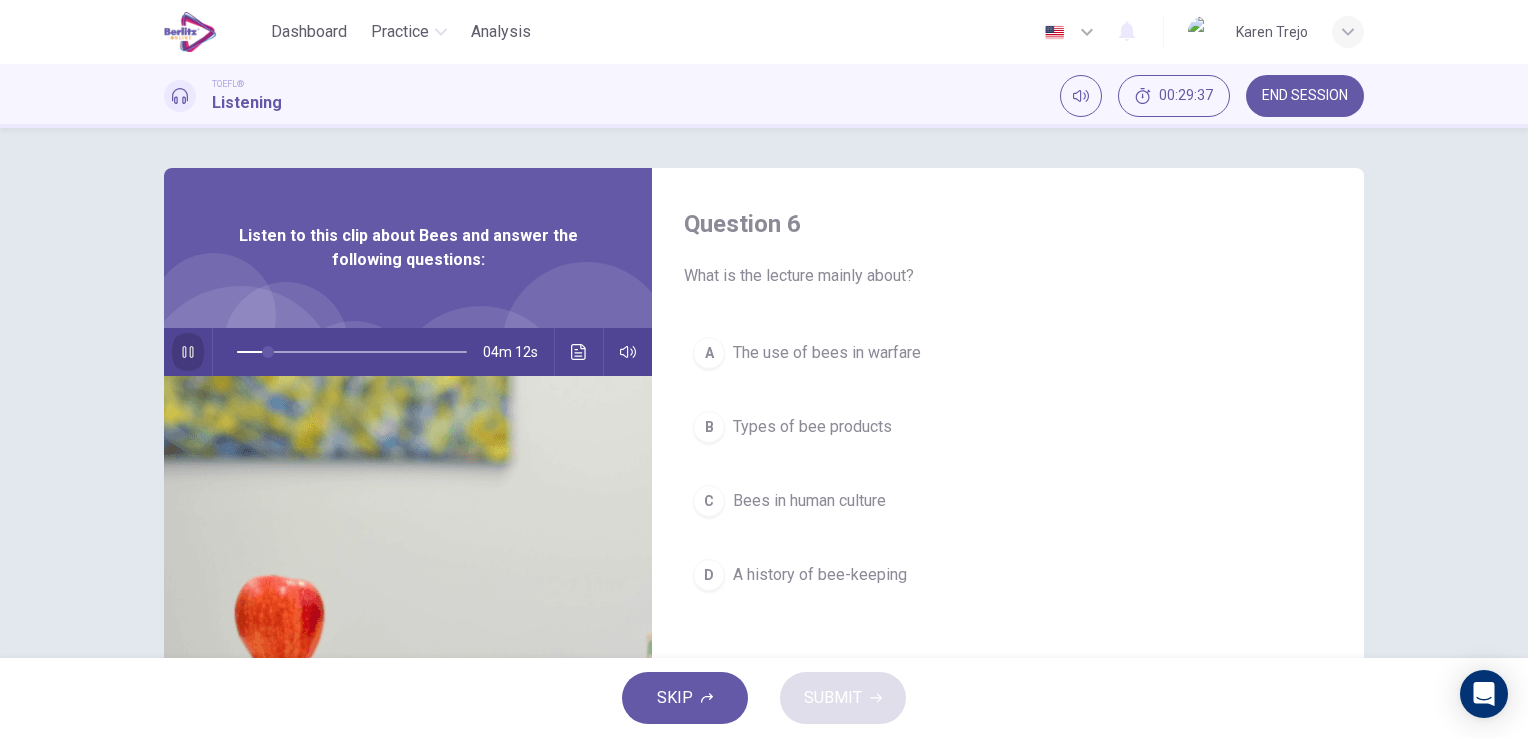 click at bounding box center (188, 352) 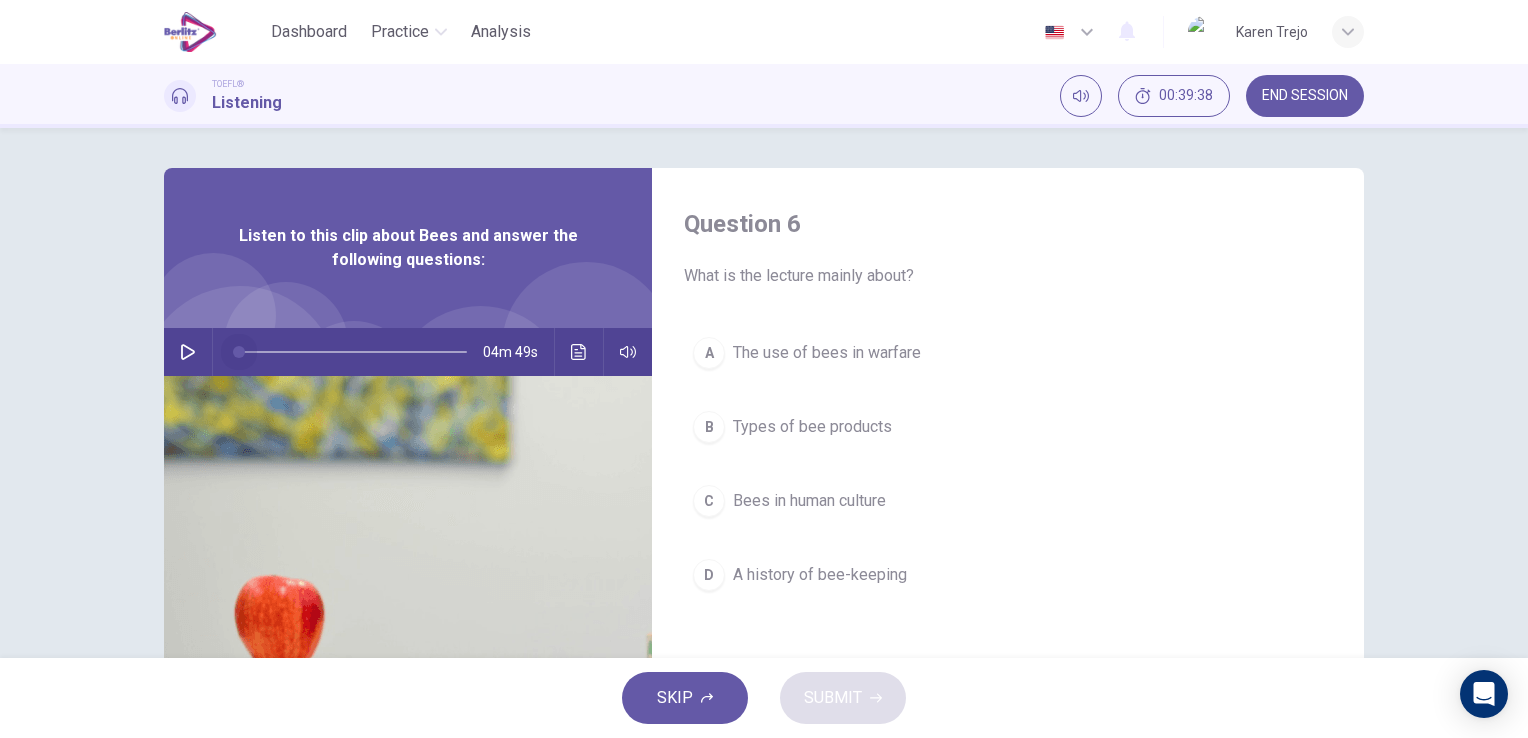 drag, startPoint x: 257, startPoint y: 347, endPoint x: 217, endPoint y: 346, distance: 40.012497 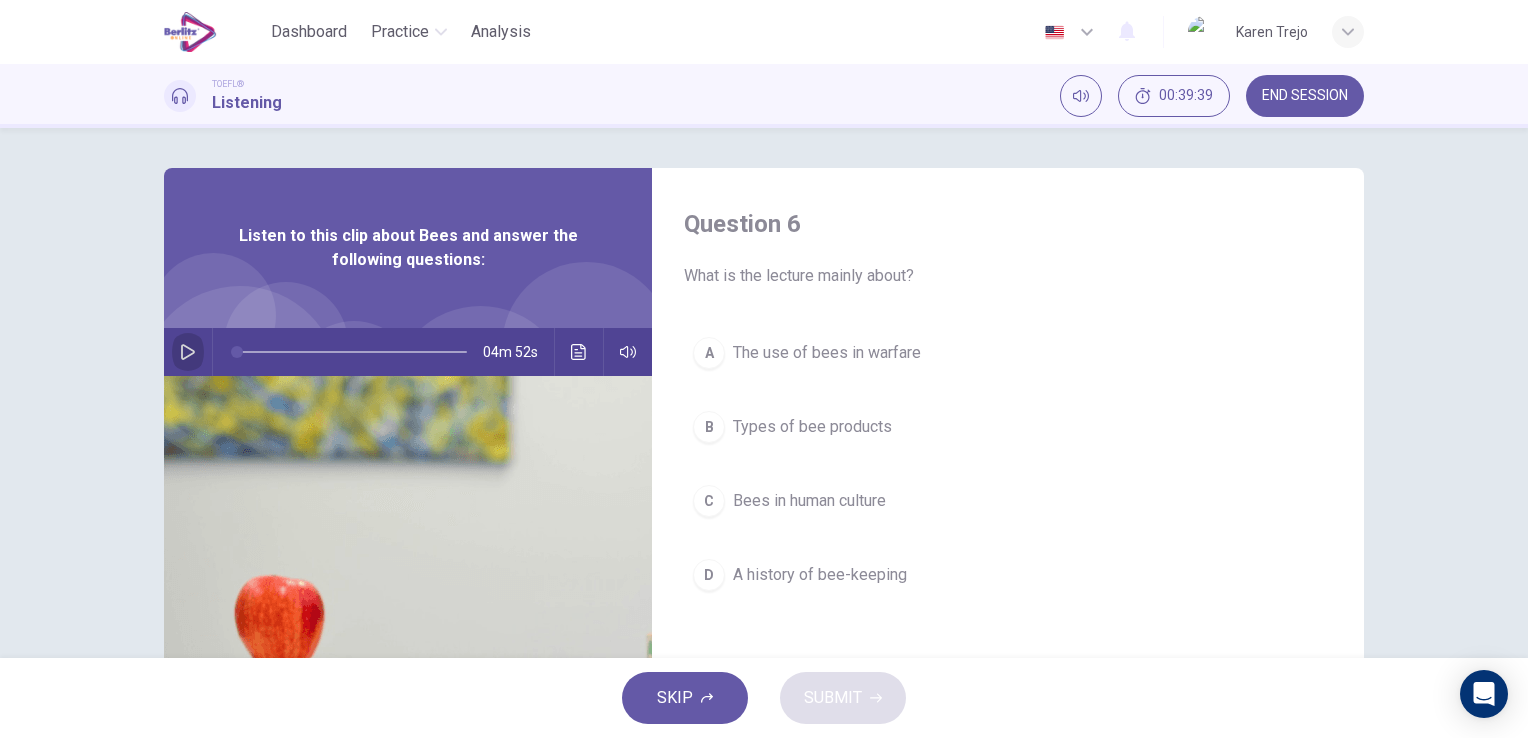 click at bounding box center (188, 352) 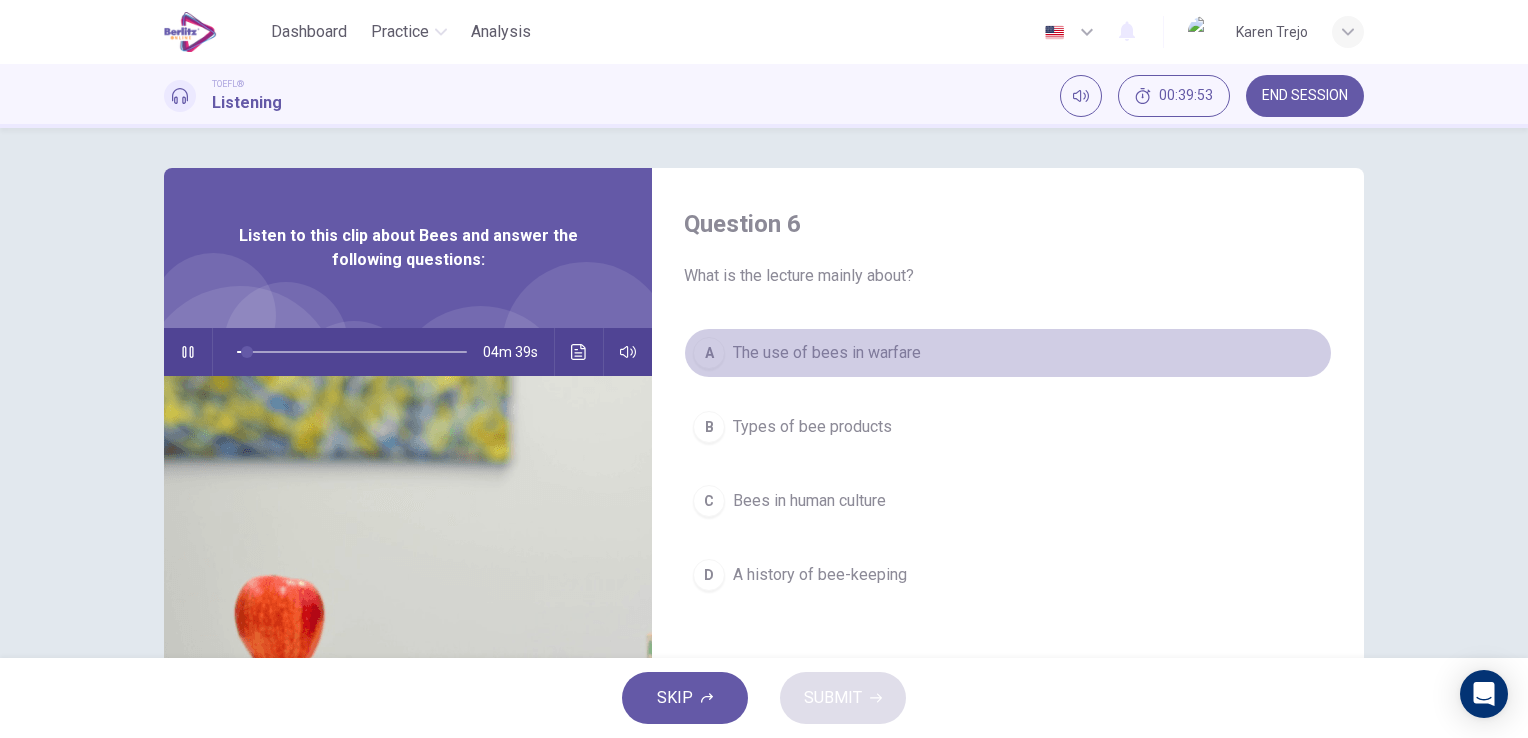 click on "A" at bounding box center (709, 353) 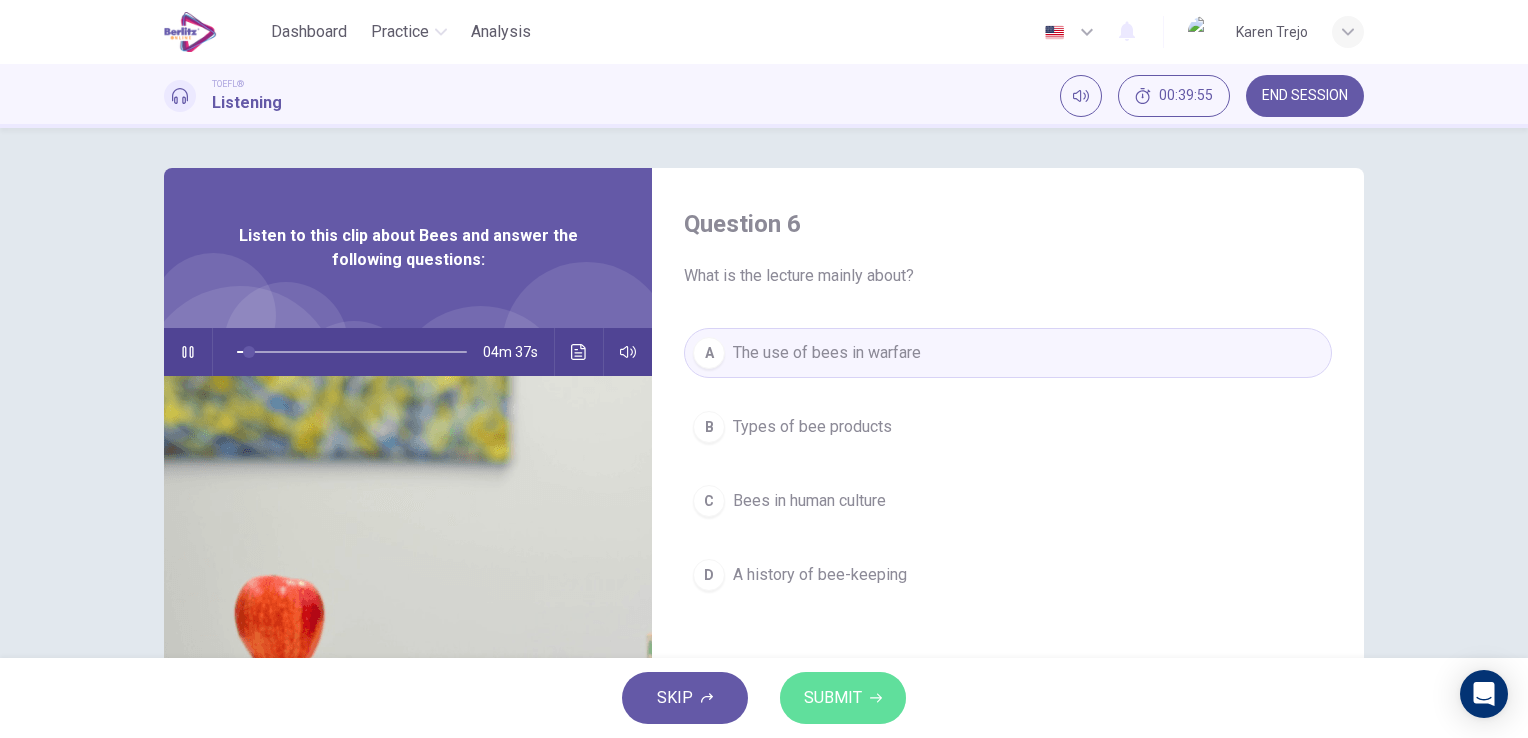 click on "SUBMIT" at bounding box center (833, 698) 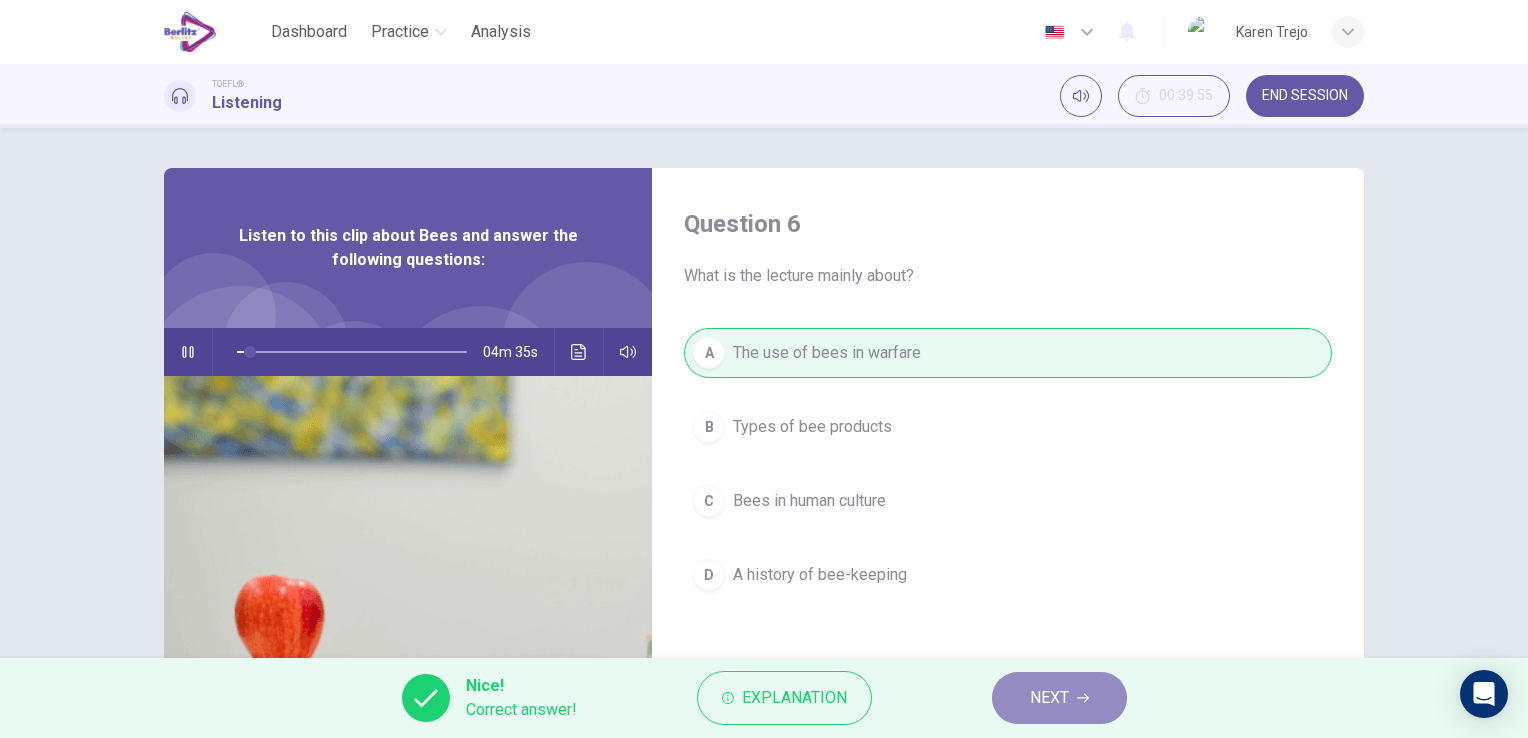 click on "NEXT" at bounding box center (1059, 698) 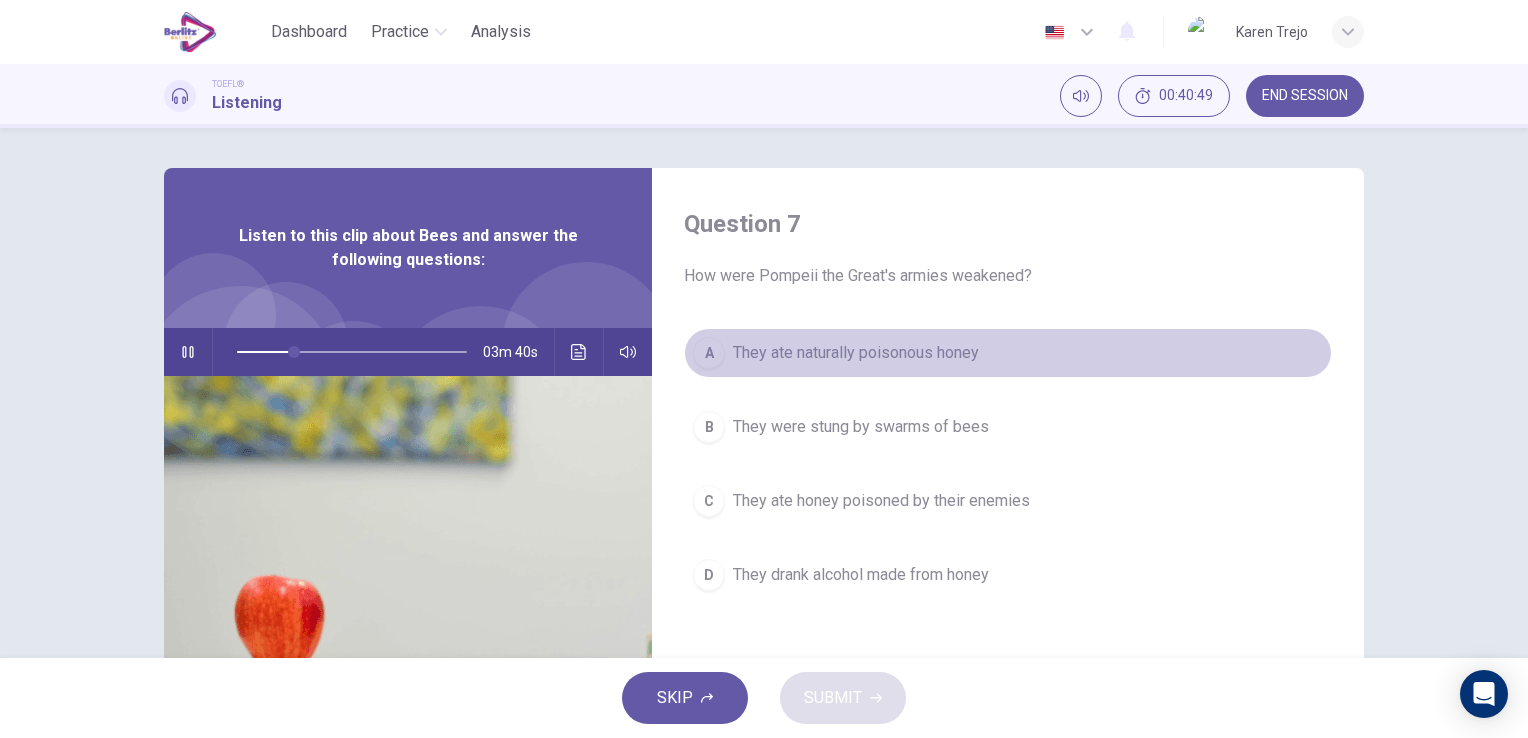 click on "A" at bounding box center (709, 353) 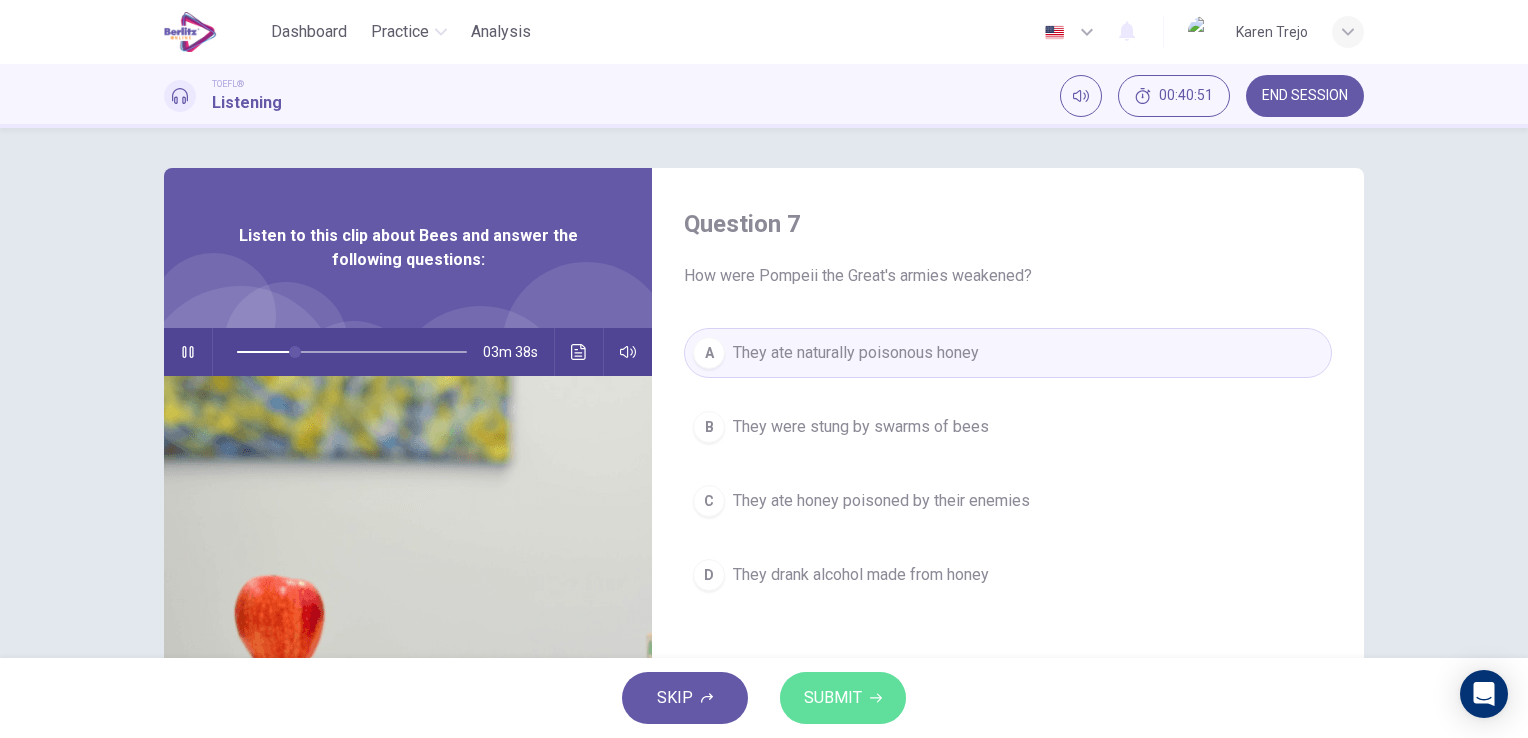 click on "SUBMIT" at bounding box center [833, 698] 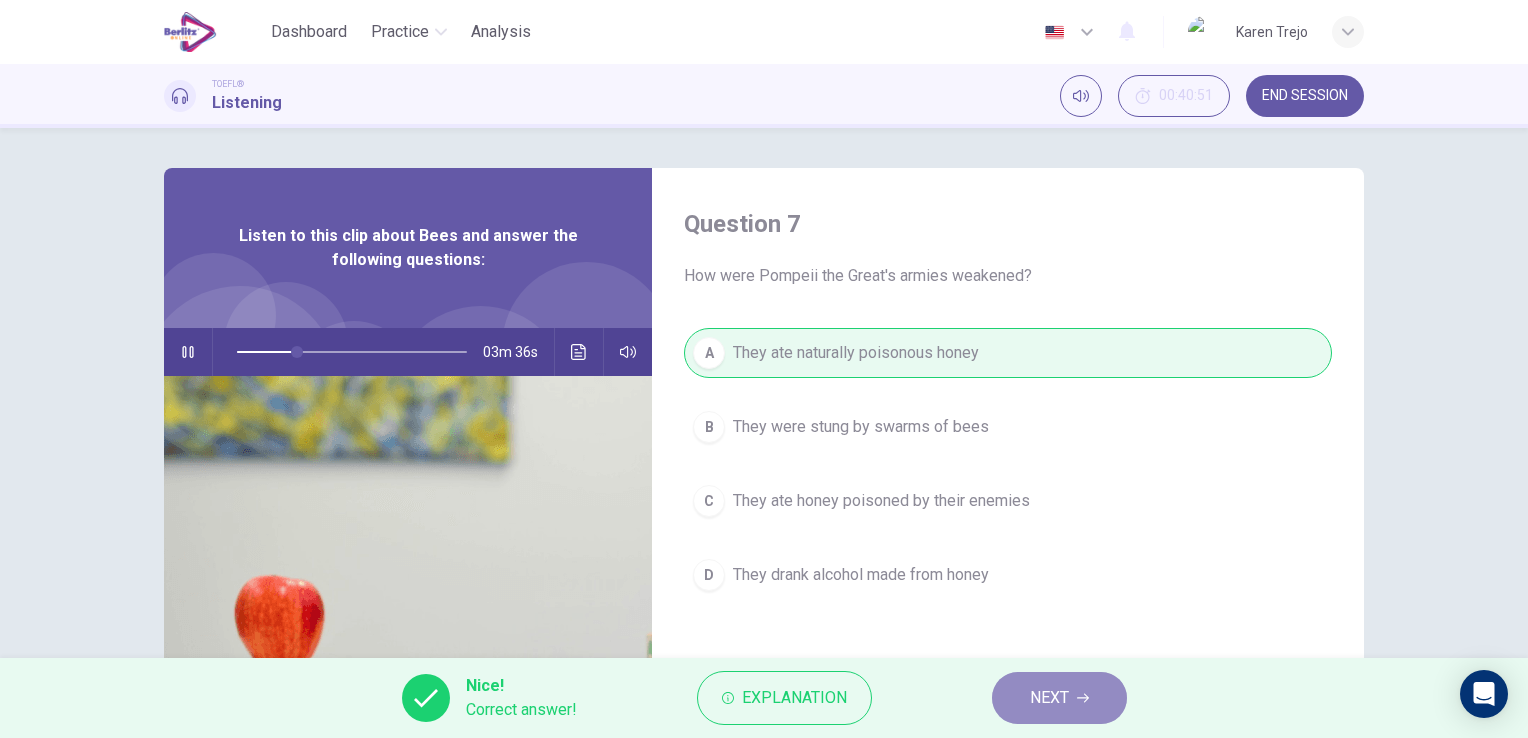 click on "NEXT" at bounding box center (1049, 698) 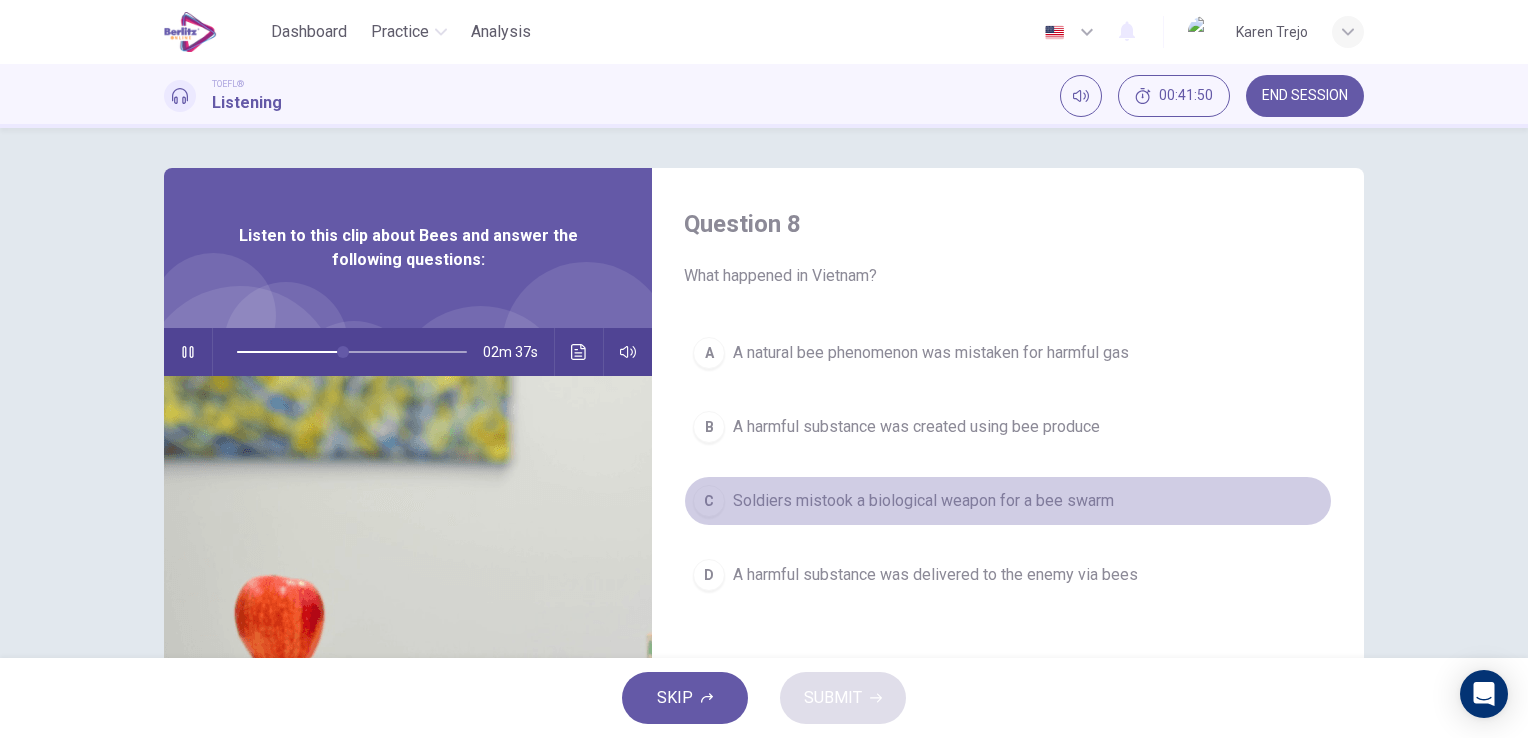 click on "C" at bounding box center [709, 353] 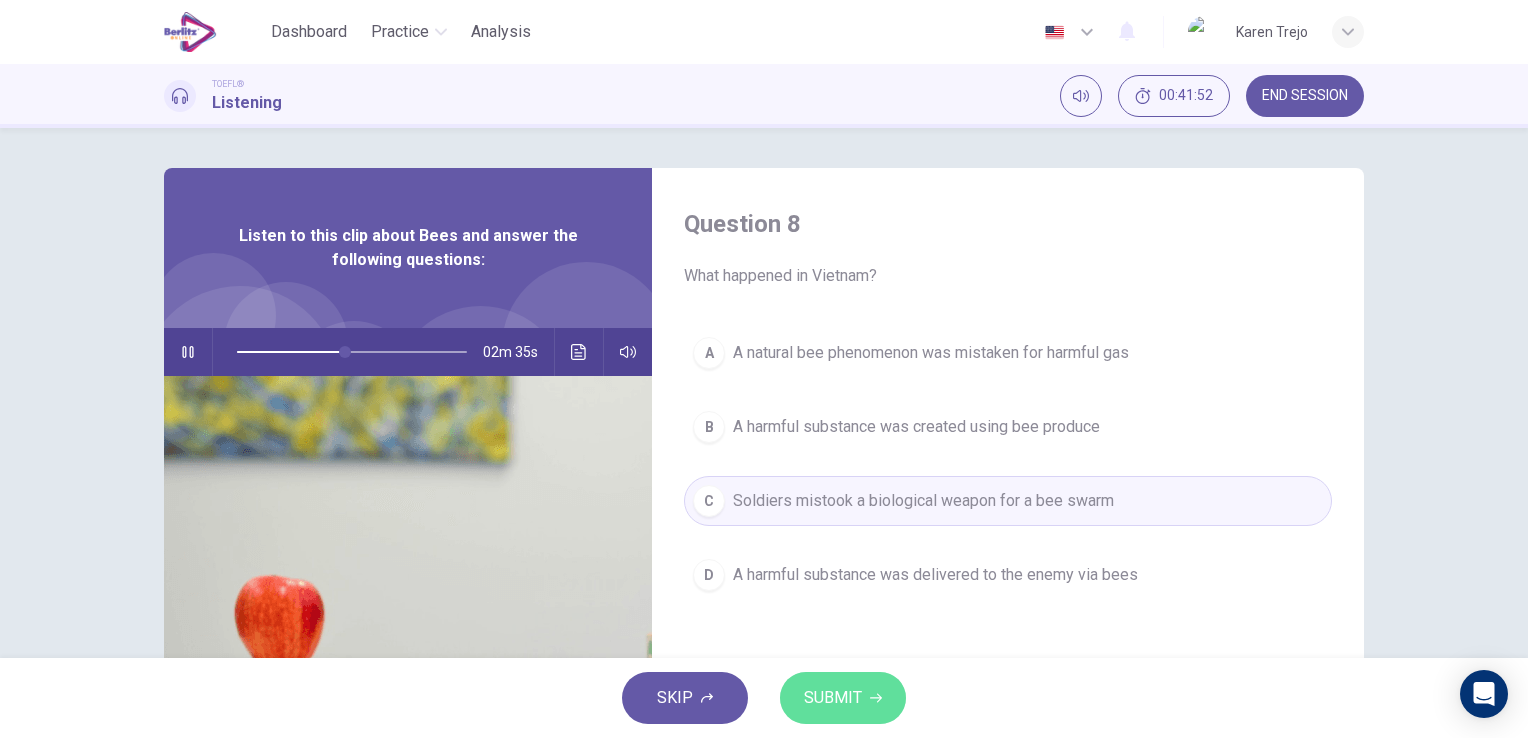 click on "SUBMIT" at bounding box center (833, 698) 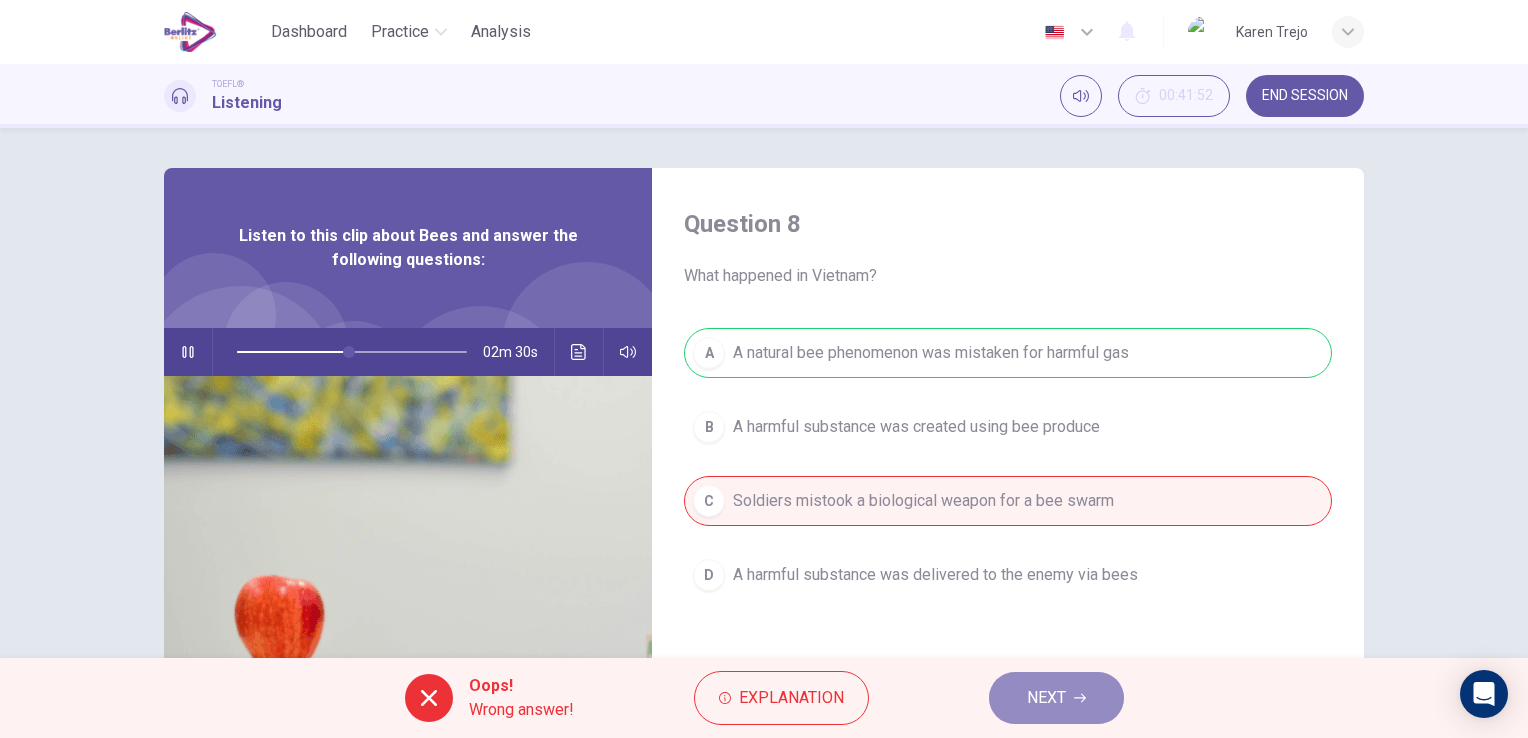 click on "NEXT" at bounding box center [1046, 698] 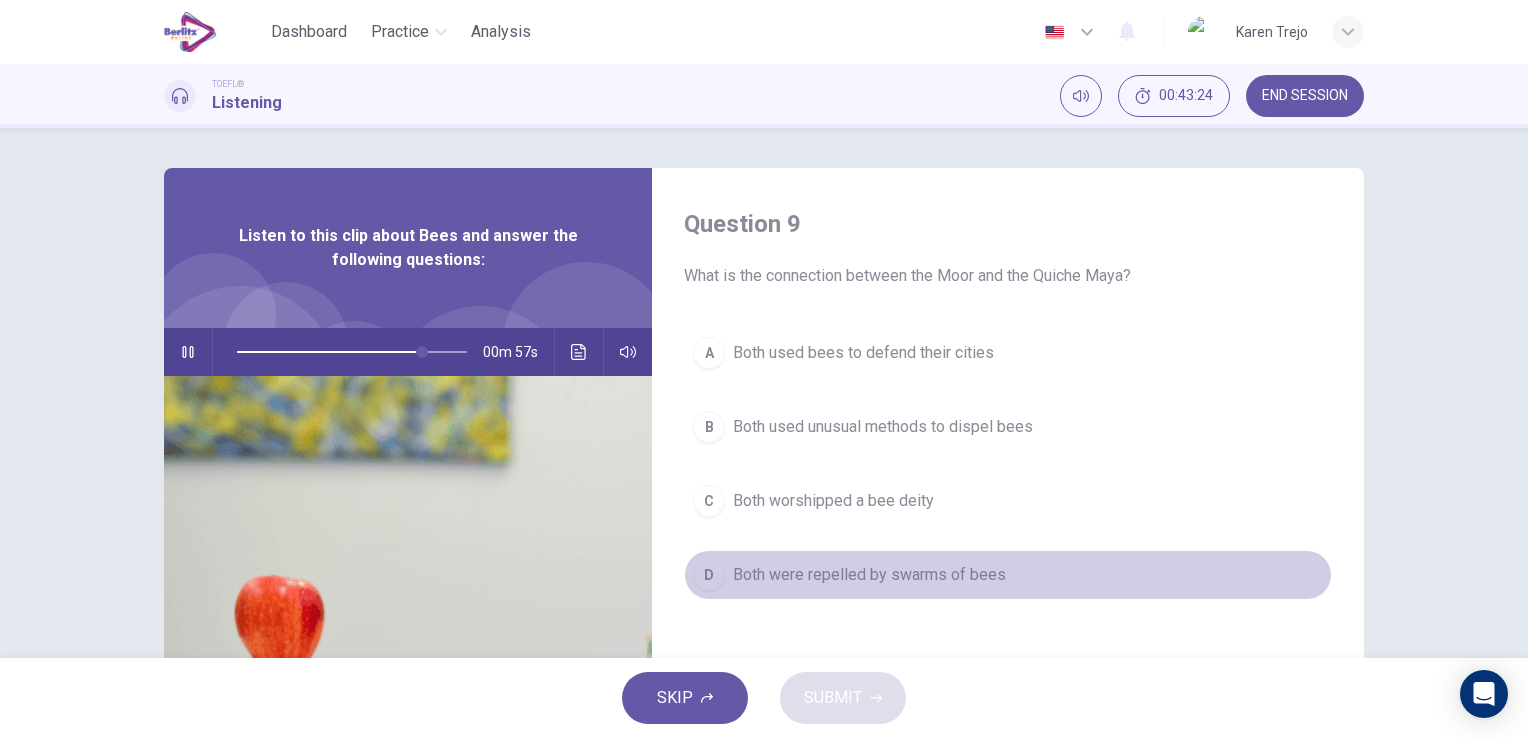 click on "D" at bounding box center [709, 353] 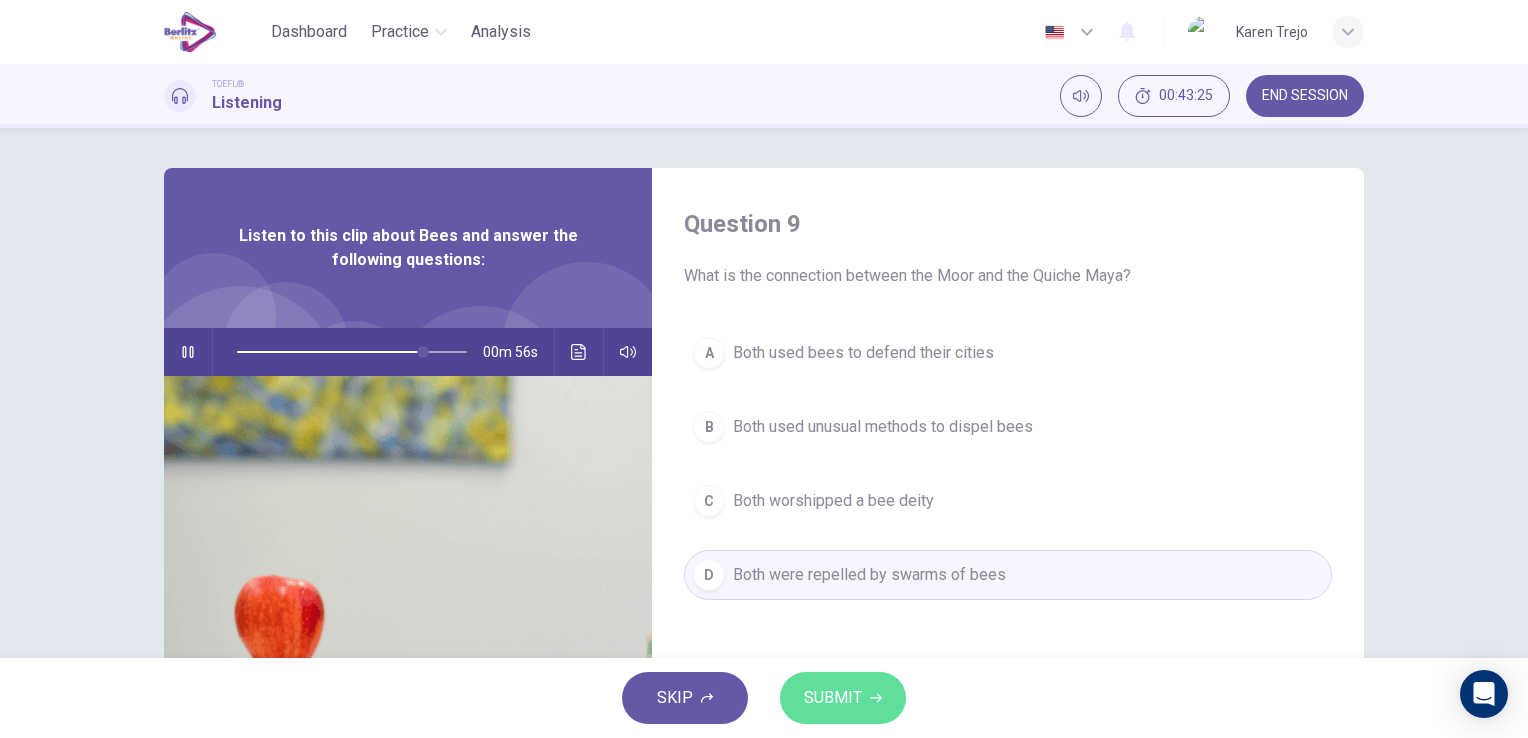 click on "SUBMIT" at bounding box center [833, 698] 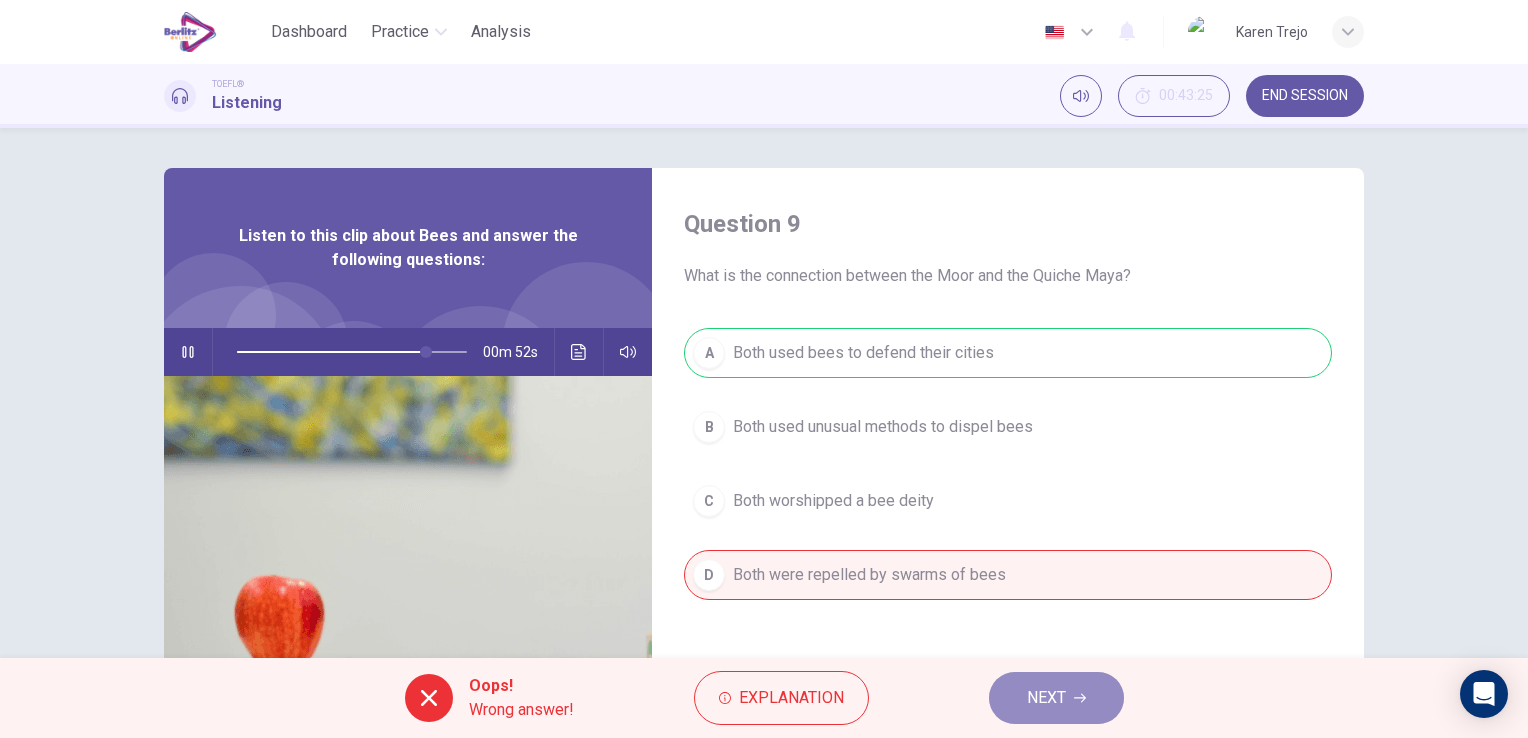 click on "NEXT" at bounding box center [1046, 698] 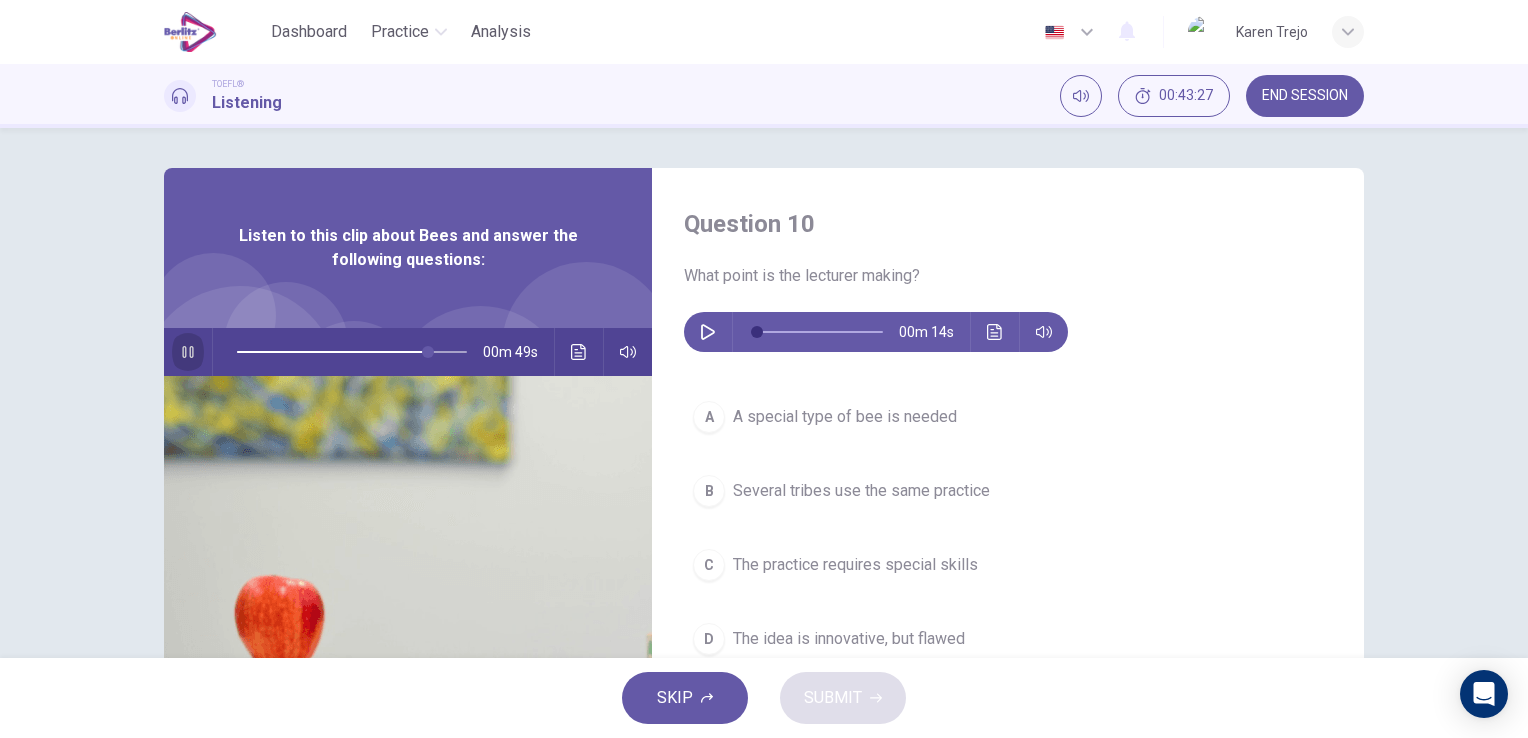 click at bounding box center (188, 352) 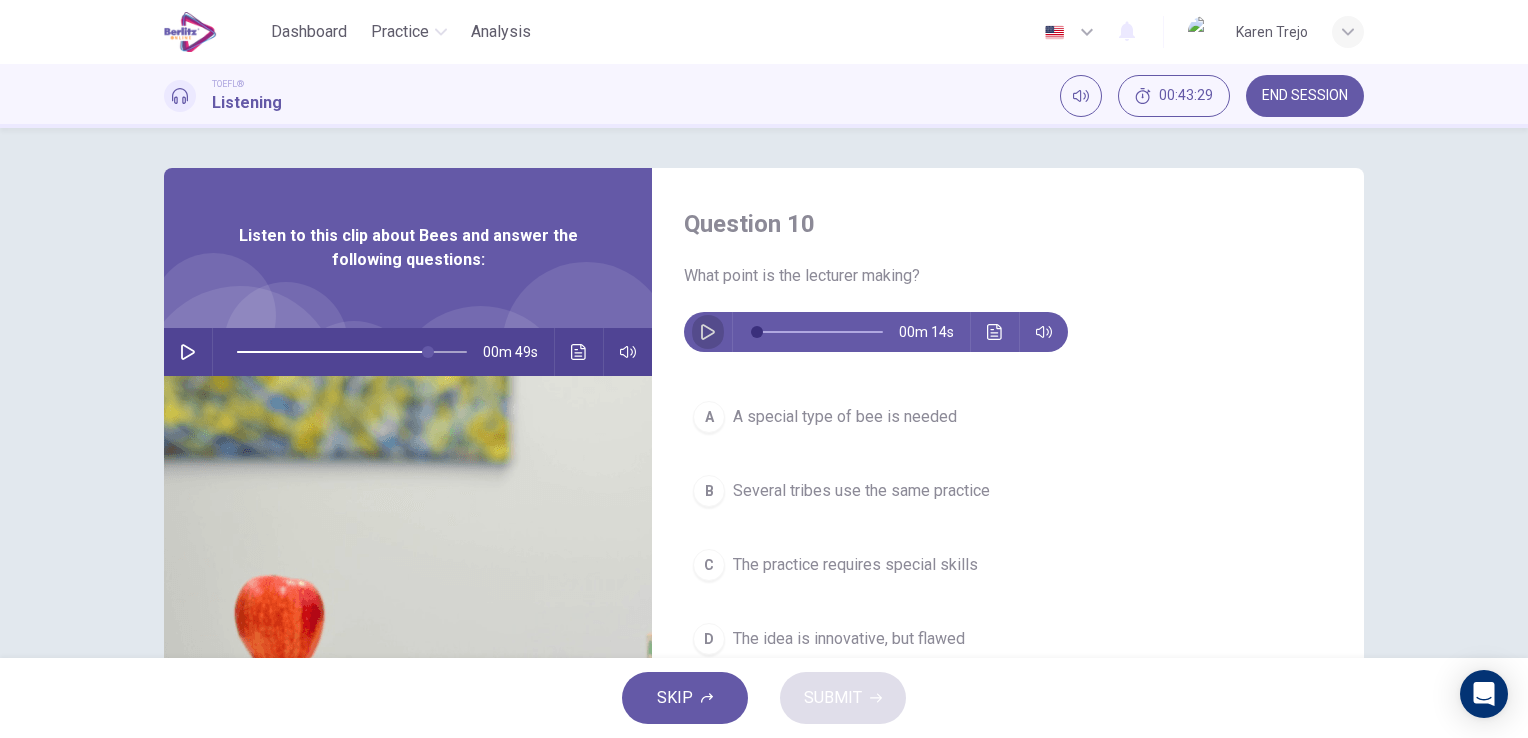 click at bounding box center (708, 332) 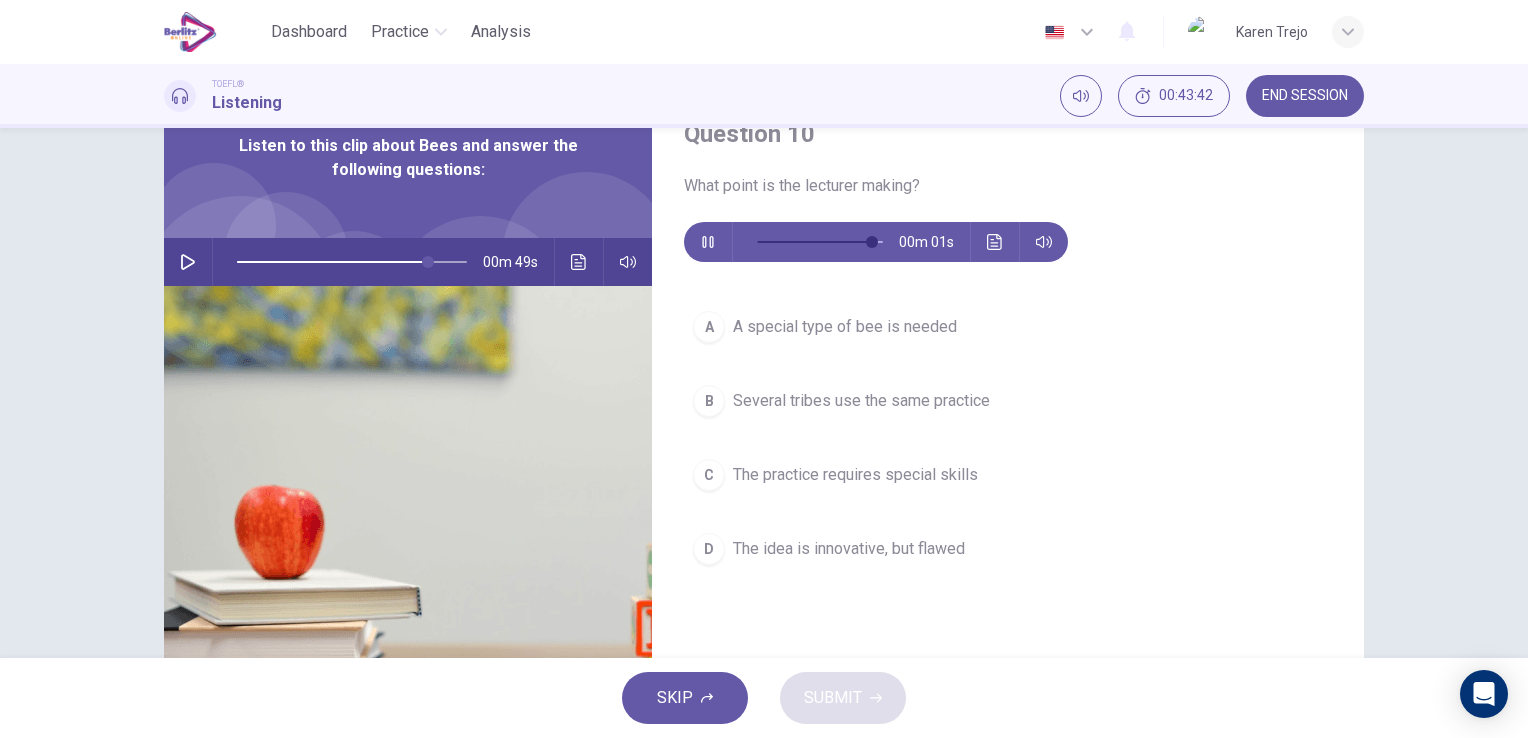scroll, scrollTop: 112, scrollLeft: 0, axis: vertical 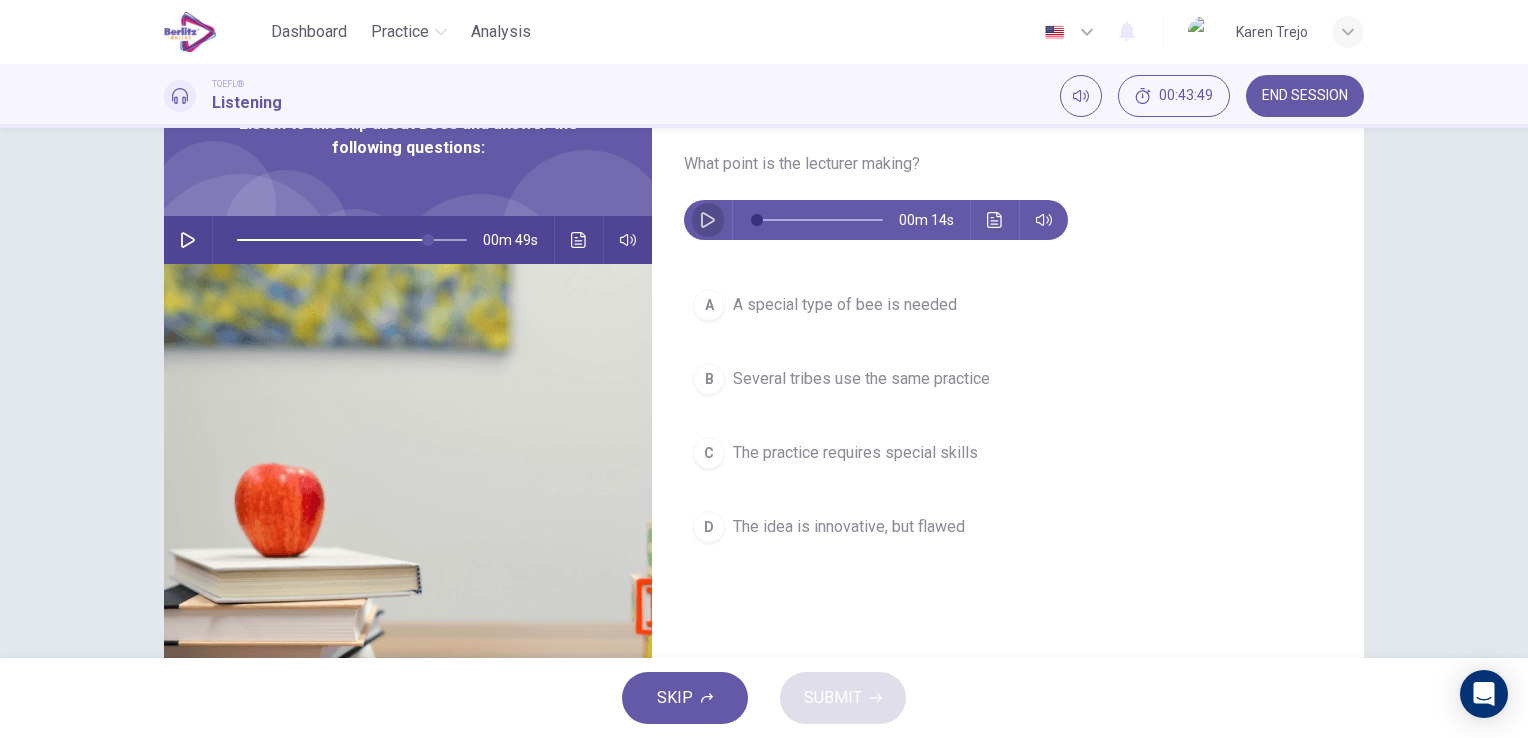 click at bounding box center [708, 220] 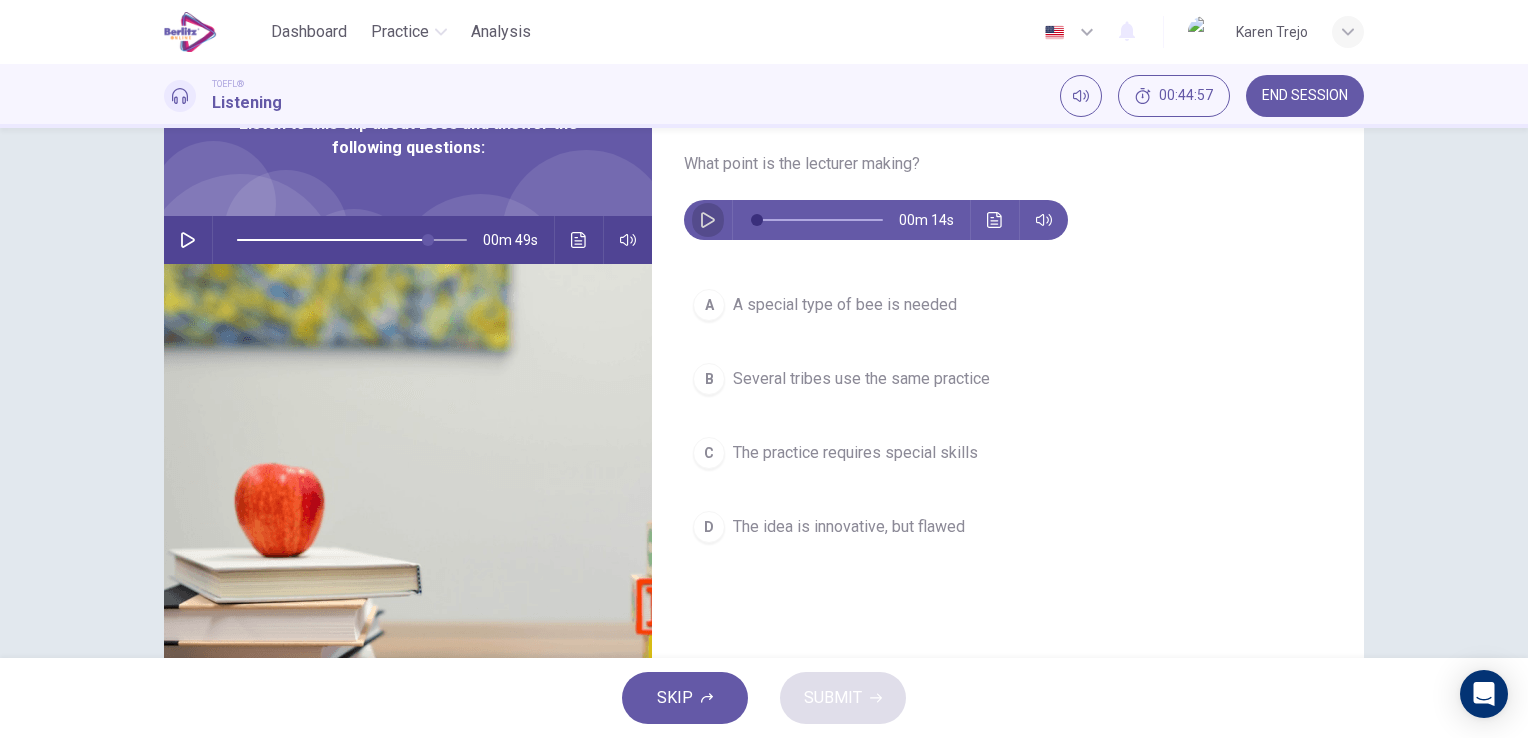 click at bounding box center [708, 220] 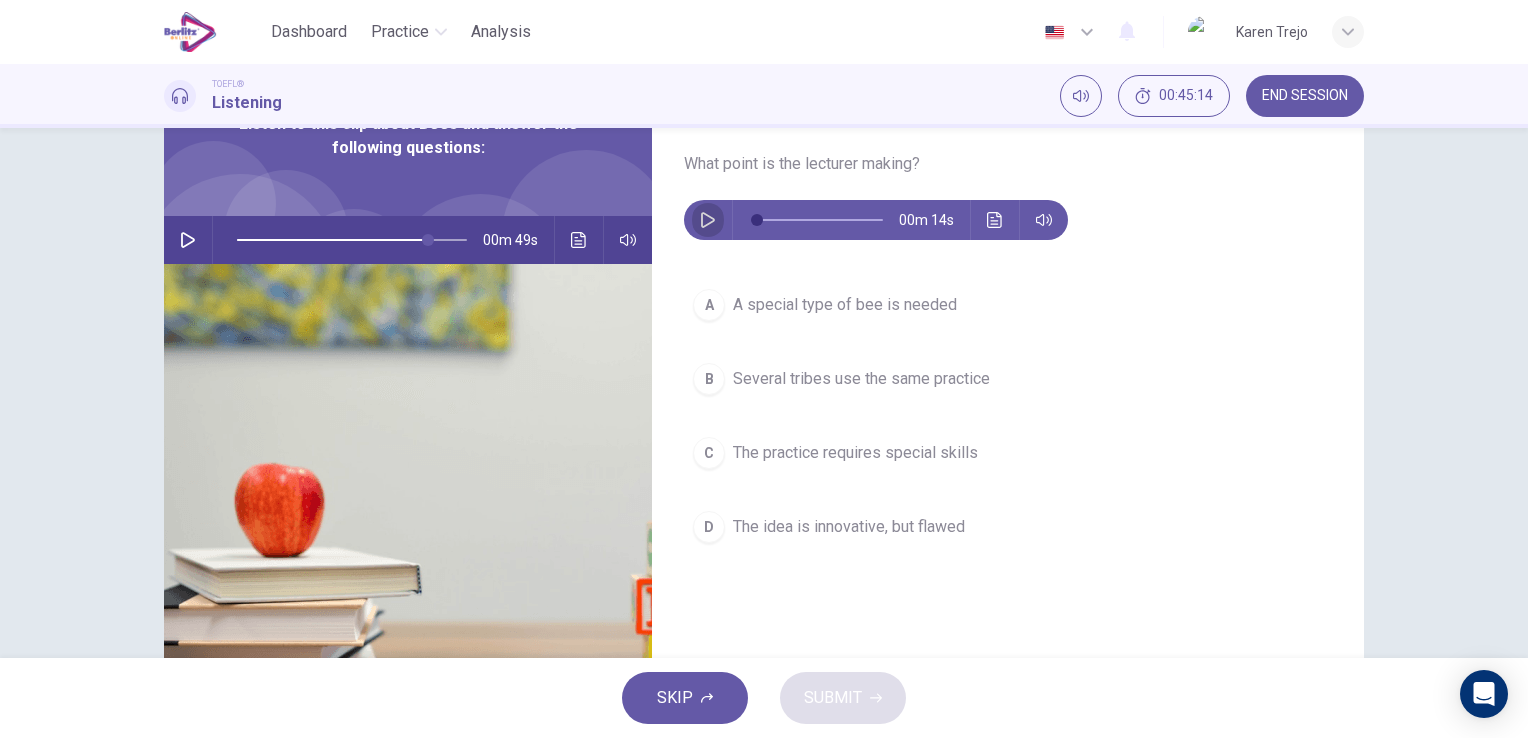 click at bounding box center (708, 220) 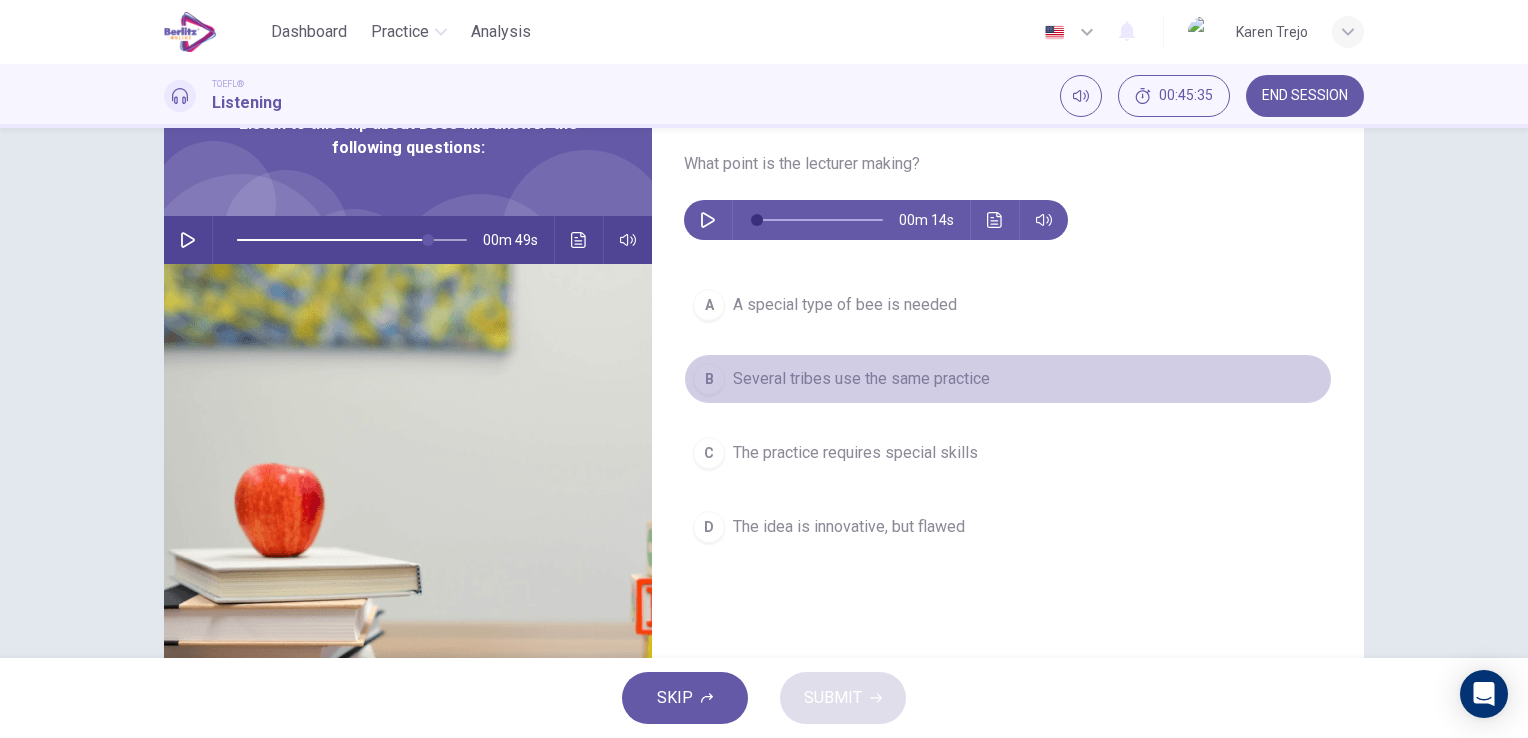 drag, startPoint x: 701, startPoint y: 375, endPoint x: 910, endPoint y: 676, distance: 366.4451 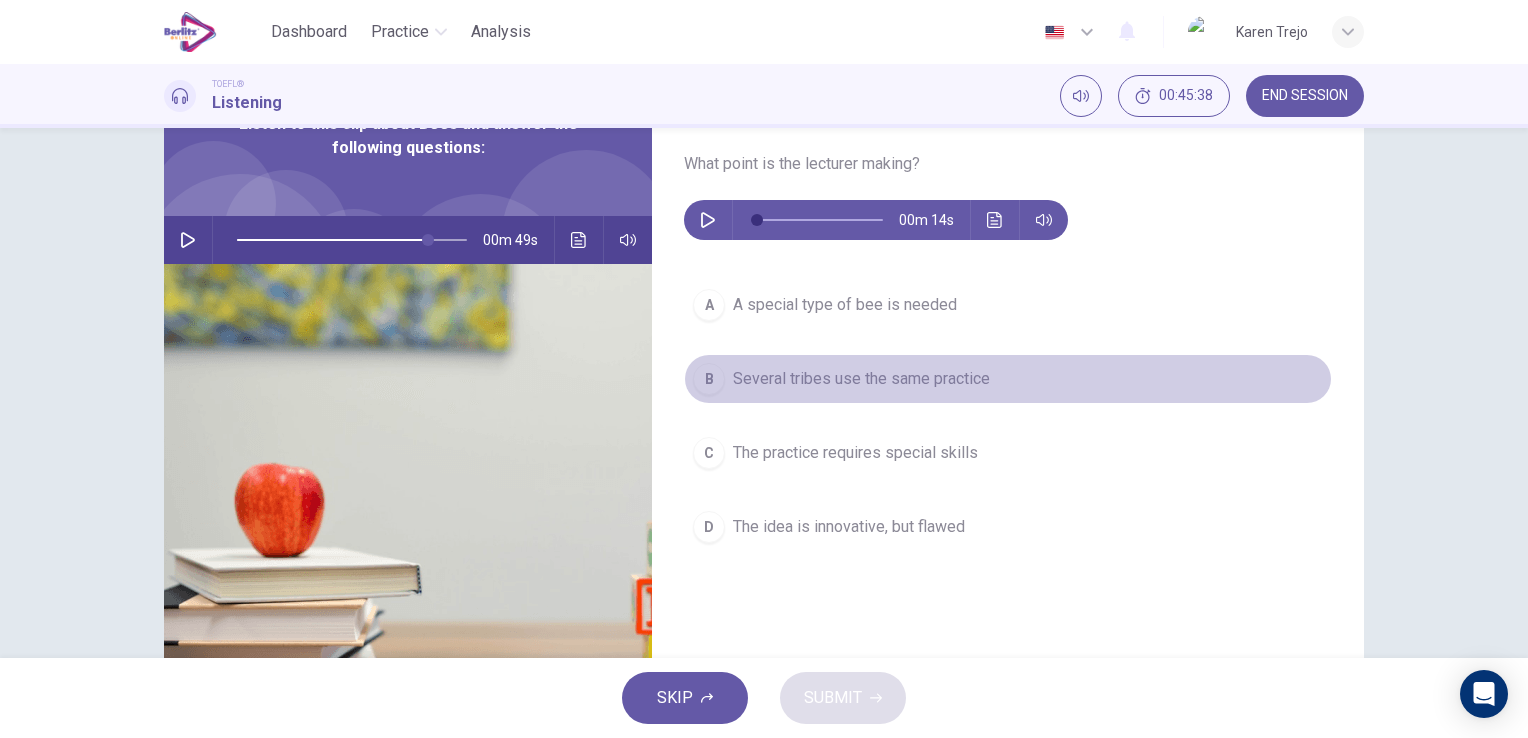 click on "B" at bounding box center [709, 305] 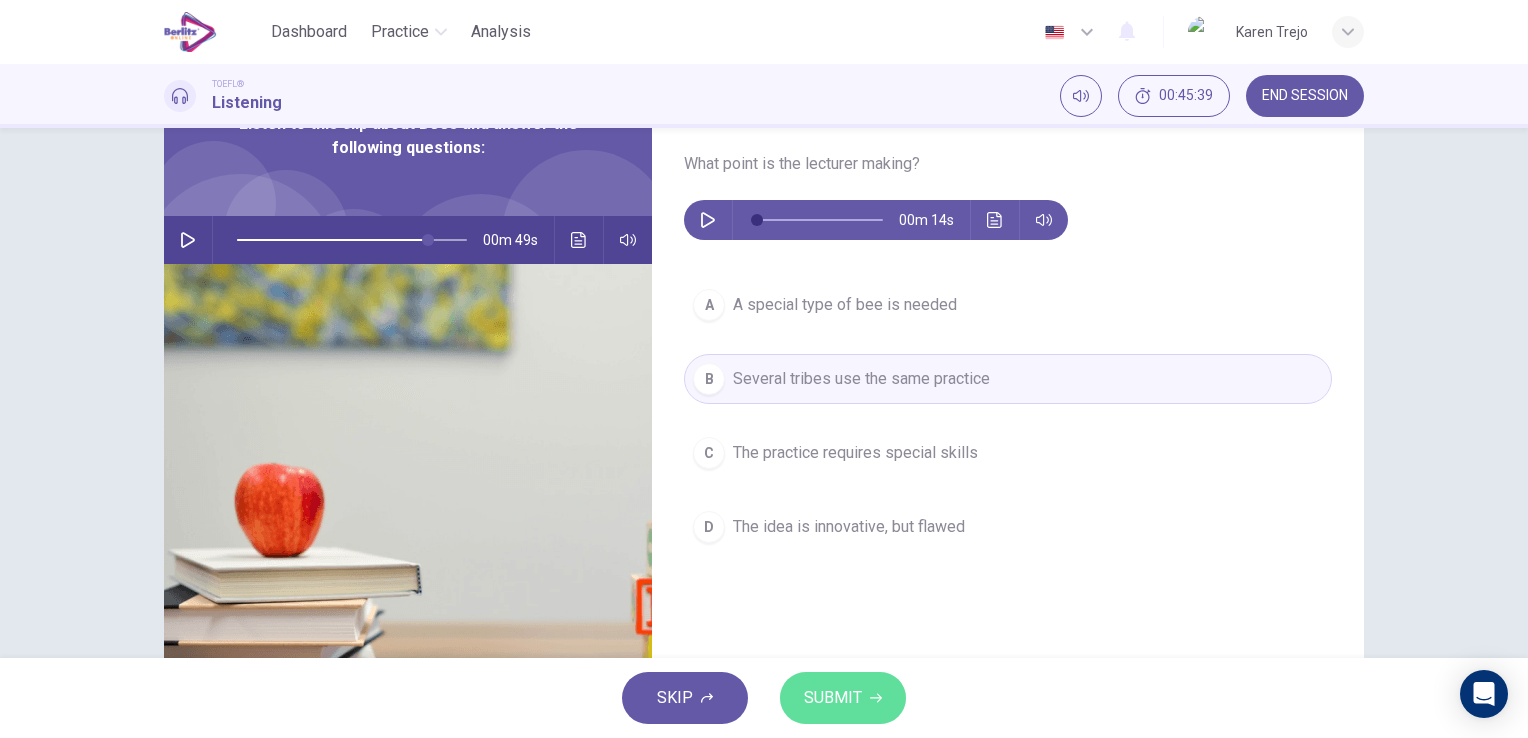 click on "SUBMIT" at bounding box center [833, 698] 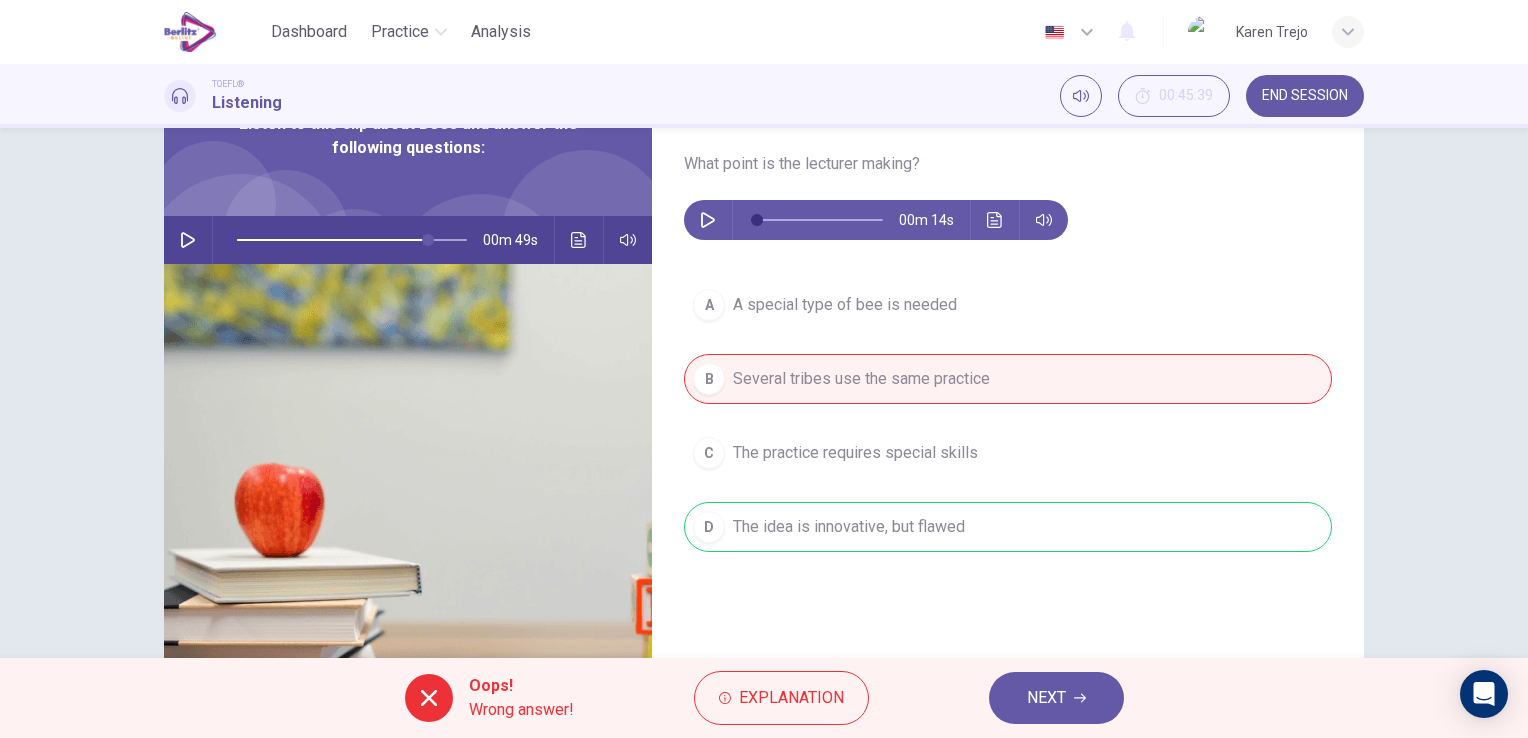 drag, startPoint x: 1048, startPoint y: 693, endPoint x: 968, endPoint y: 558, distance: 156.92355 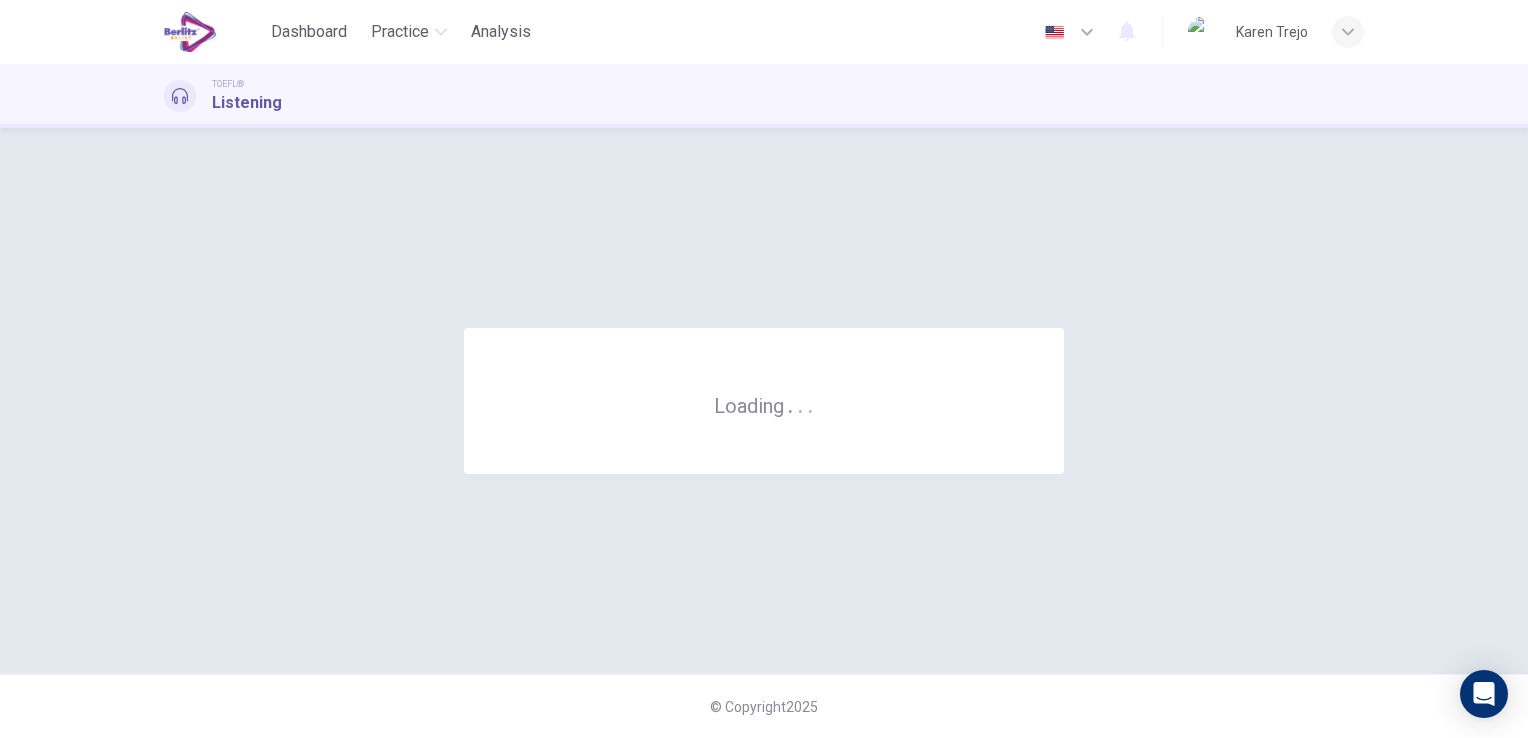 scroll, scrollTop: 0, scrollLeft: 0, axis: both 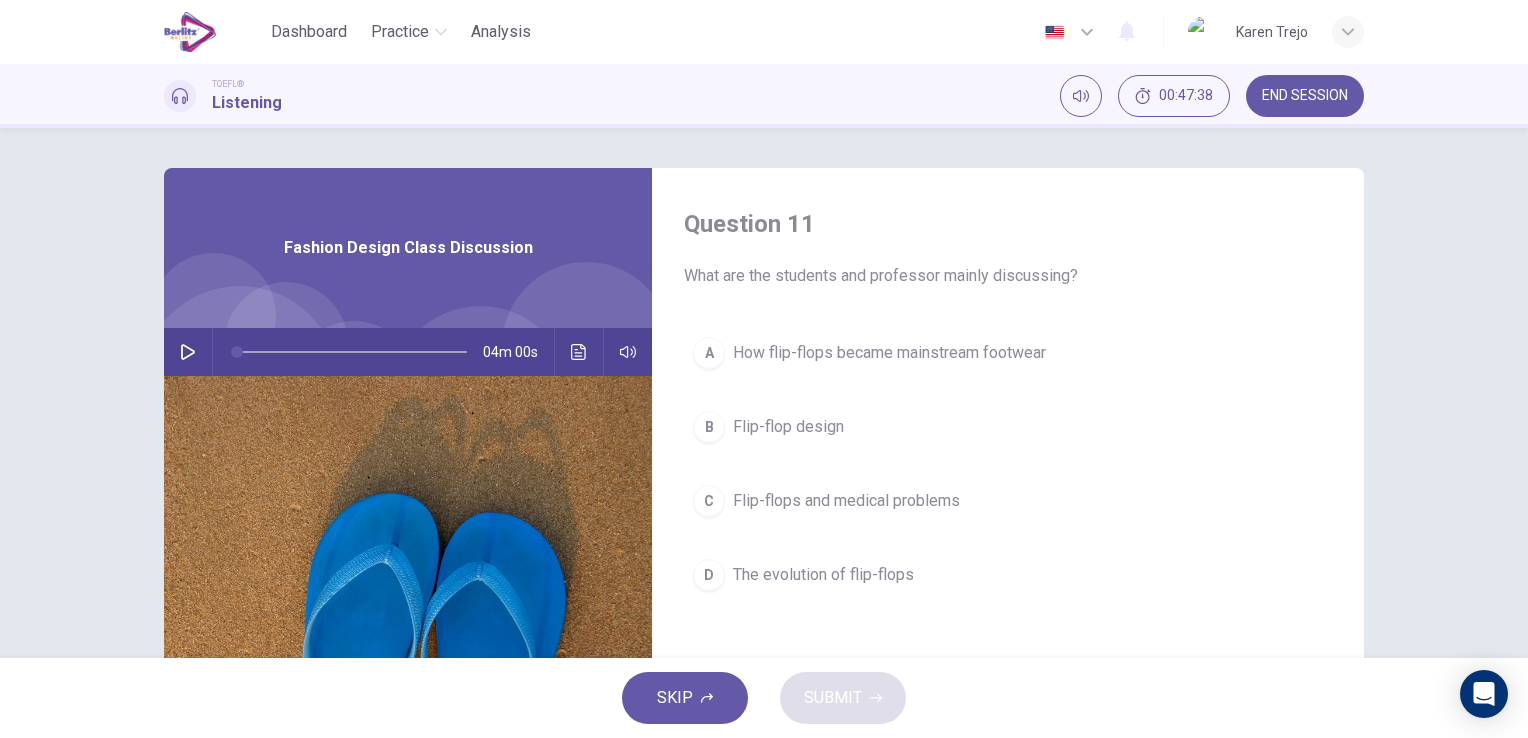 click on "04m 00s" at bounding box center (408, 352) 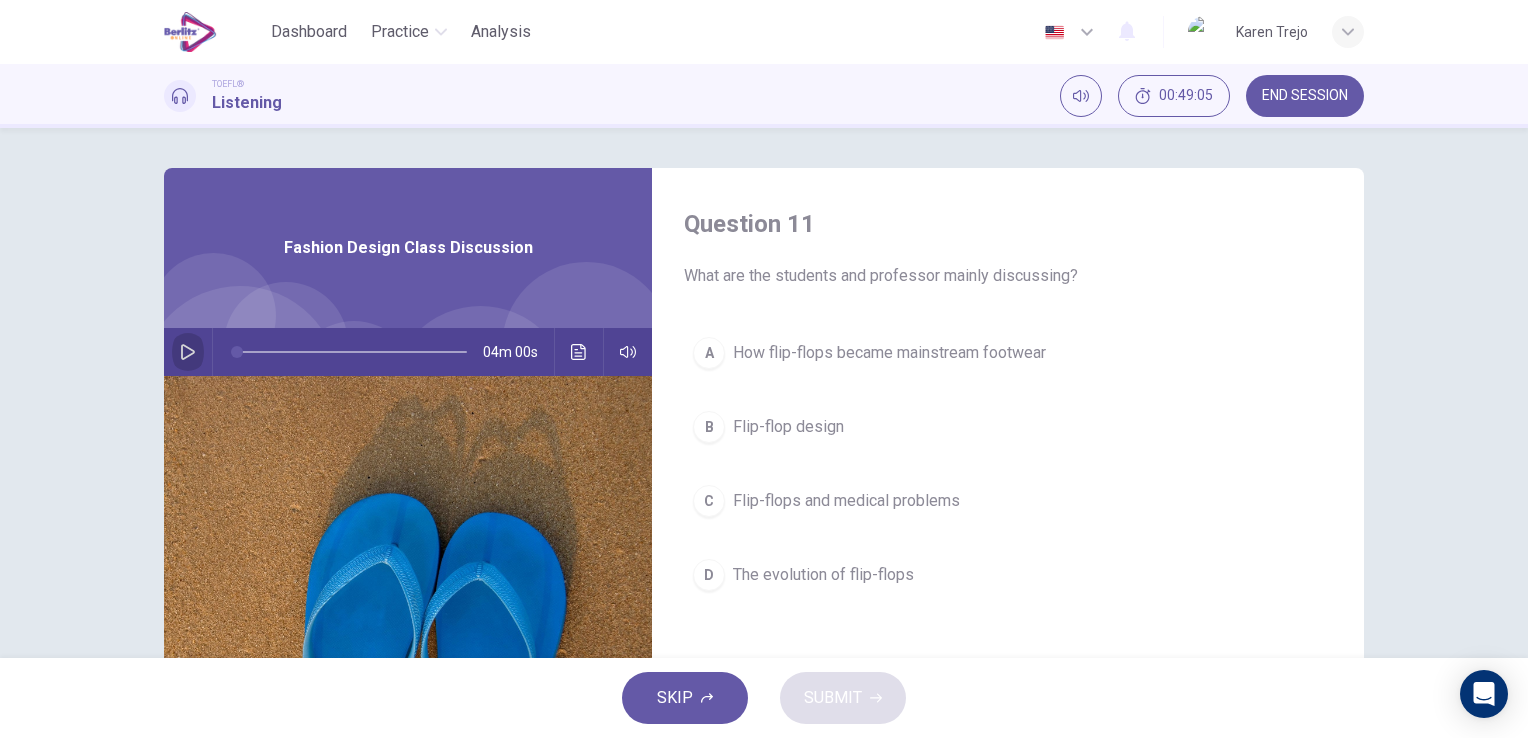 click at bounding box center (188, 352) 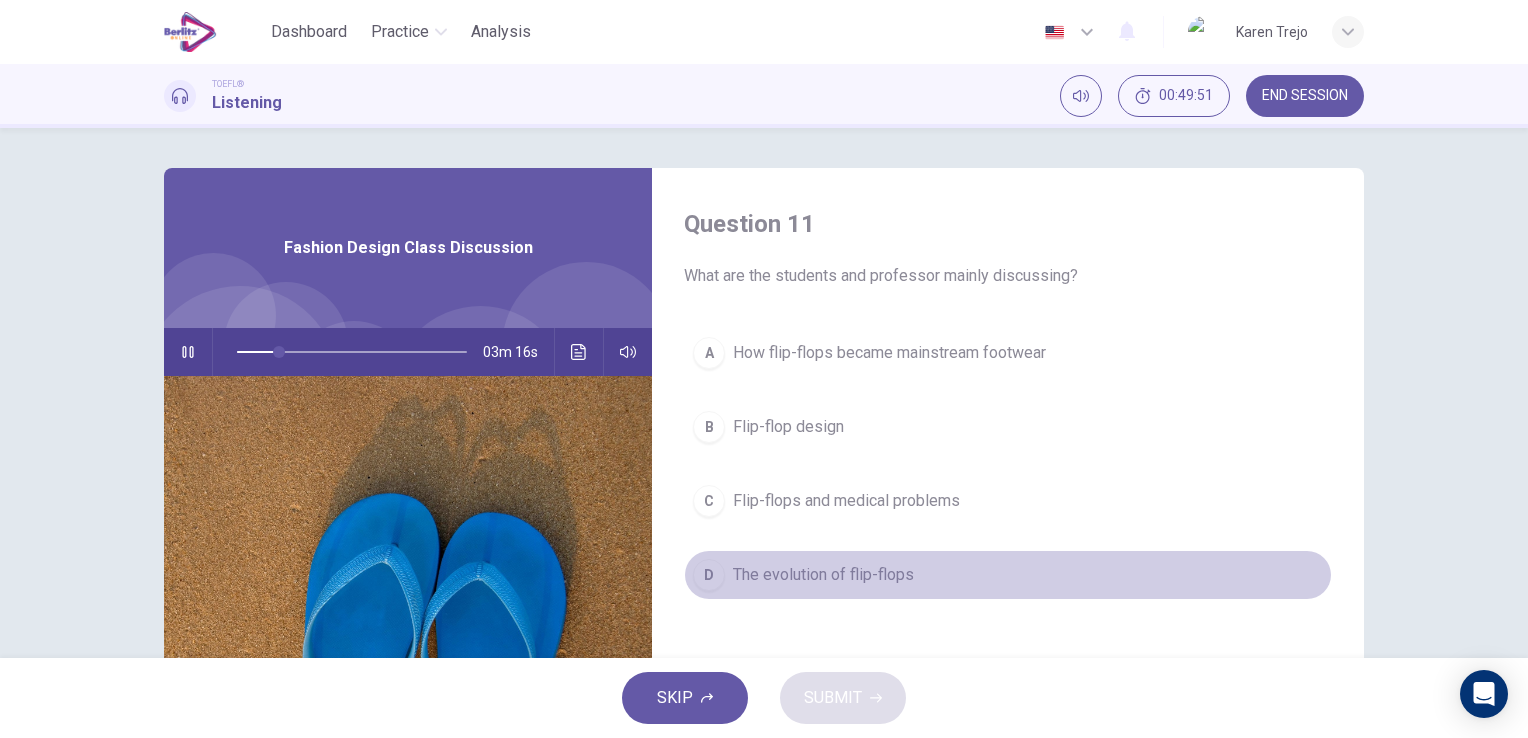 click on "D" at bounding box center (709, 353) 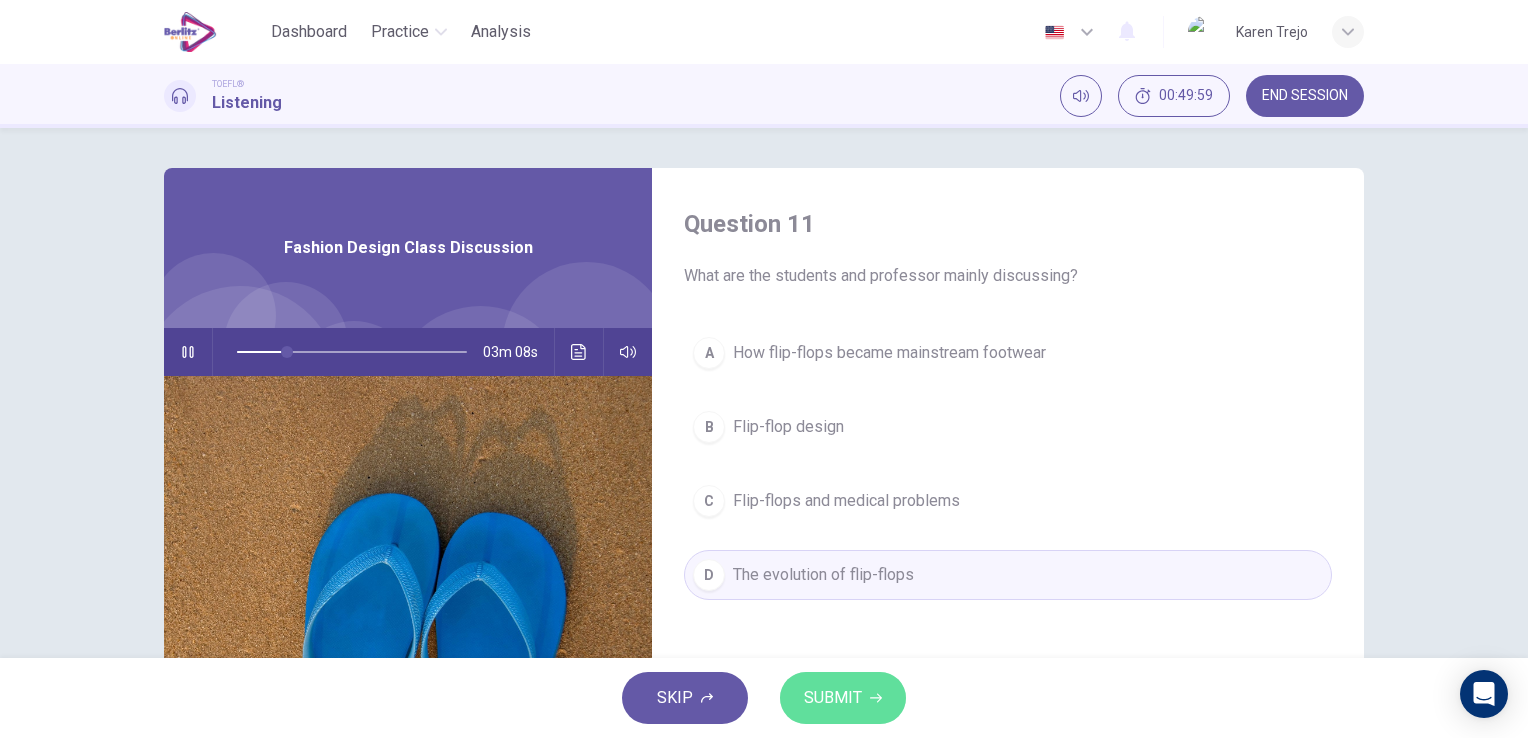 click on "SUBMIT" at bounding box center [833, 698] 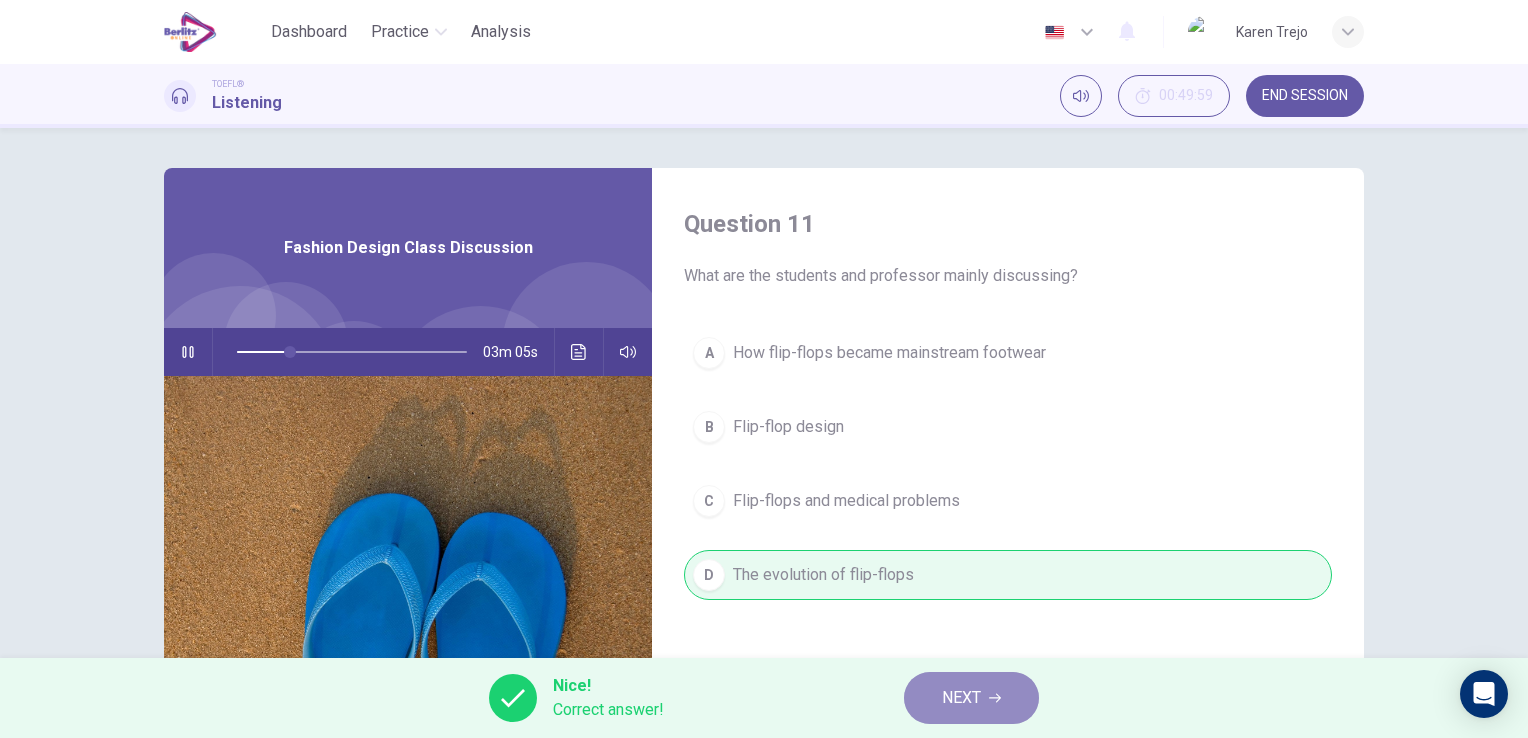 click on "NEXT" at bounding box center [961, 698] 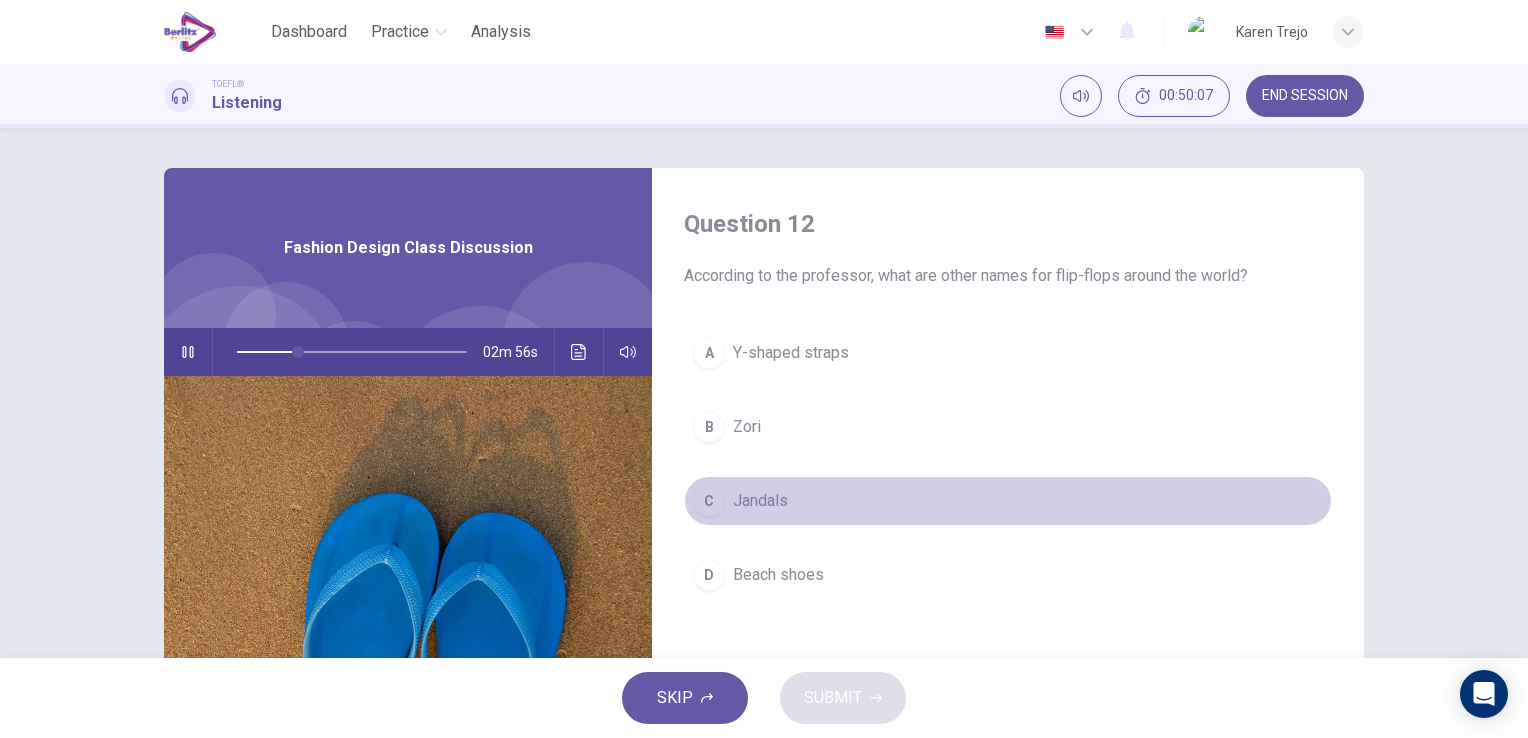 click on "C" at bounding box center [709, 353] 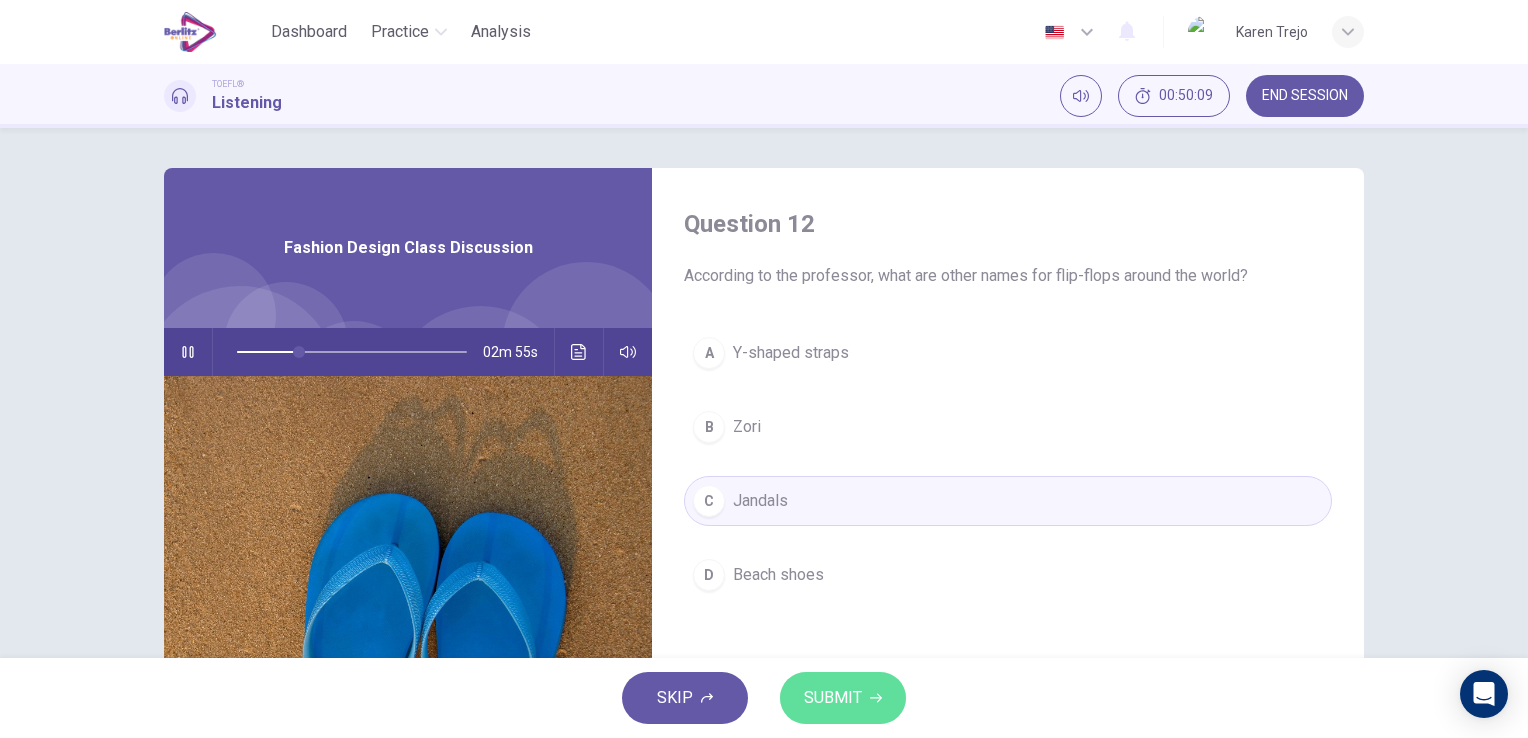 click on "SUBMIT" at bounding box center [843, 698] 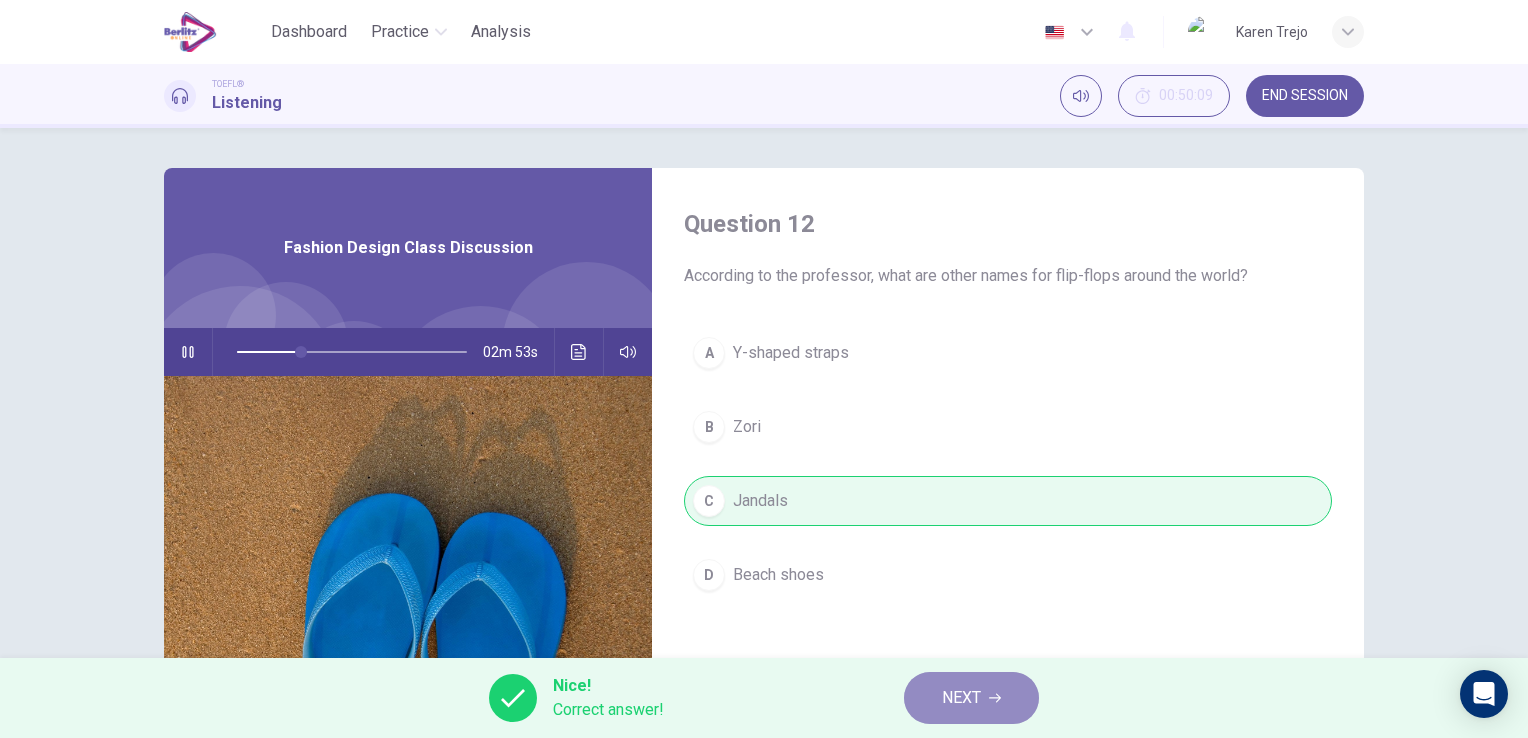 click on "NEXT" at bounding box center [971, 698] 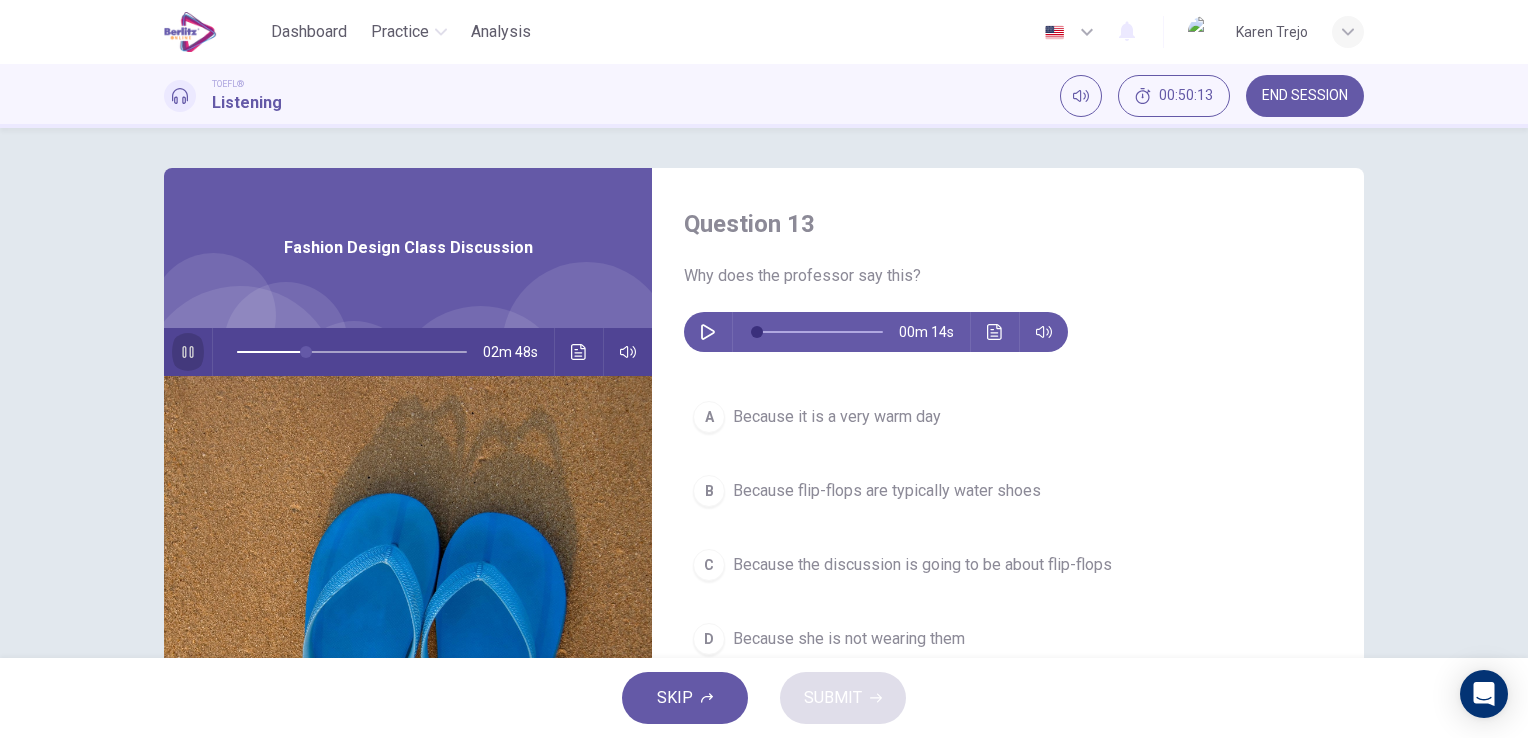 click at bounding box center (188, 352) 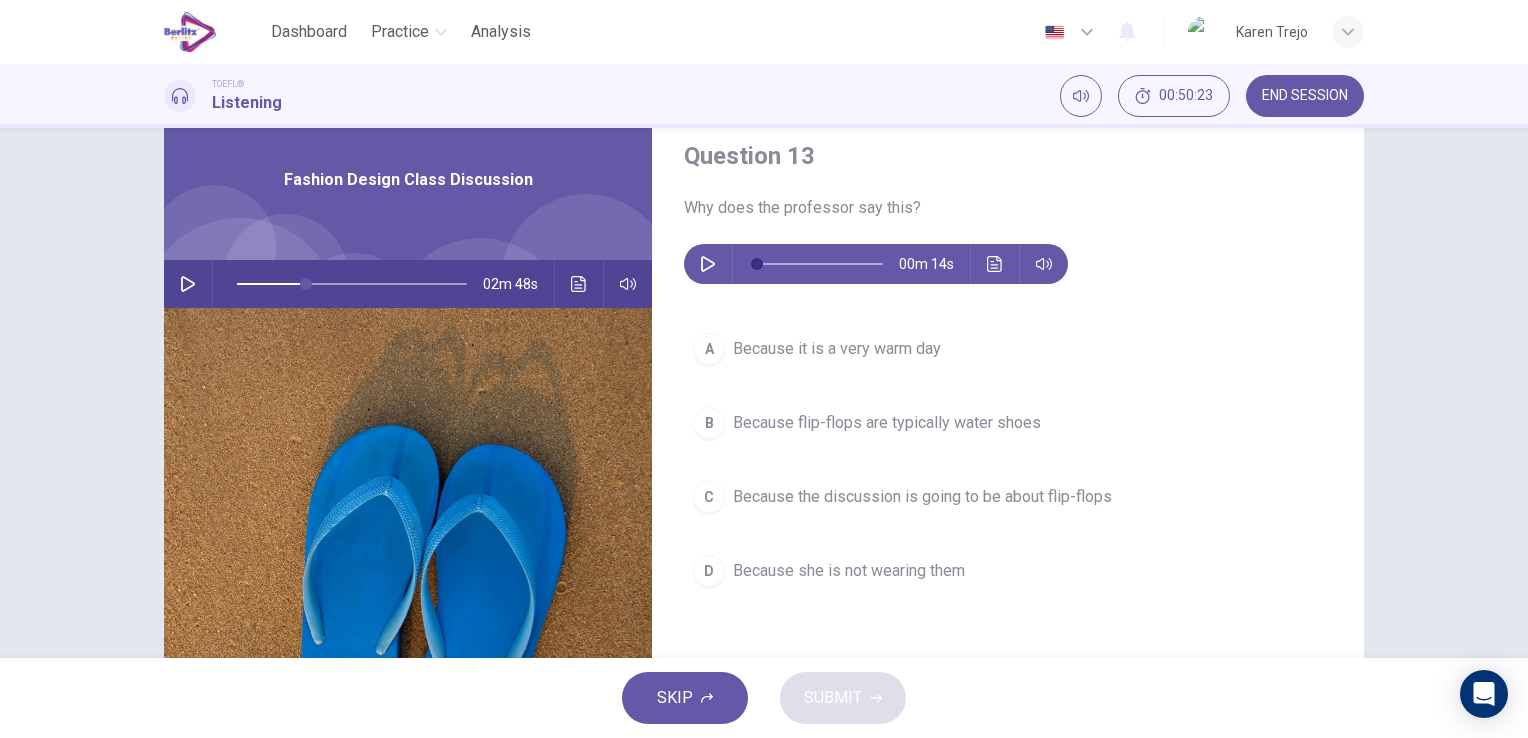 scroll, scrollTop: 75, scrollLeft: 0, axis: vertical 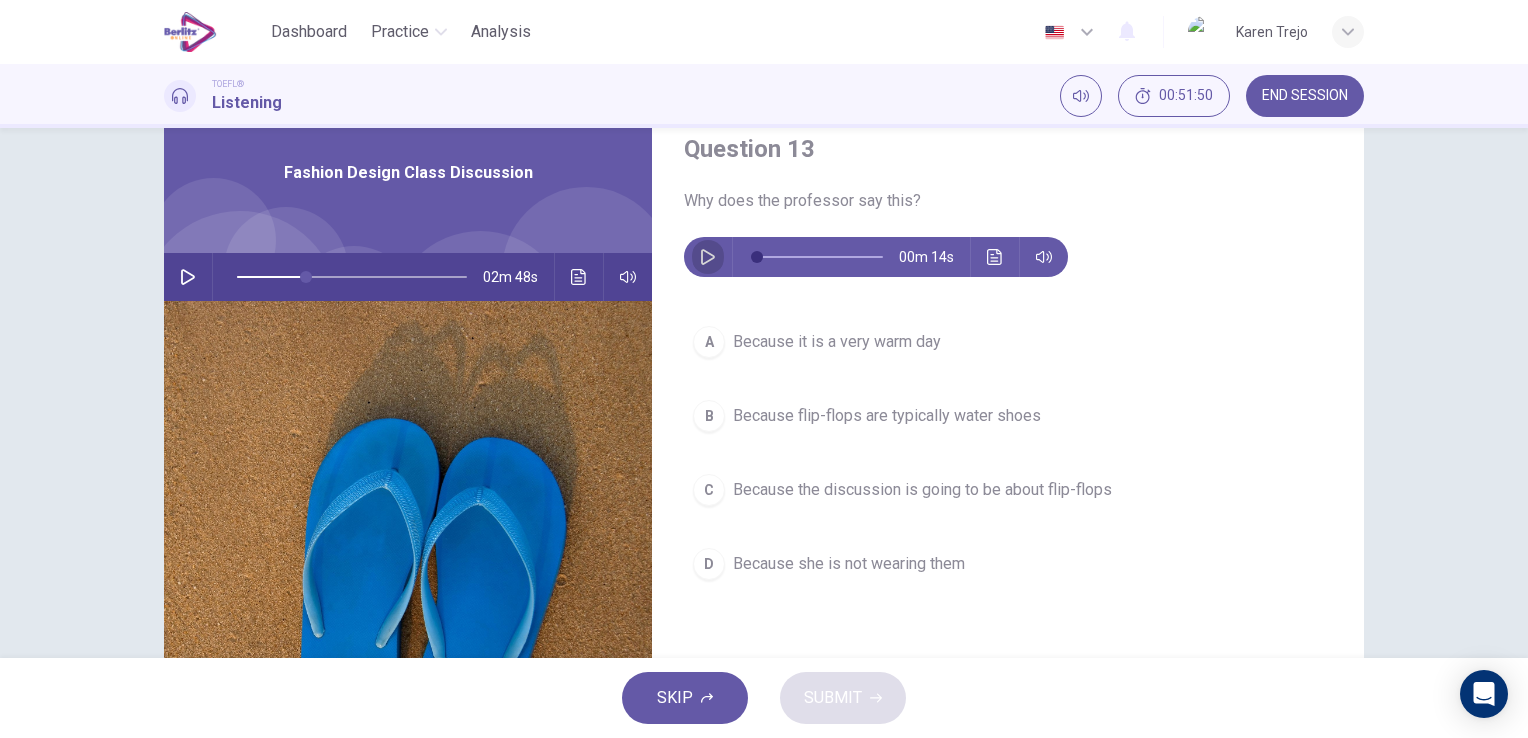 click at bounding box center (708, 257) 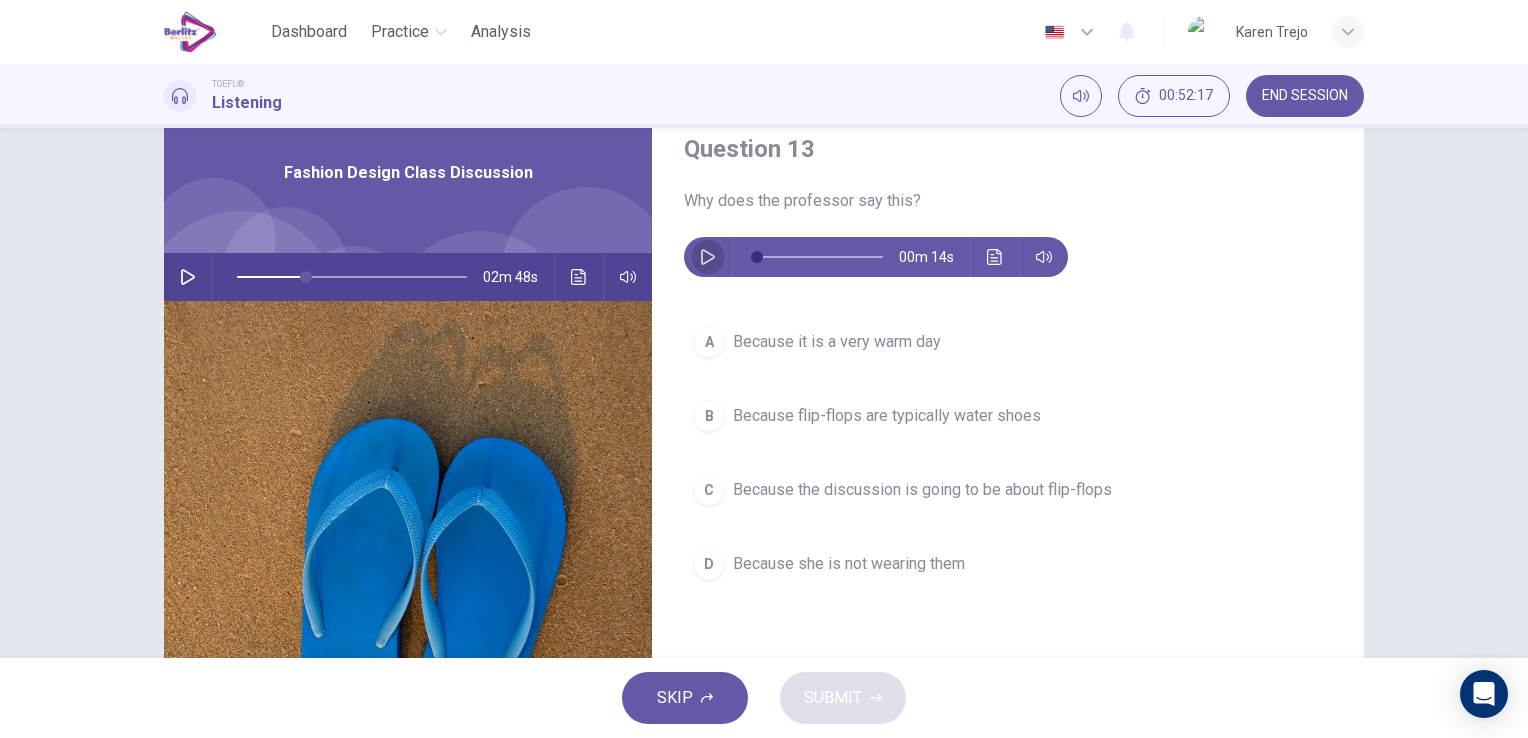 click at bounding box center (708, 257) 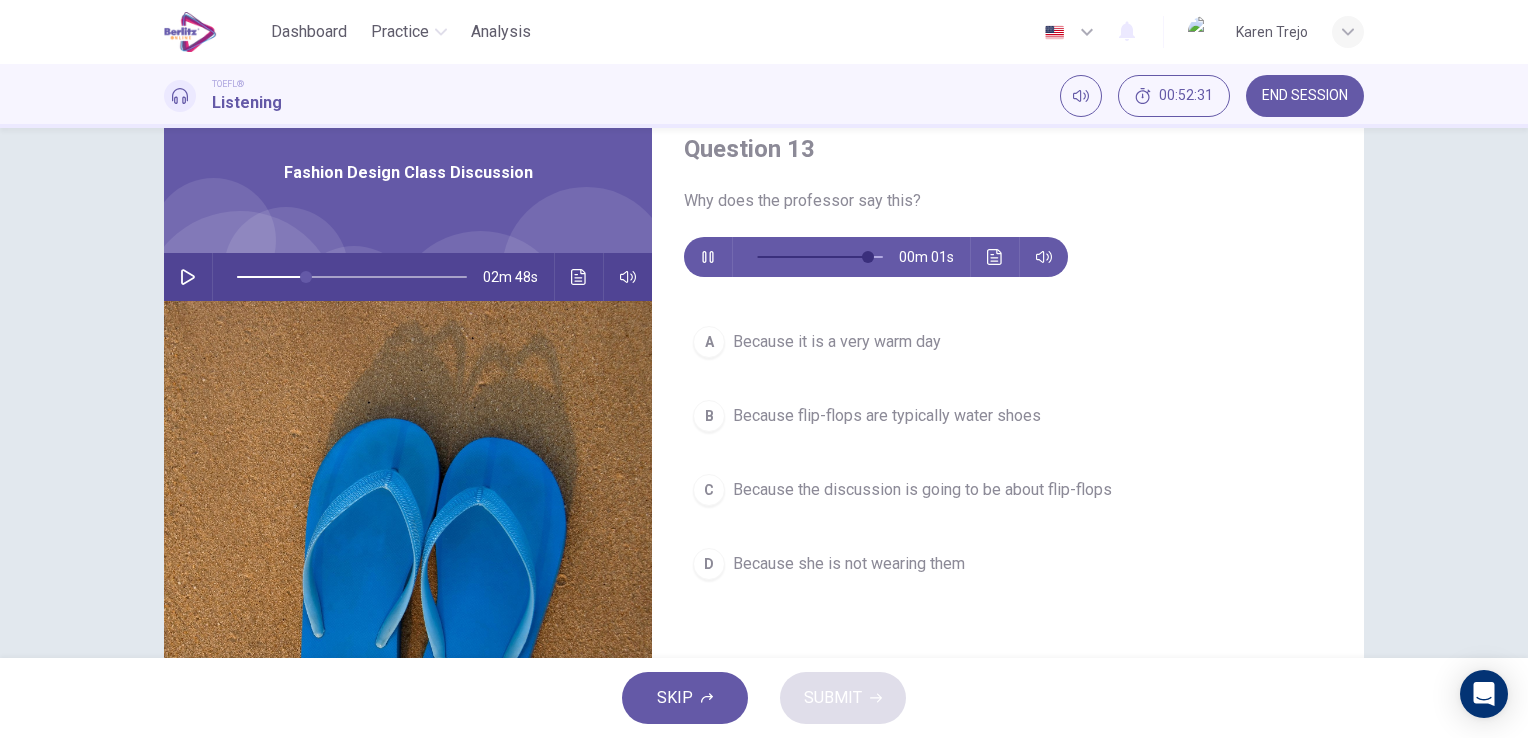 click on "B" at bounding box center (709, 342) 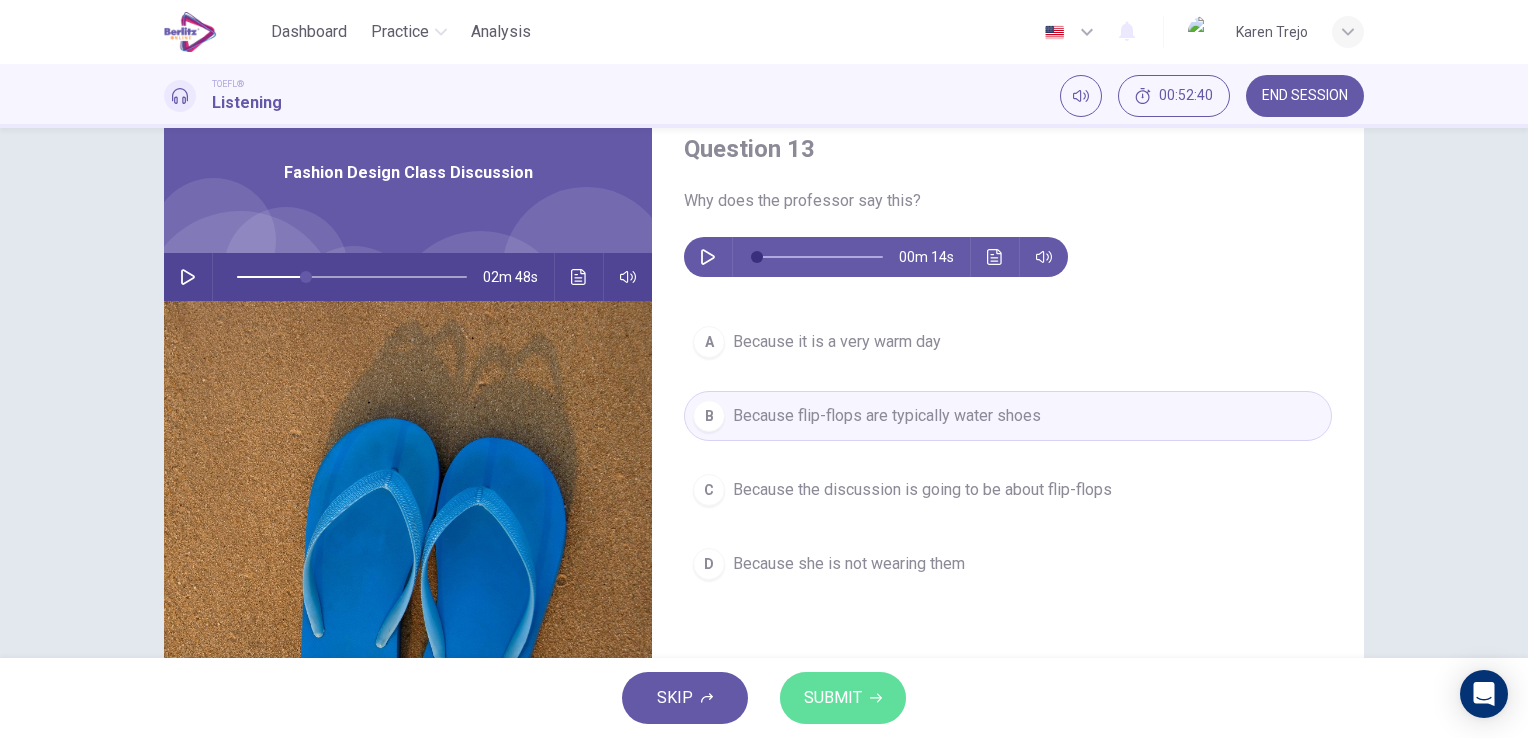 click on "SUBMIT" at bounding box center (833, 698) 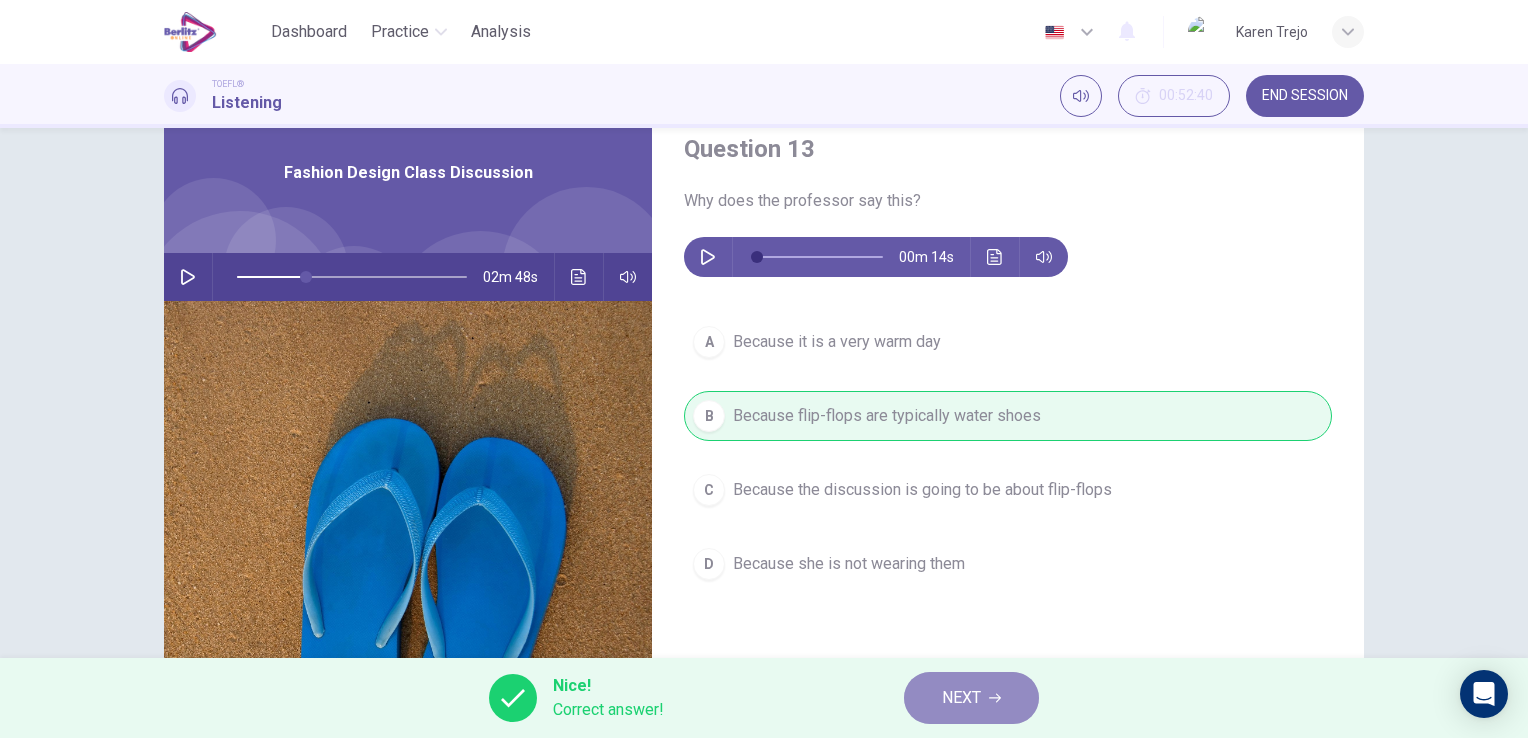 click on "NEXT" at bounding box center (971, 698) 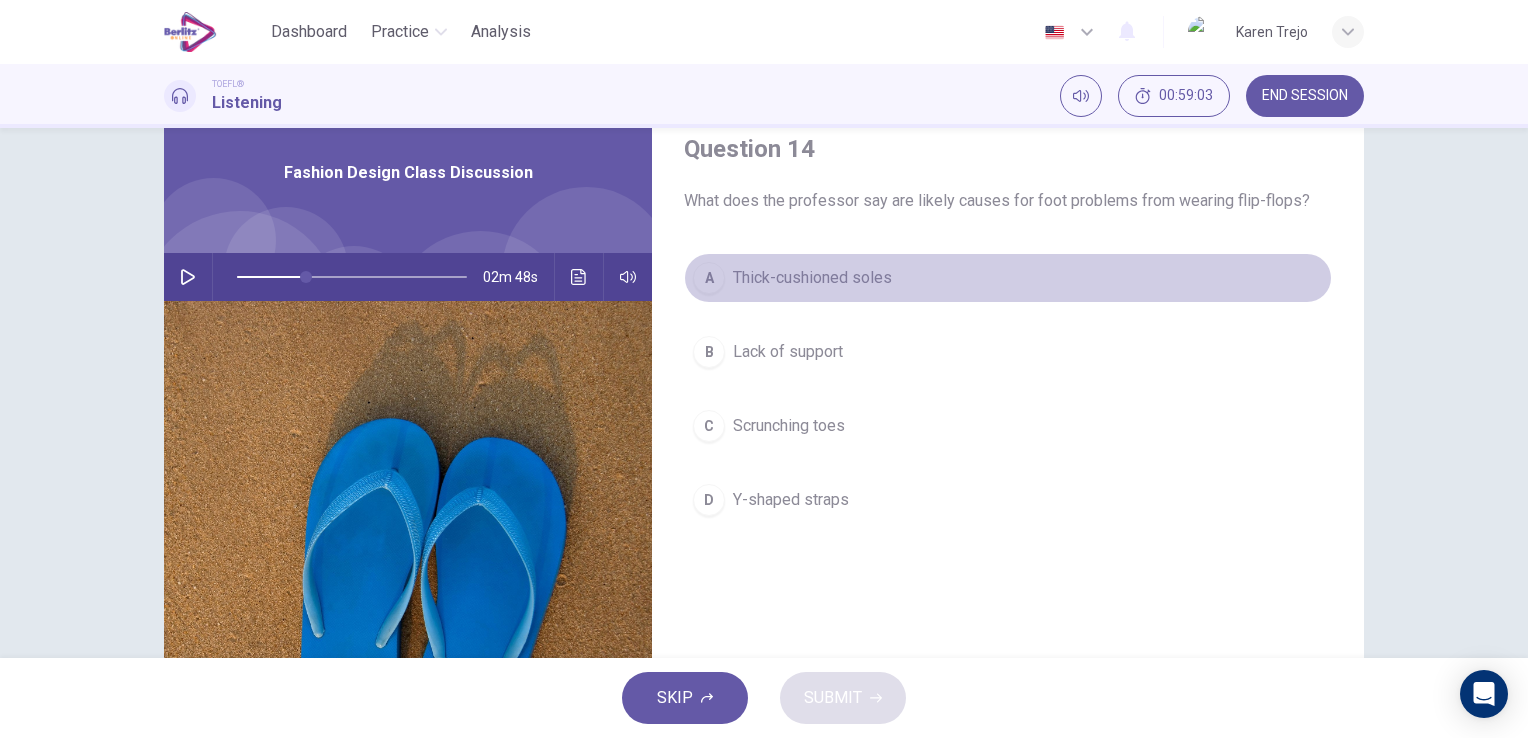 drag, startPoint x: 888, startPoint y: 271, endPoint x: 755, endPoint y: 283, distance: 133.54025 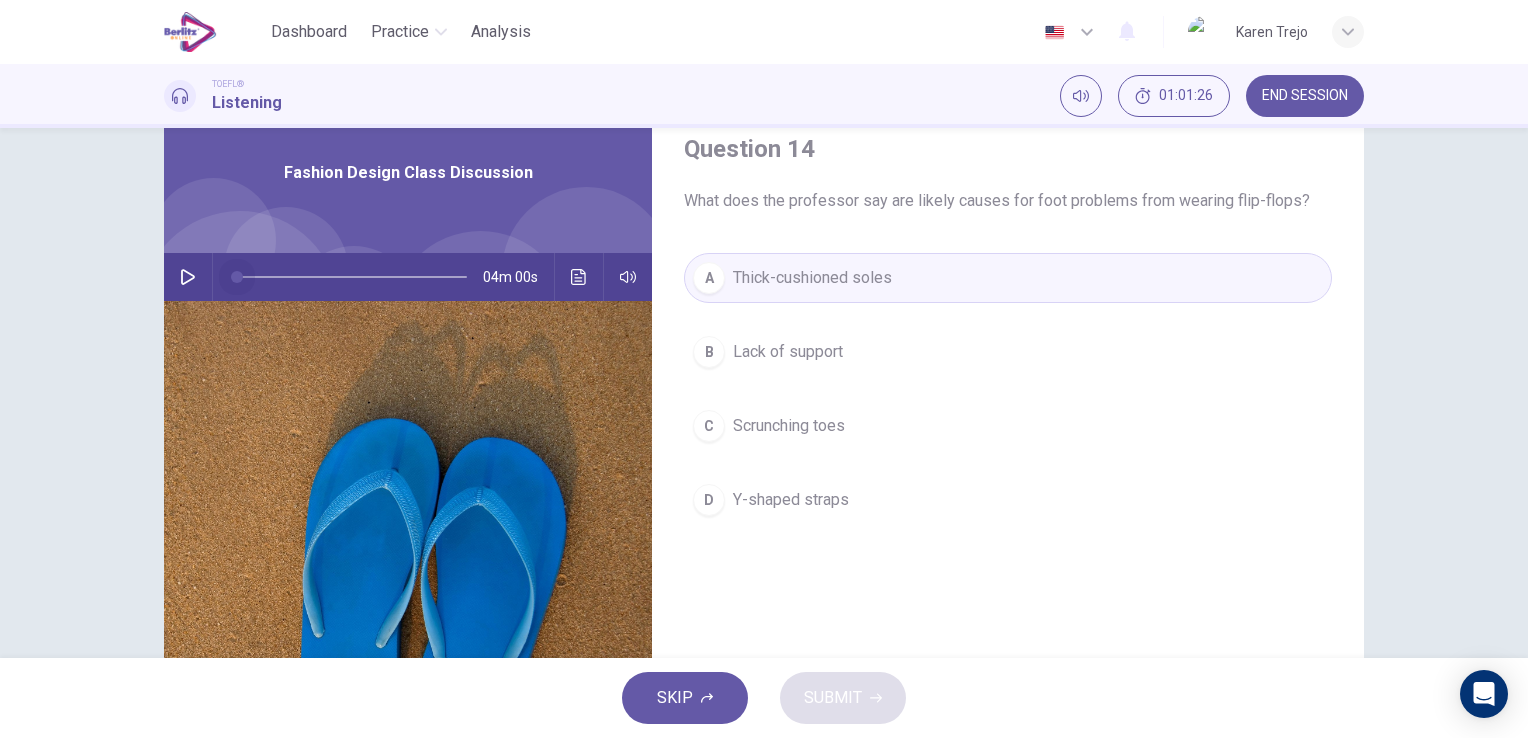 drag, startPoint x: 304, startPoint y: 268, endPoint x: 224, endPoint y: 268, distance: 80 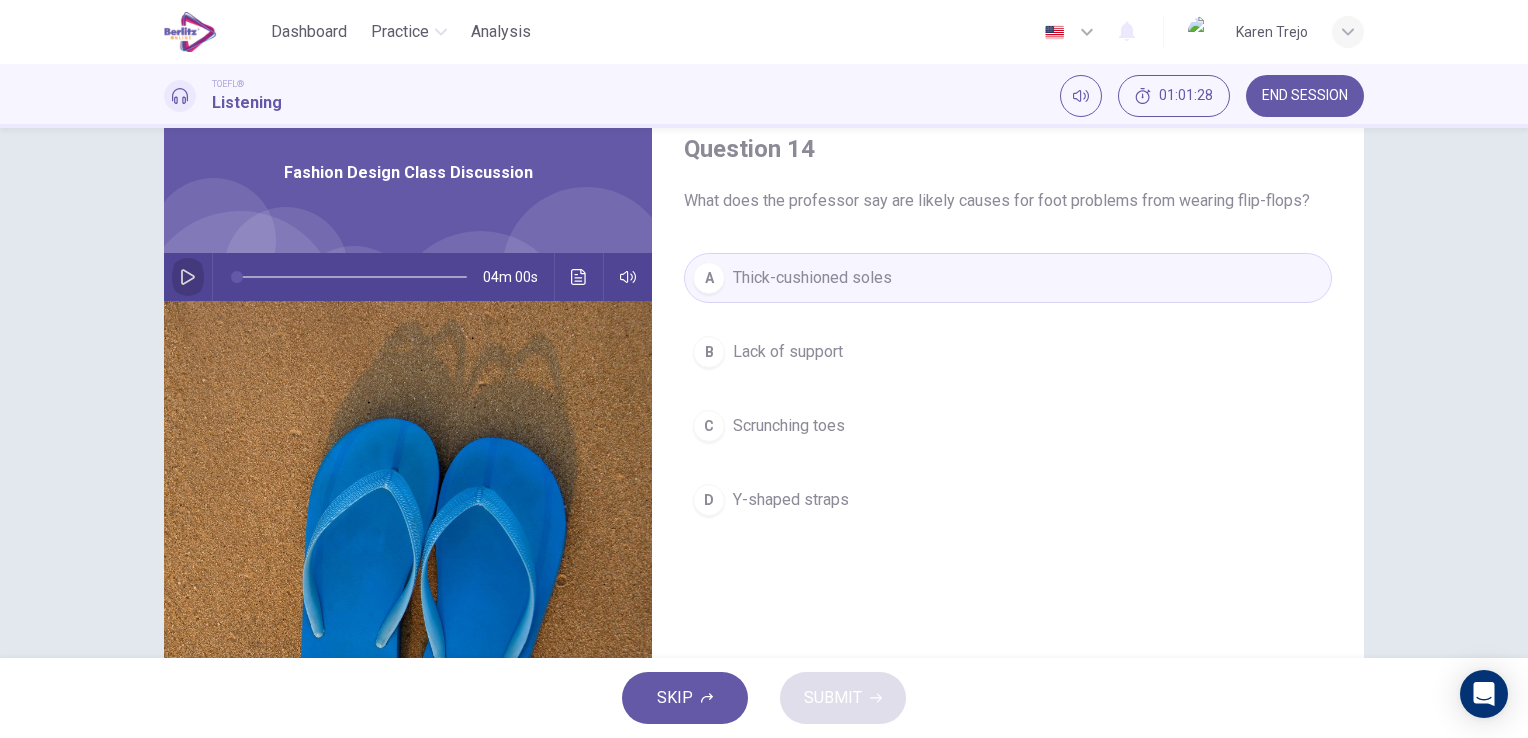 click at bounding box center [188, 277] 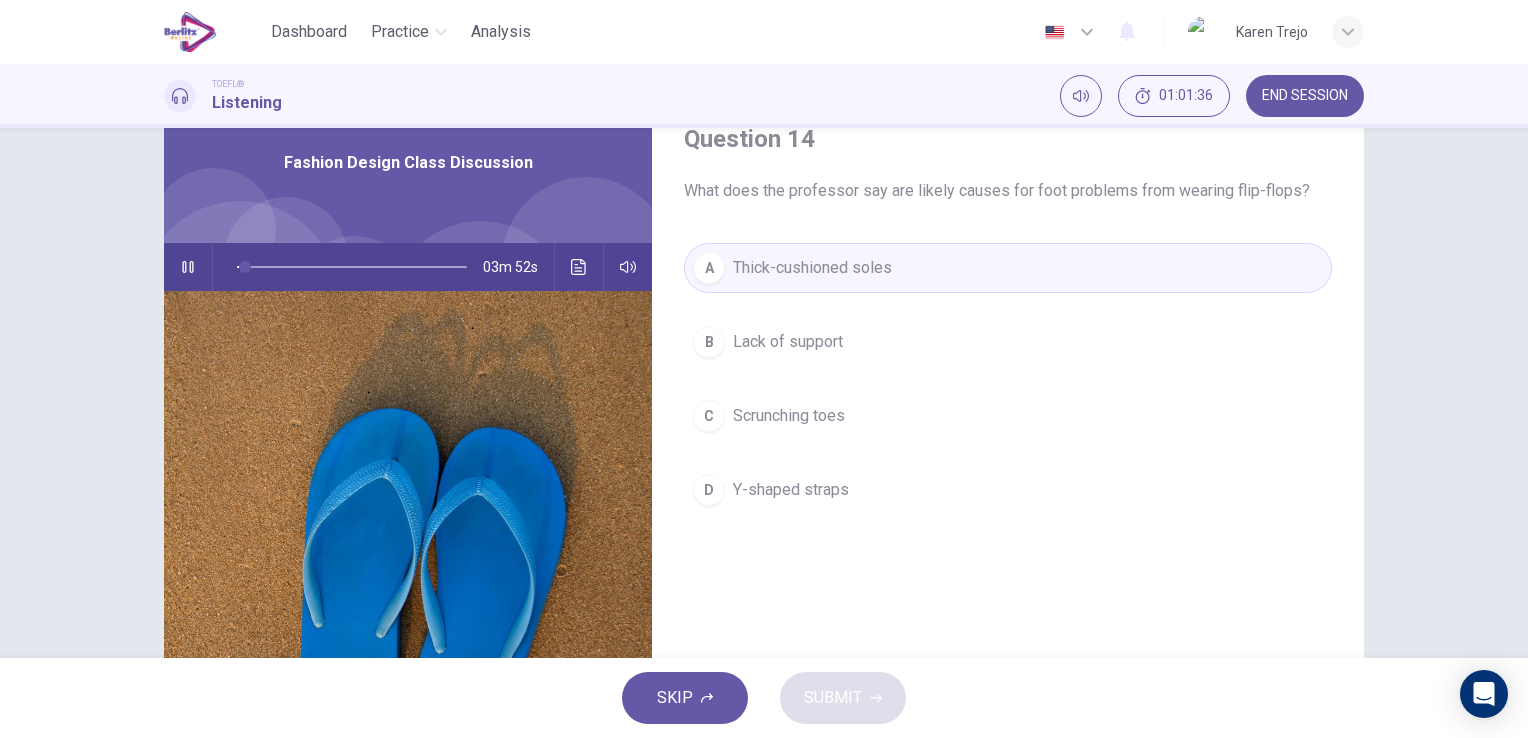scroll, scrollTop: 82, scrollLeft: 0, axis: vertical 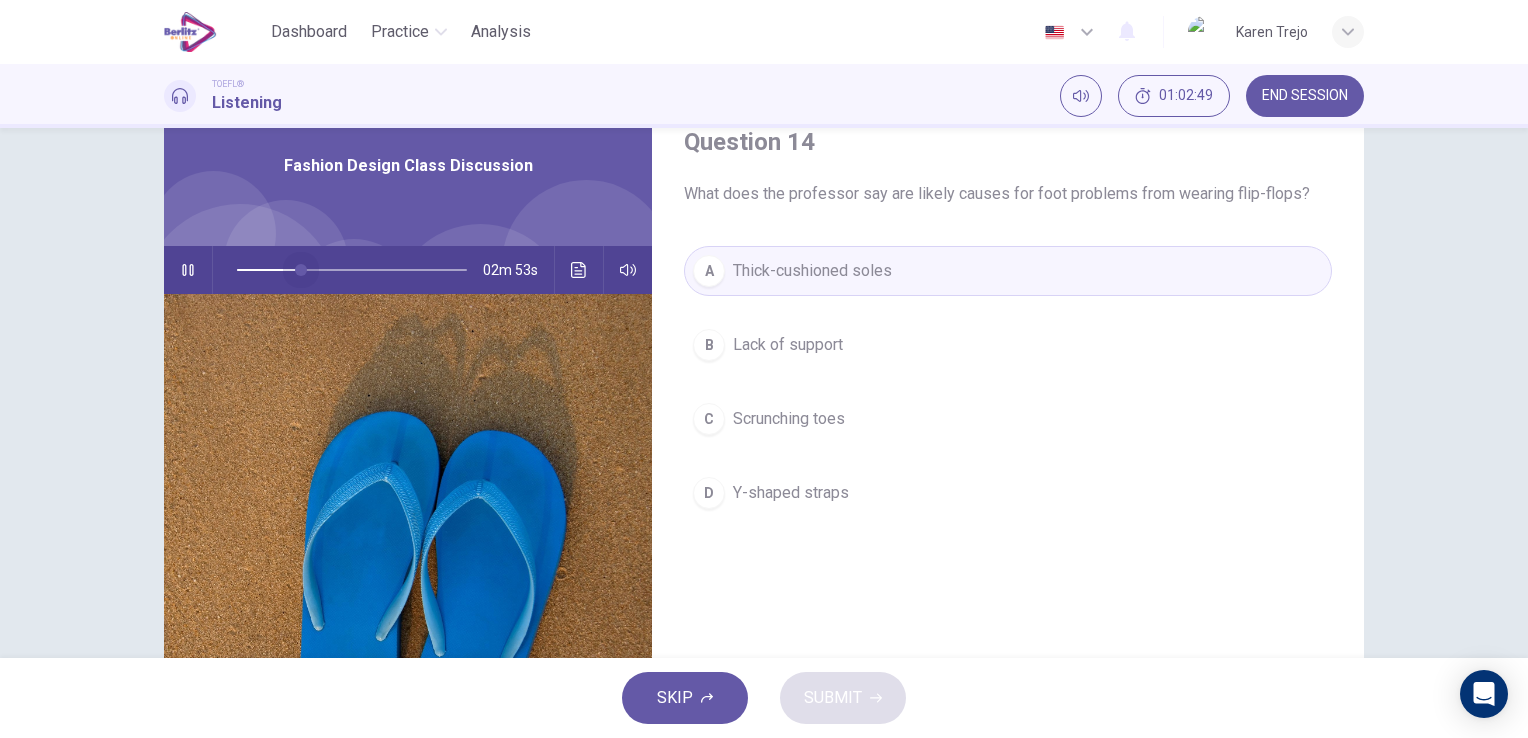 drag, startPoint x: 308, startPoint y: 262, endPoint x: 269, endPoint y: 269, distance: 39.623226 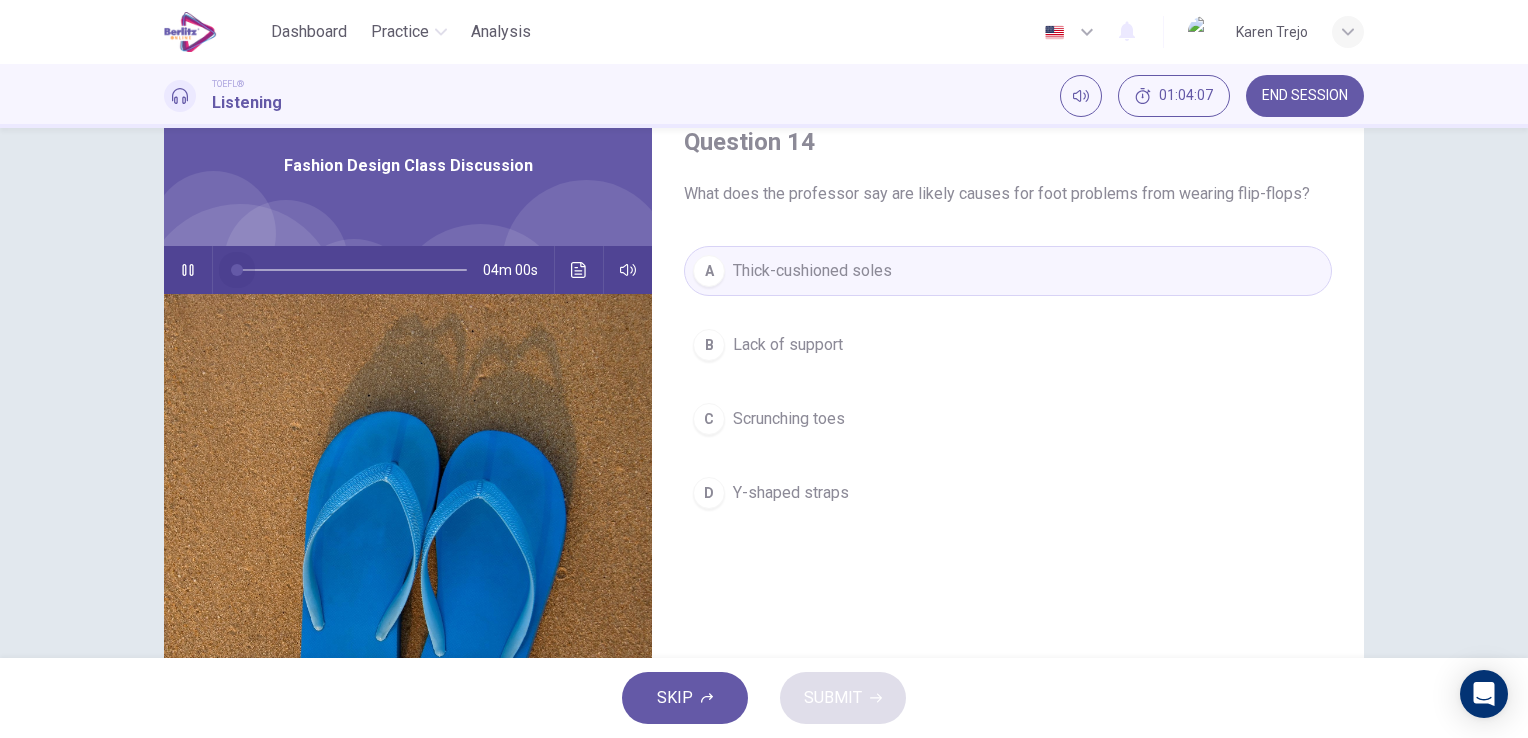 drag, startPoint x: 344, startPoint y: 263, endPoint x: 232, endPoint y: 266, distance: 112.04017 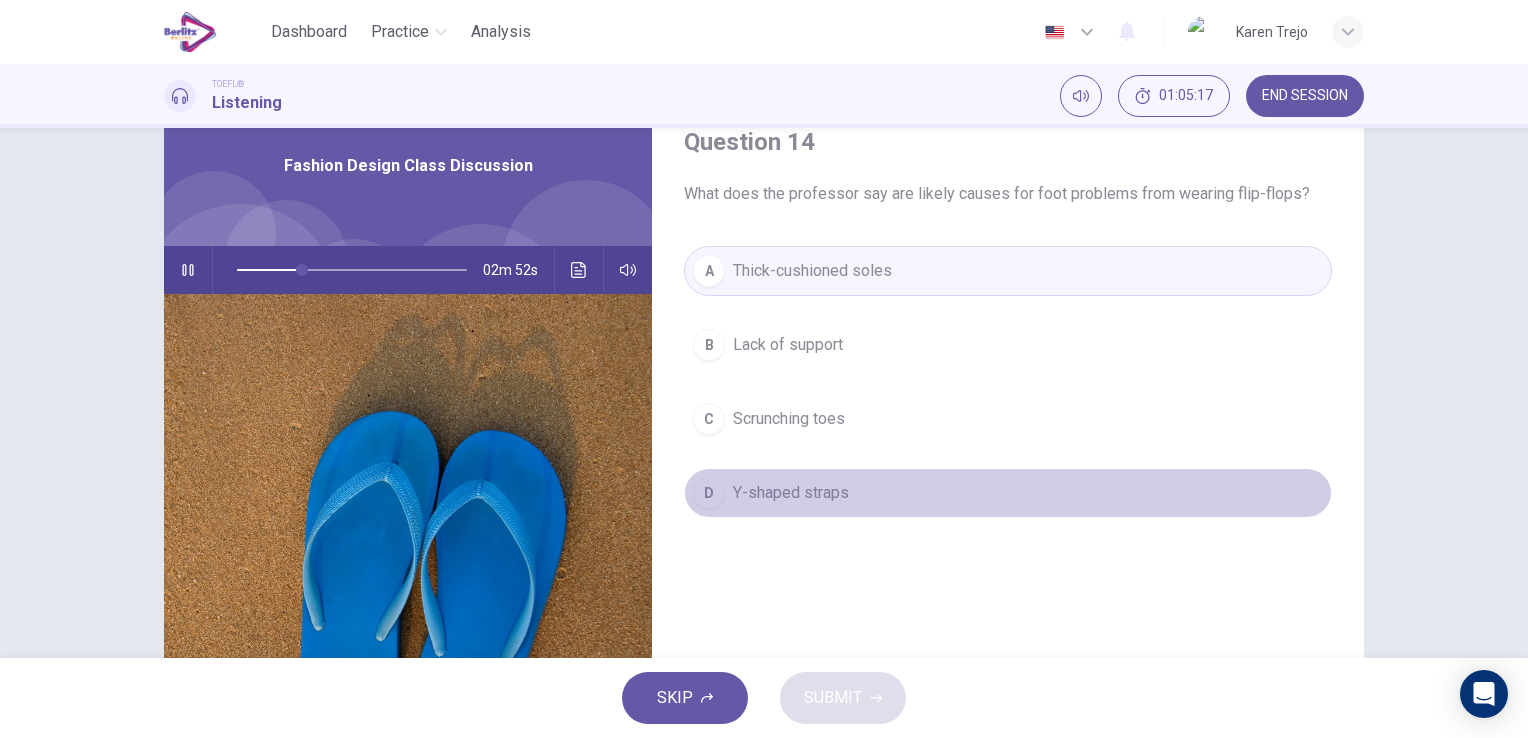 click on "D" at bounding box center (709, 345) 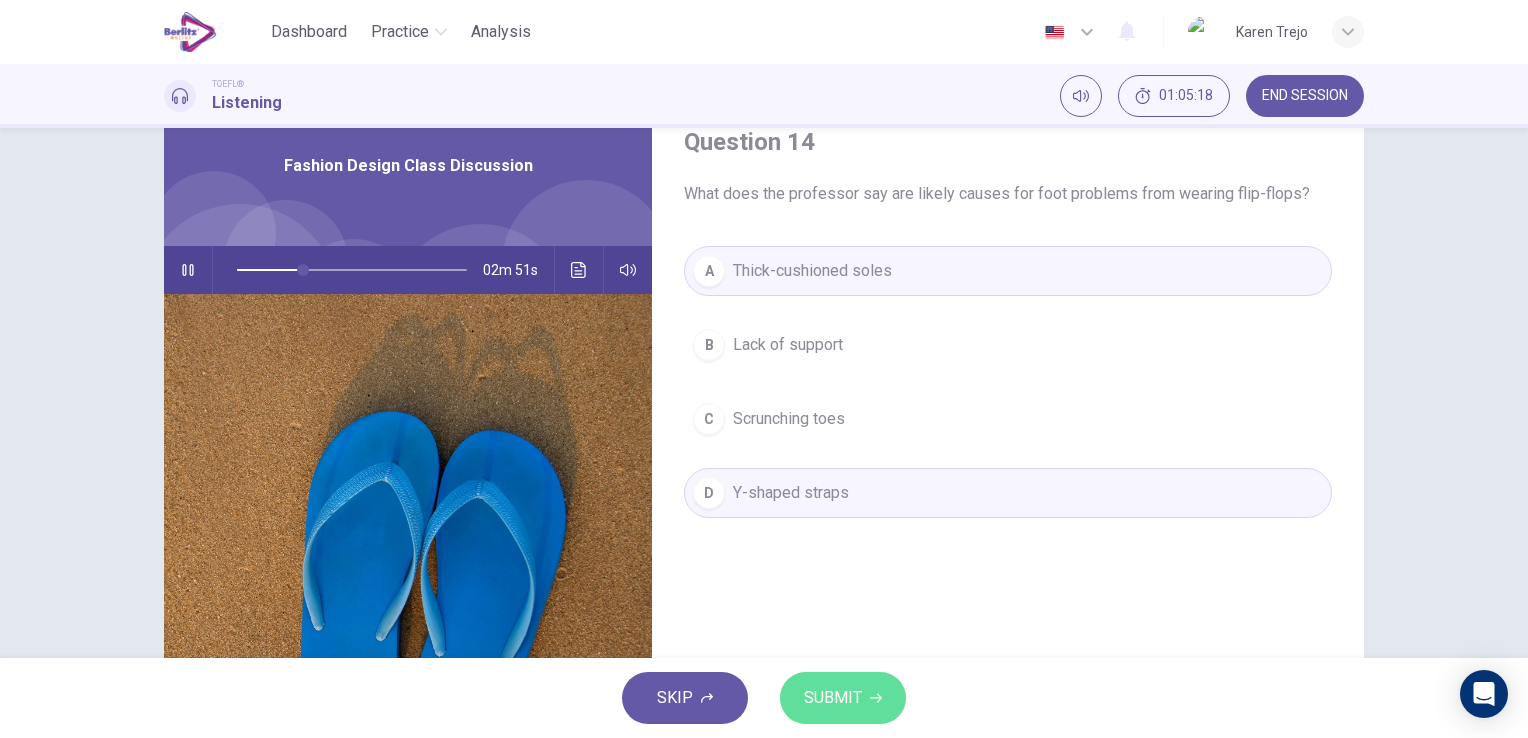 click on "SUBMIT" at bounding box center (833, 698) 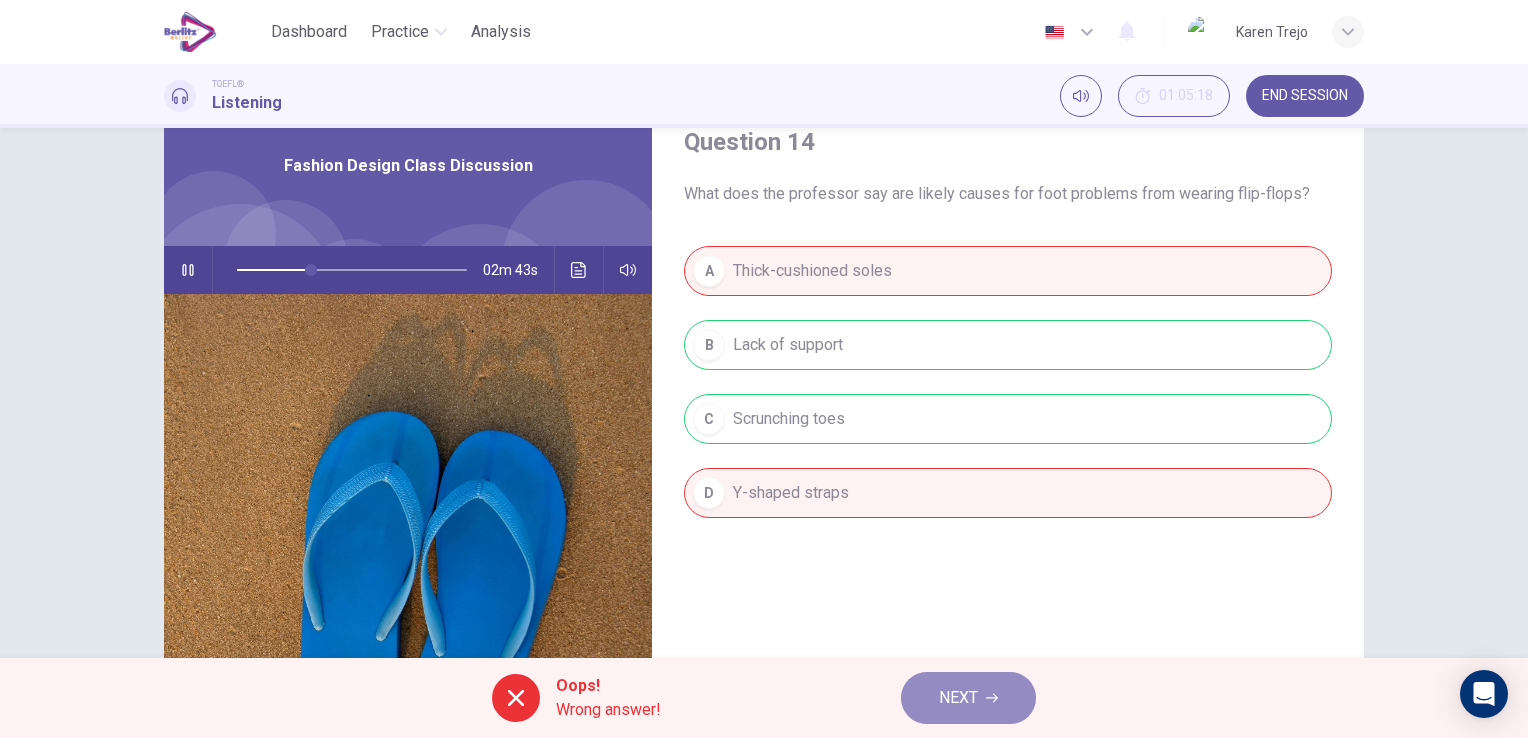 click on "NEXT" at bounding box center (958, 698) 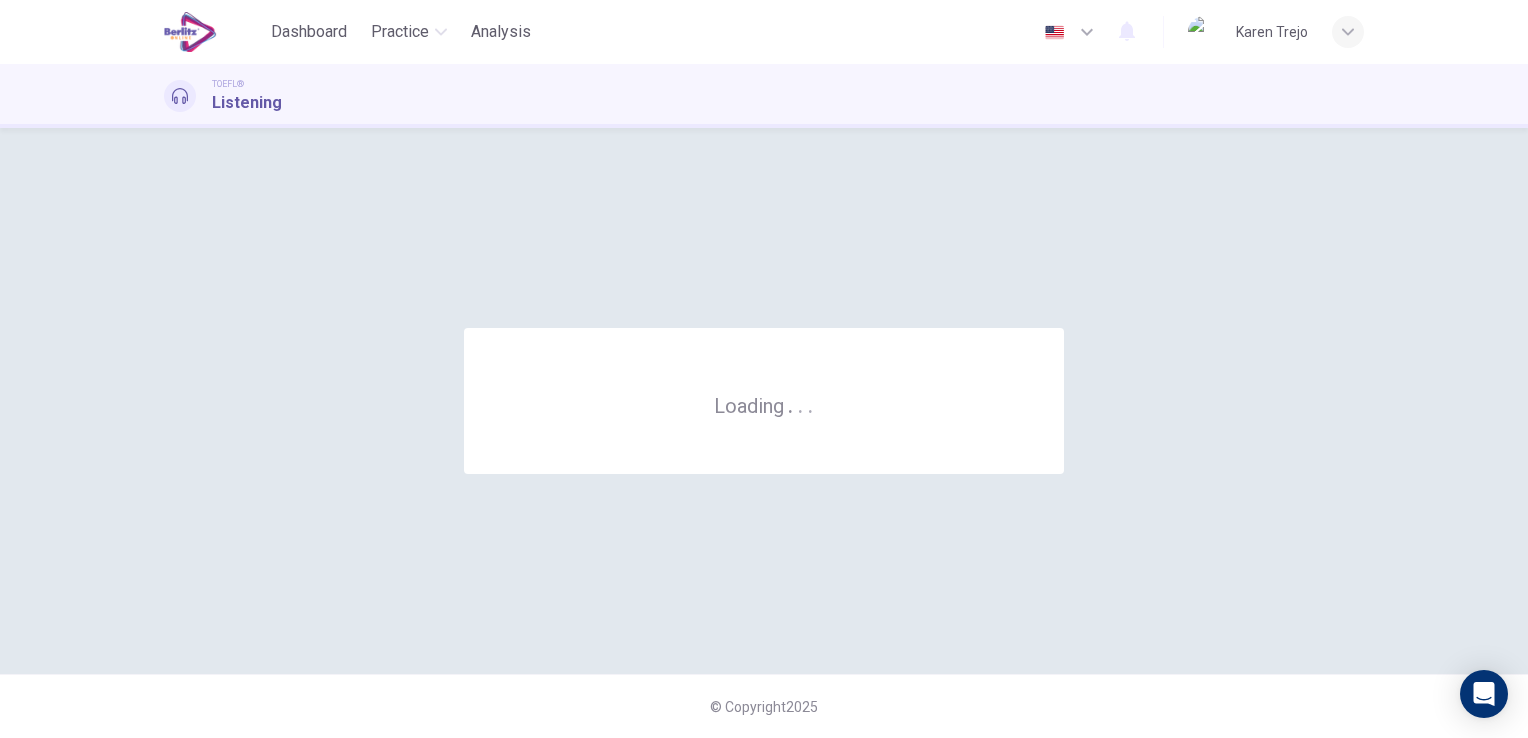 scroll, scrollTop: 0, scrollLeft: 0, axis: both 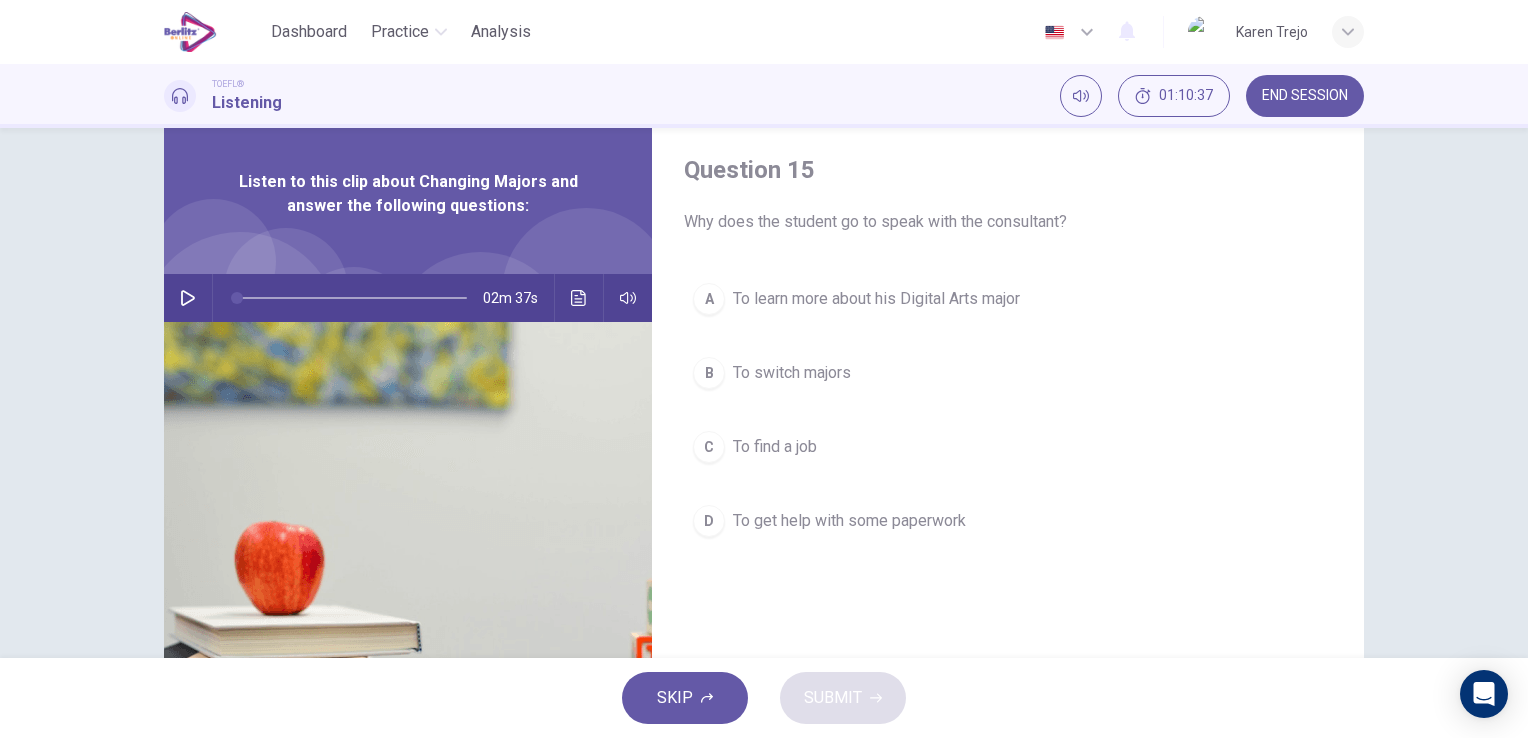 click at bounding box center (188, 298) 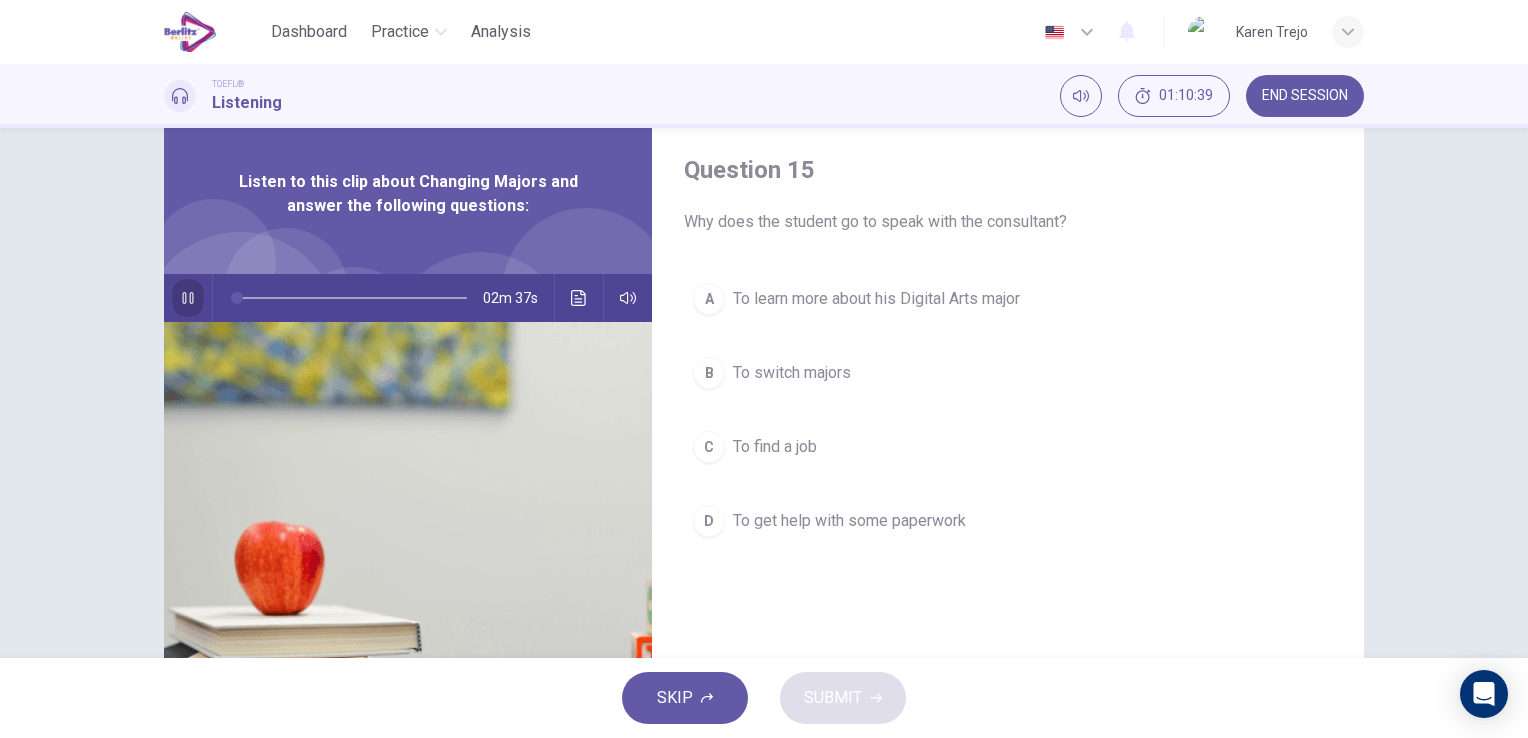 click at bounding box center [188, 298] 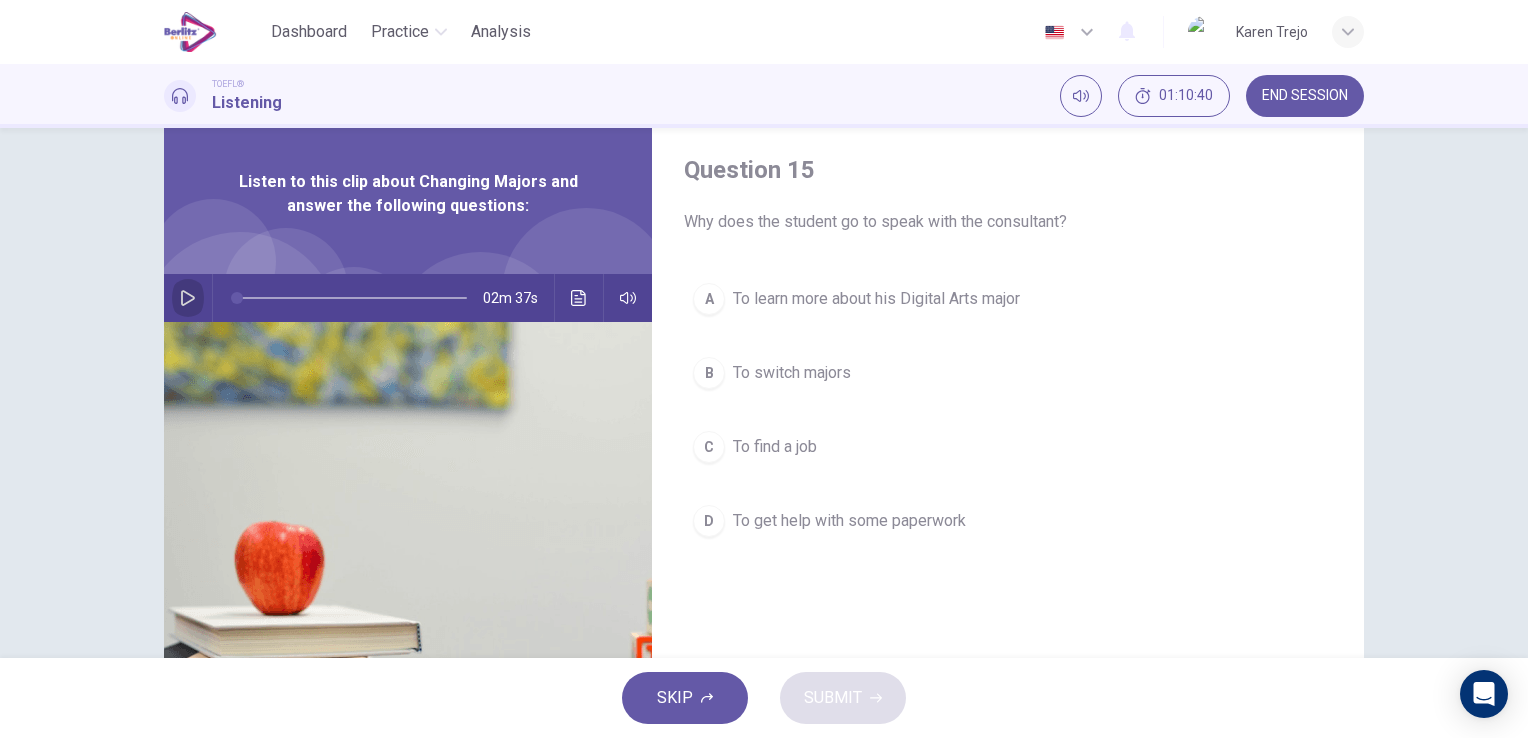 click at bounding box center (188, 298) 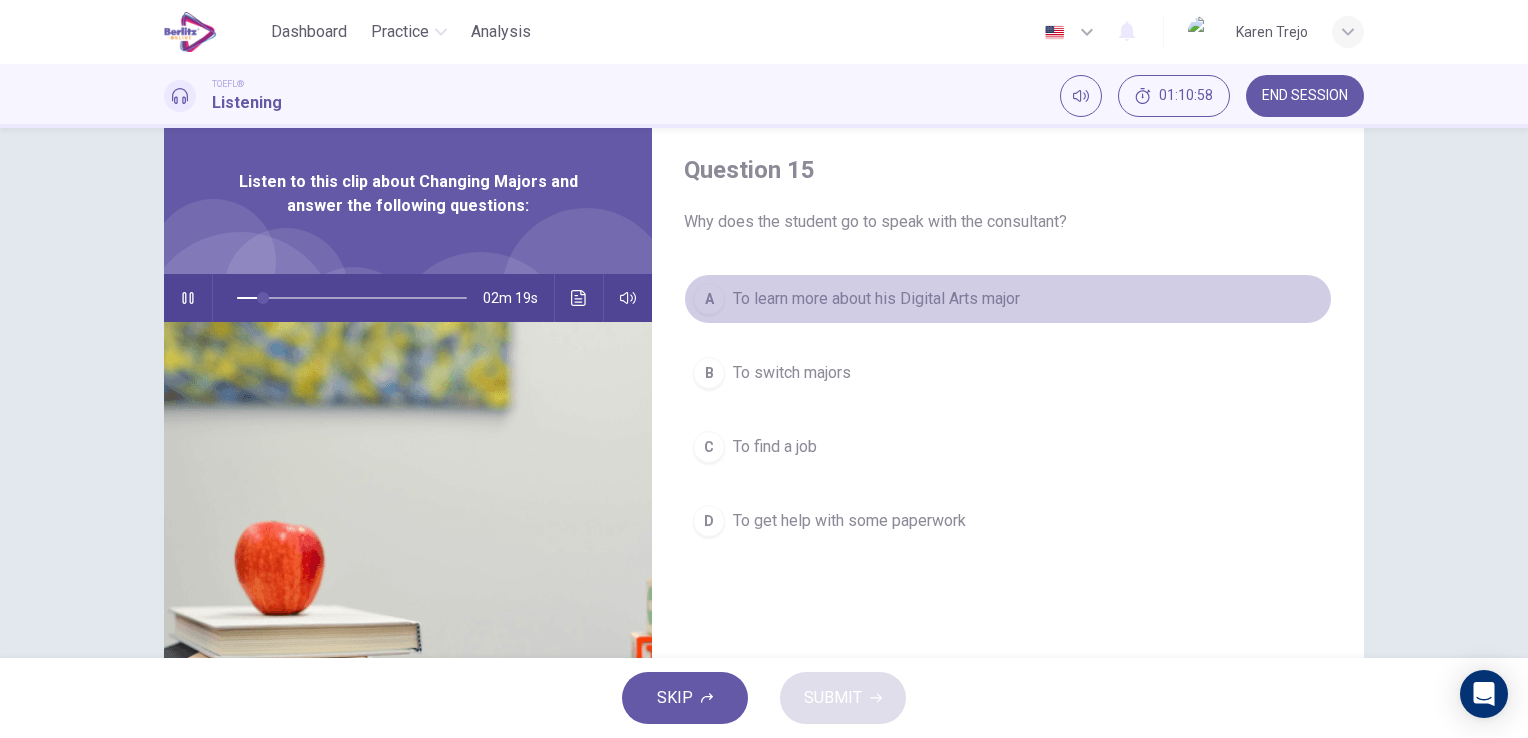 click on "A" at bounding box center (709, 299) 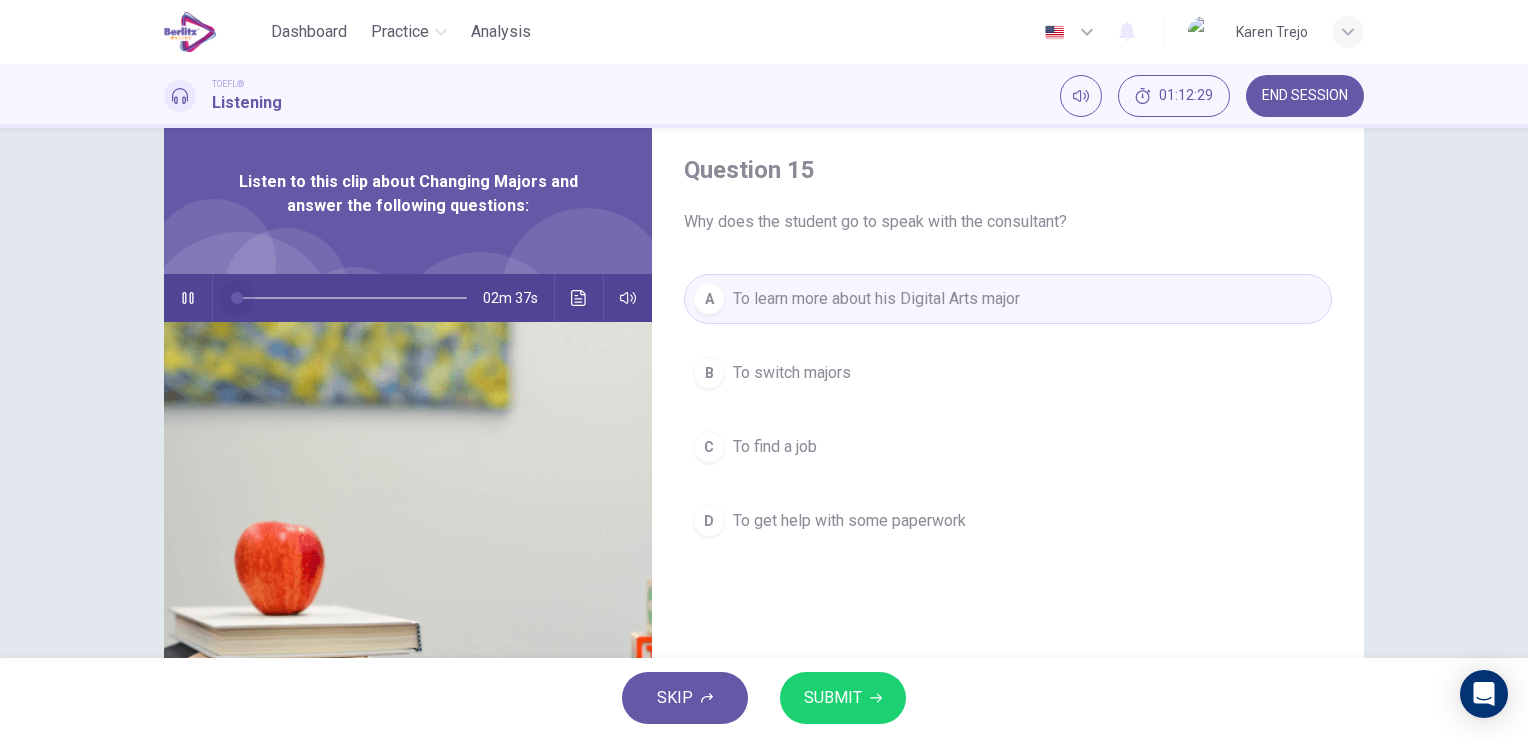 drag, startPoint x: 392, startPoint y: 301, endPoint x: 193, endPoint y: 317, distance: 199.64218 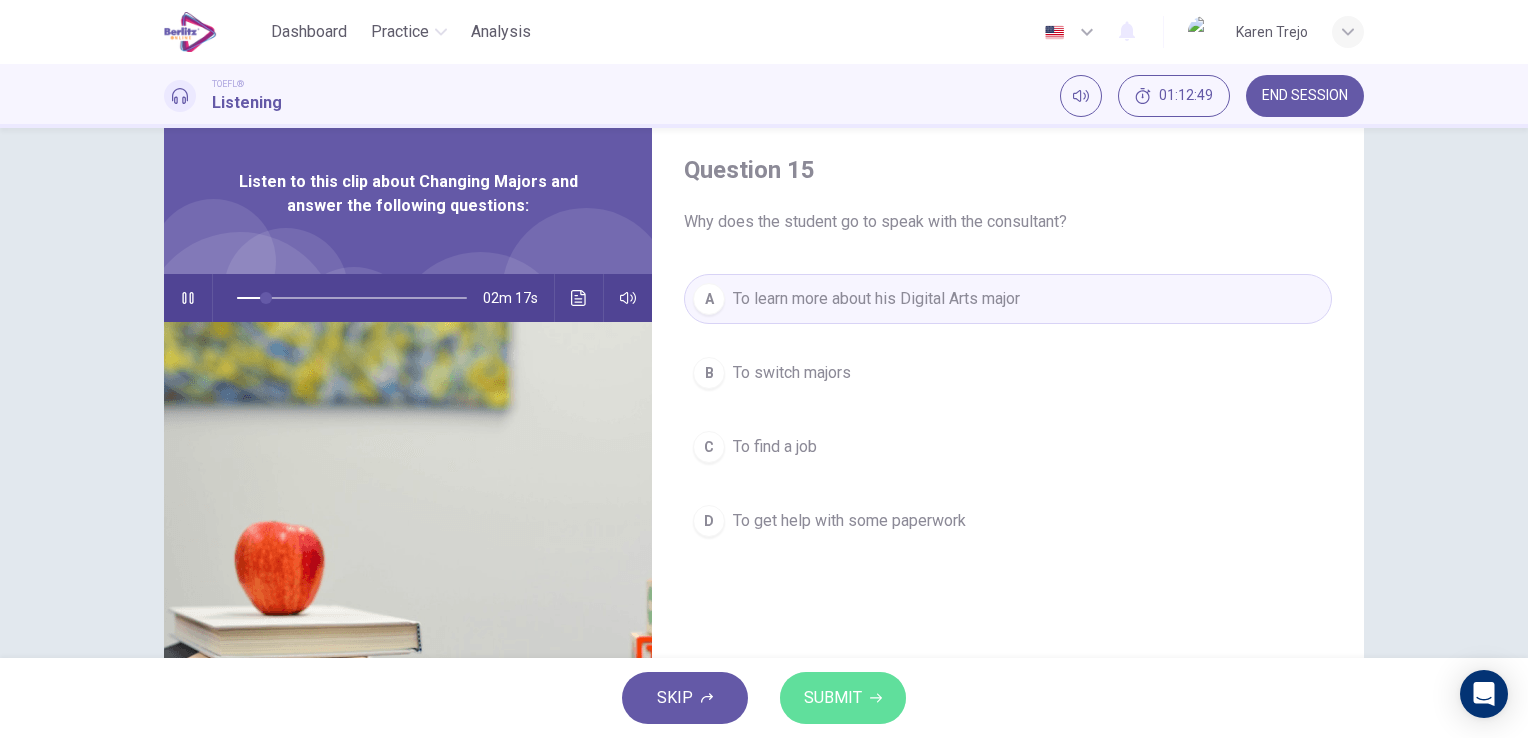 click on "SUBMIT" at bounding box center (843, 698) 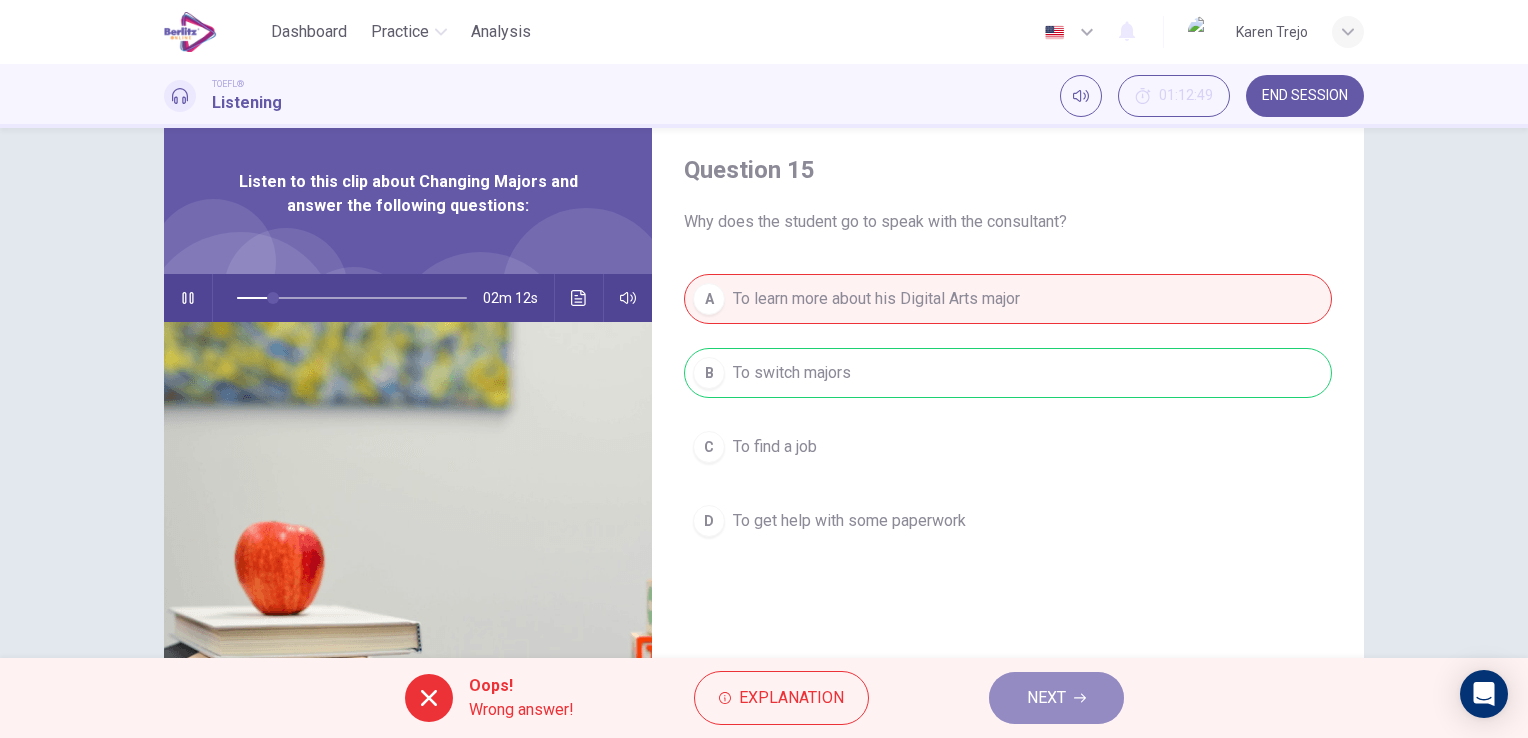 click on "NEXT" at bounding box center (1046, 698) 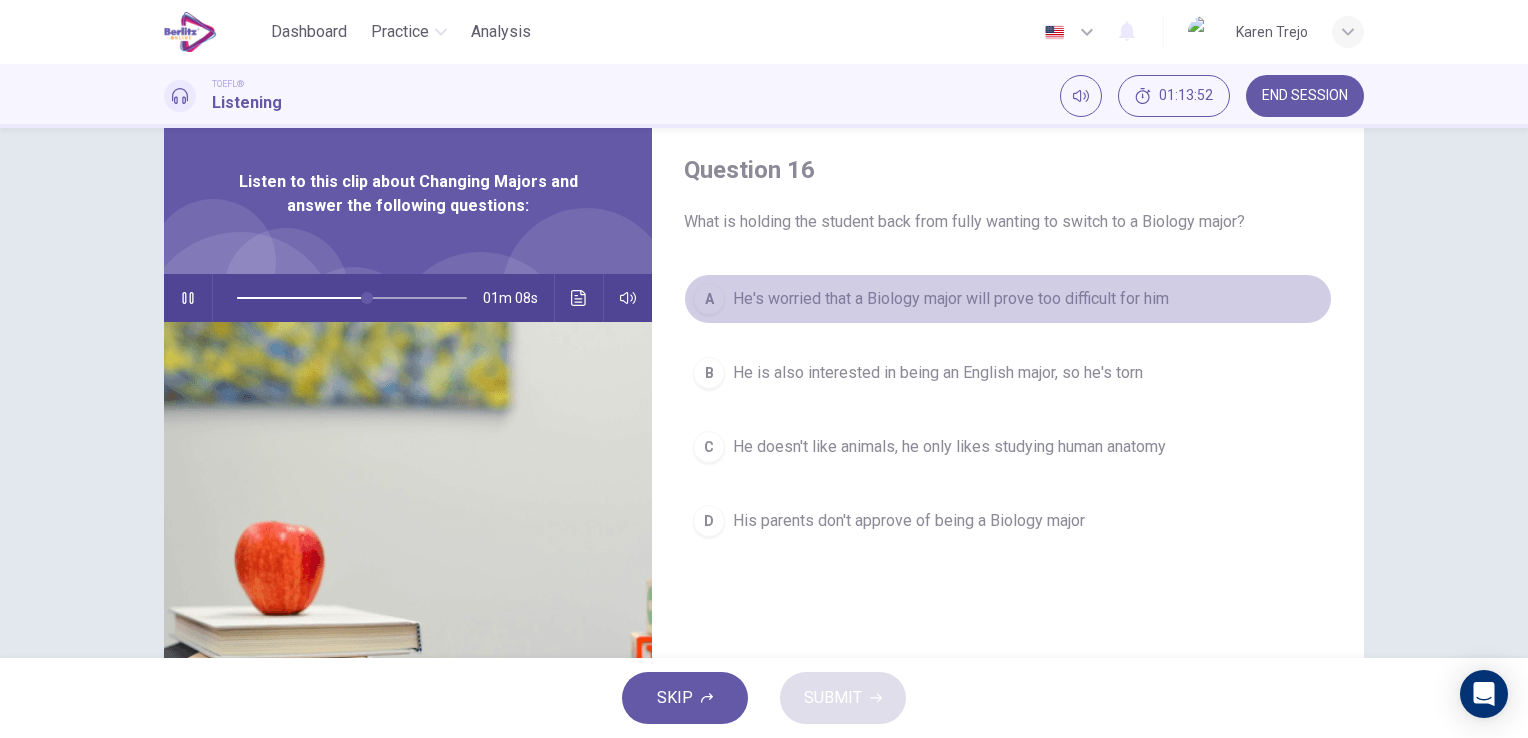 click on "A" at bounding box center (709, 299) 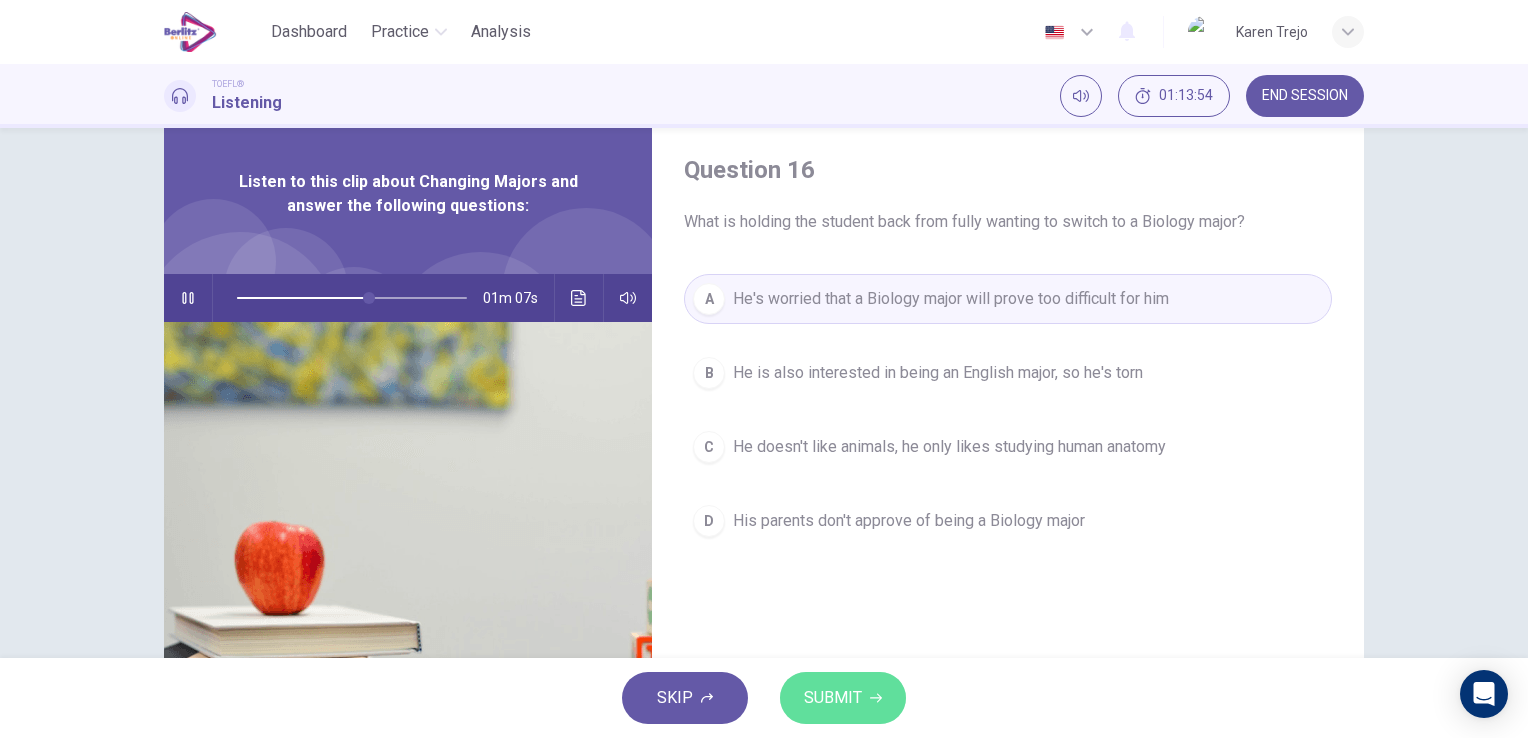 click on "SUBMIT" at bounding box center [833, 698] 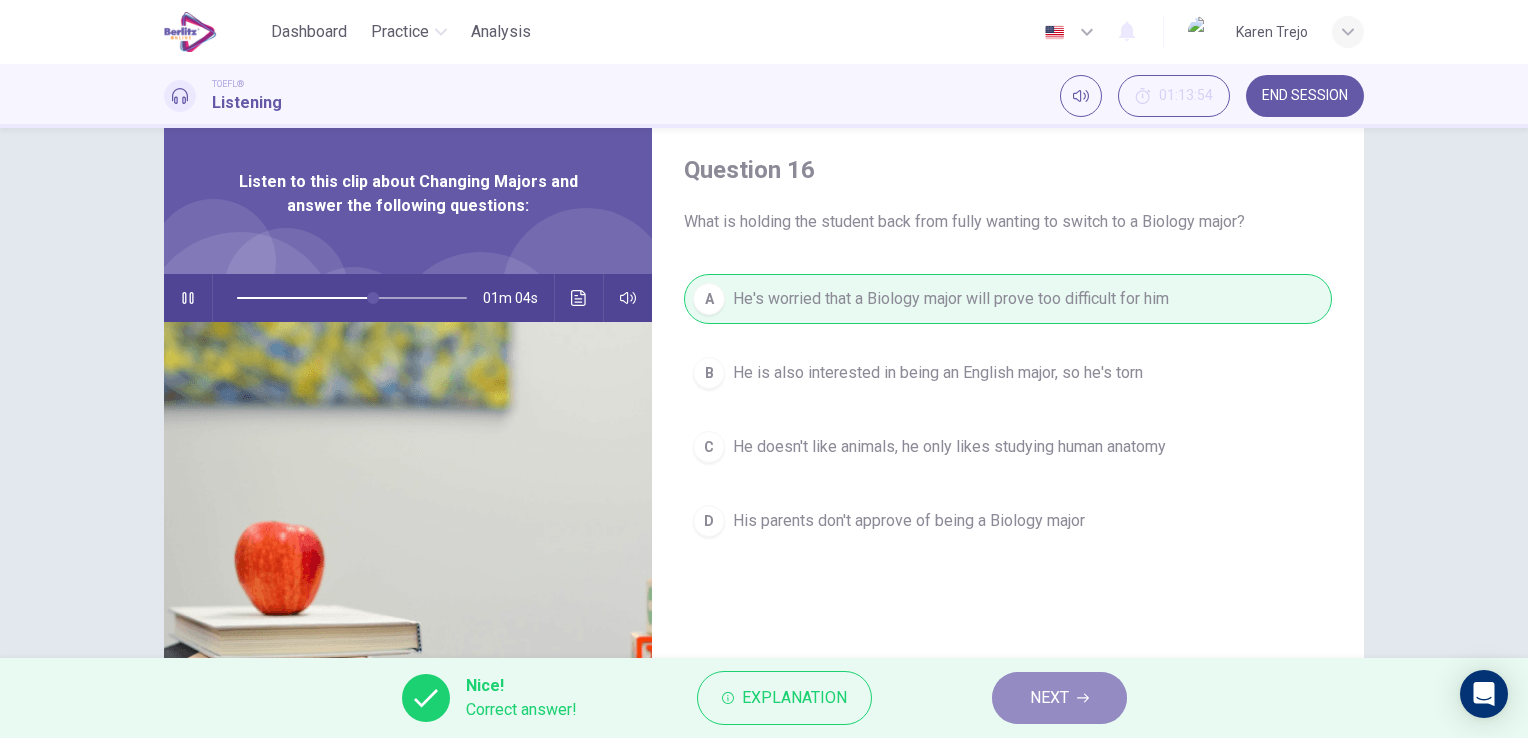 click on "NEXT" at bounding box center (1049, 698) 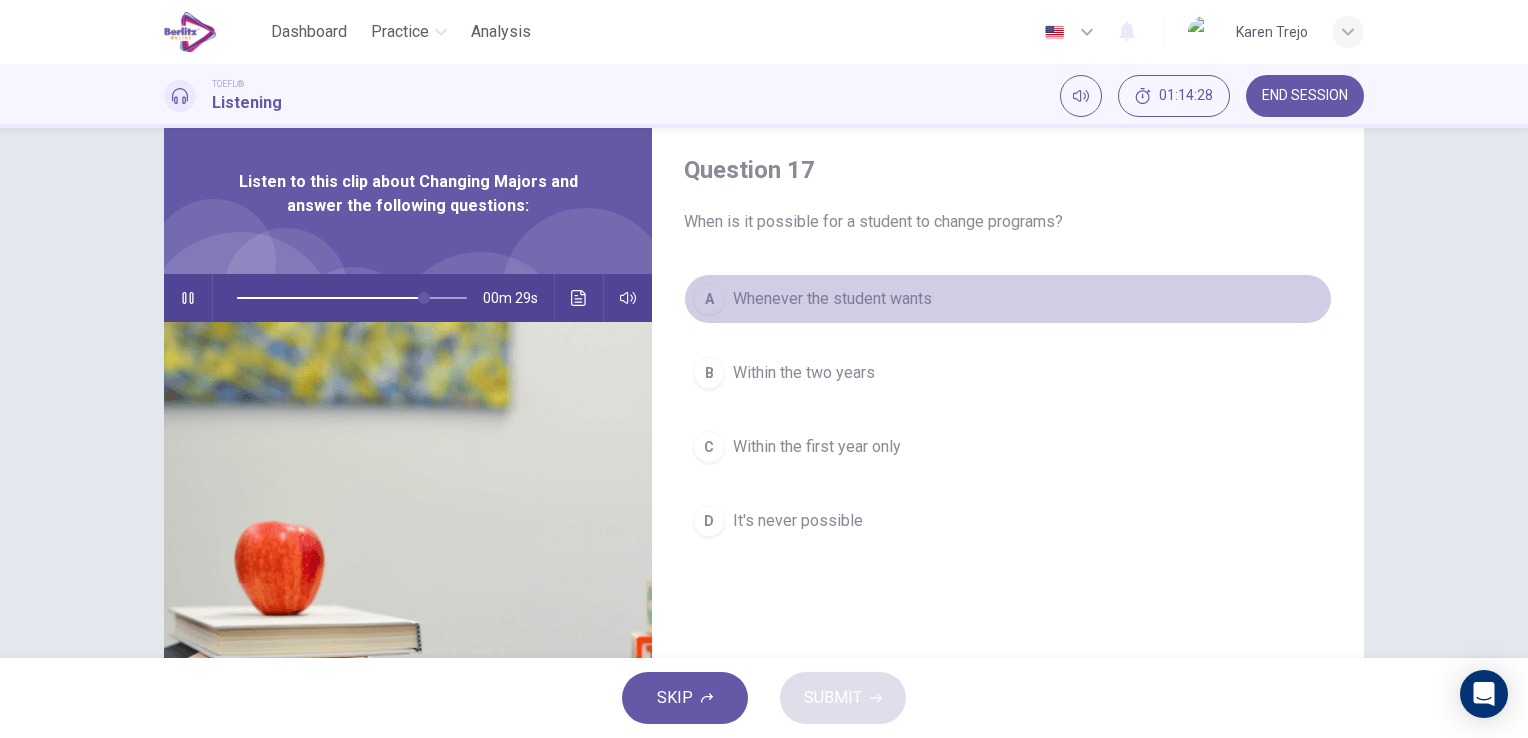 click on "A" at bounding box center [709, 299] 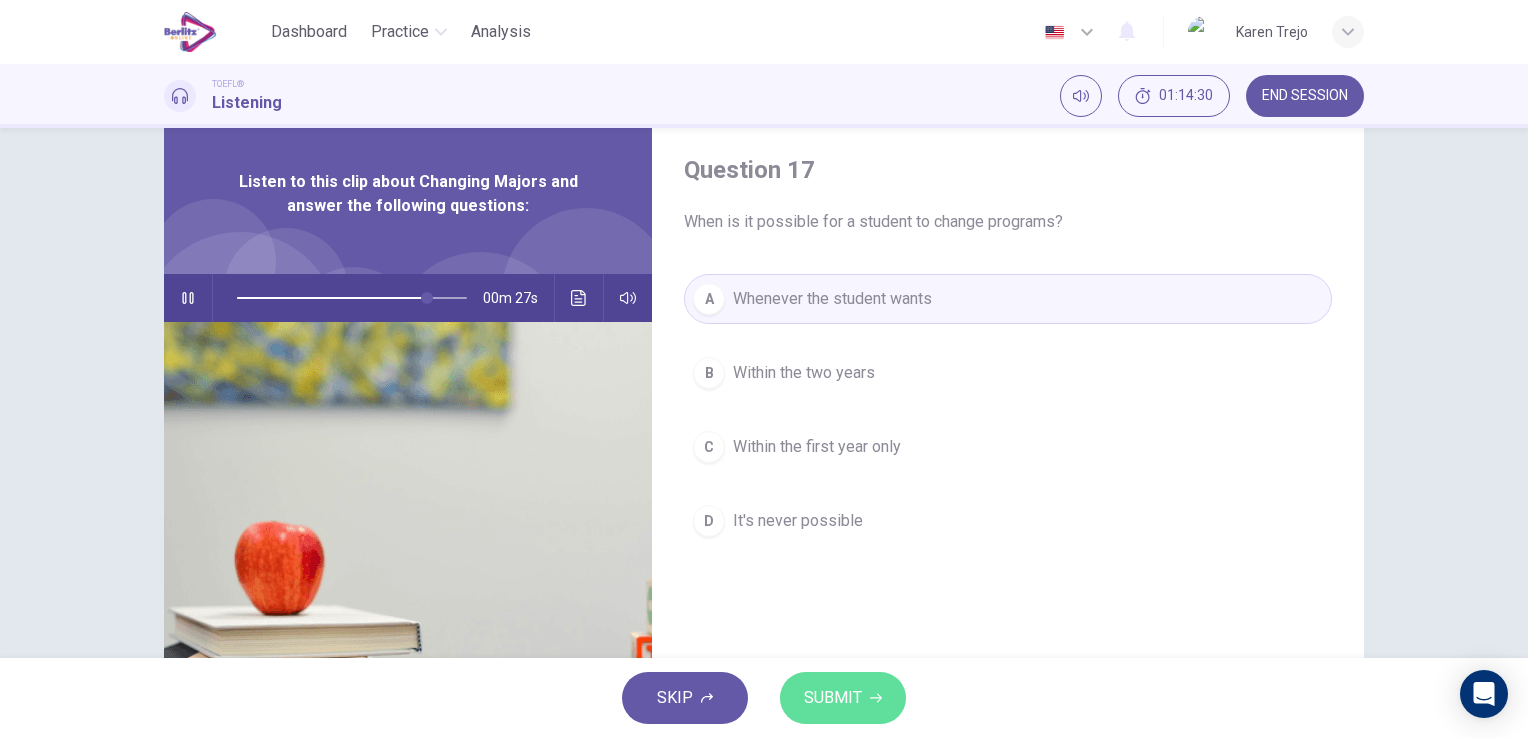 click on "SUBMIT" at bounding box center [833, 698] 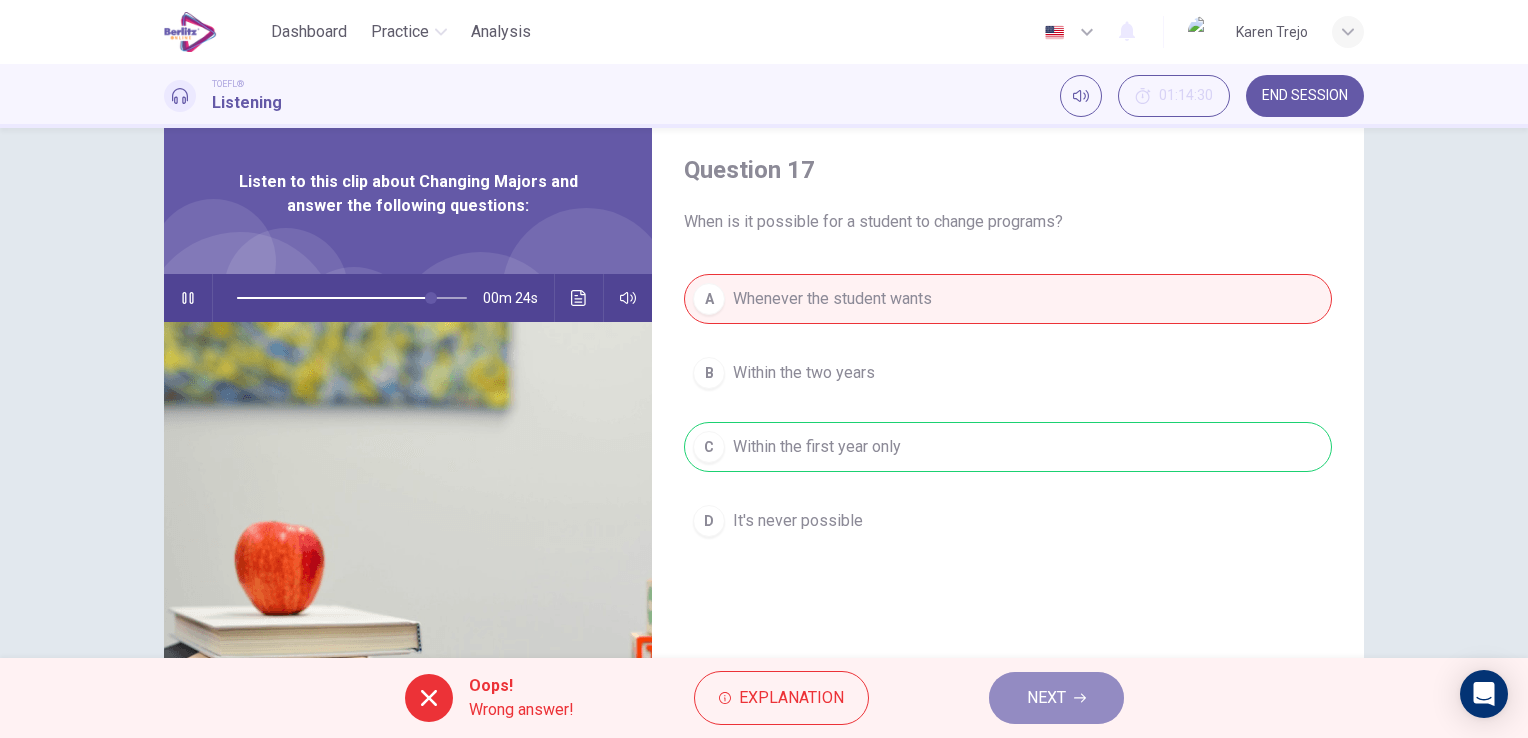 click on "NEXT" at bounding box center (1046, 698) 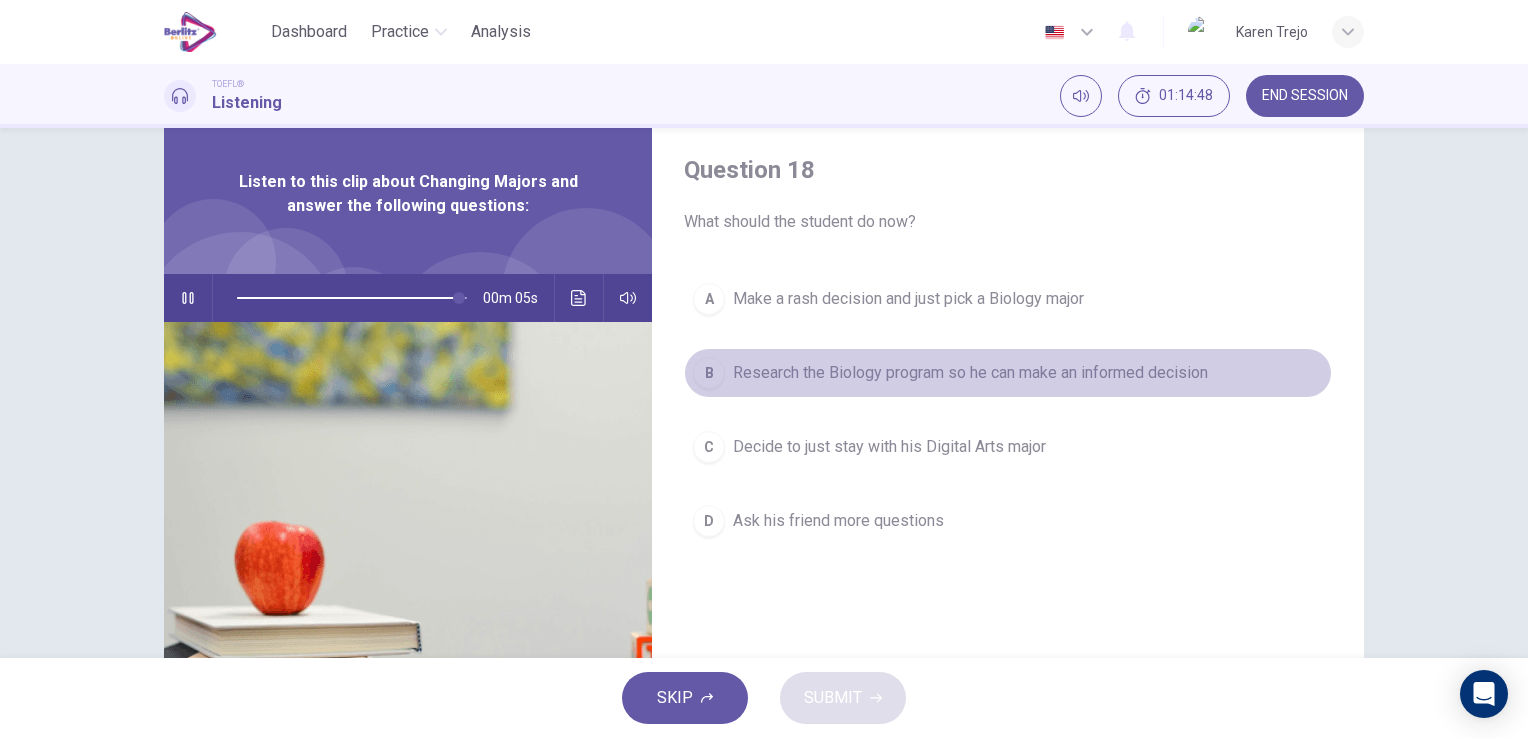 click on "B" at bounding box center (709, 299) 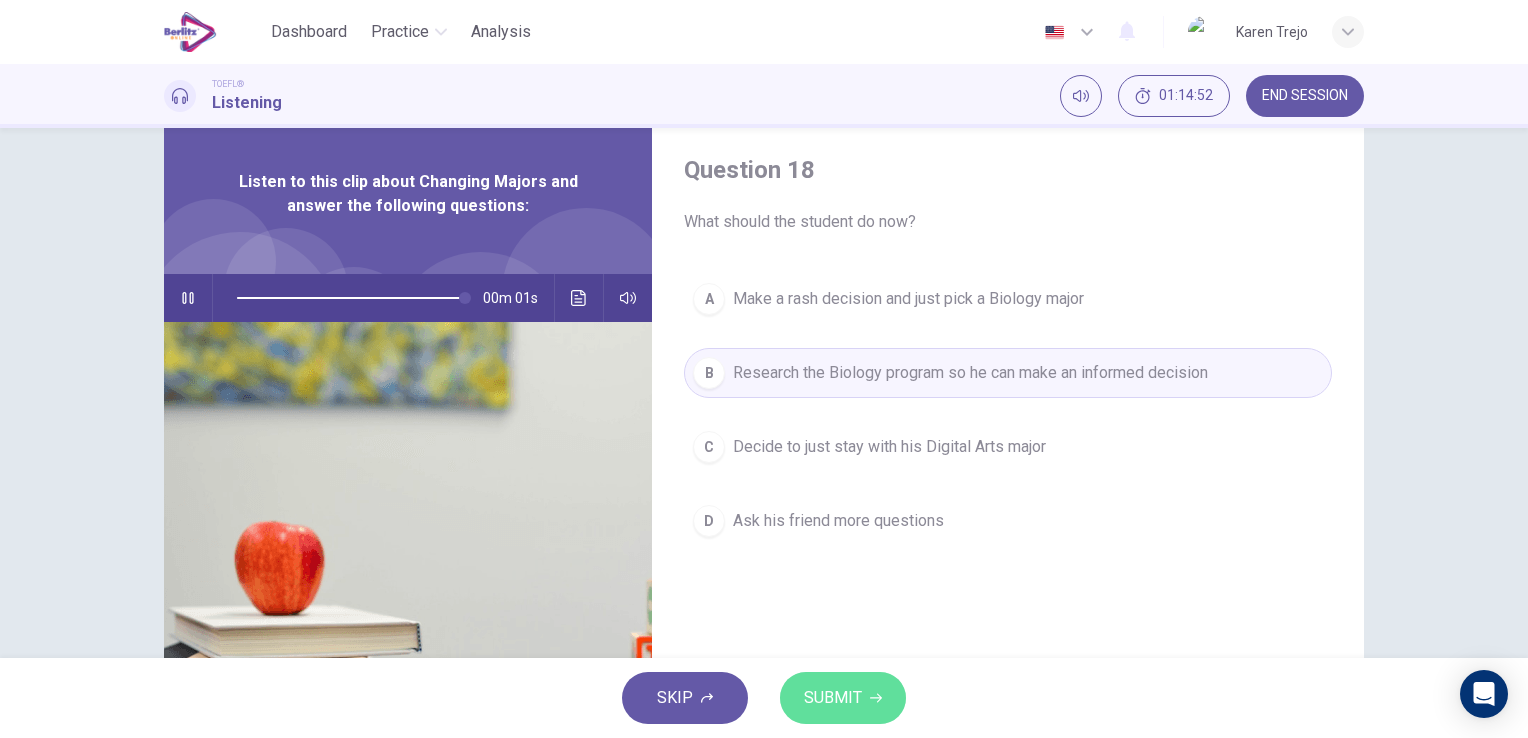 click on "SUBMIT" at bounding box center (843, 698) 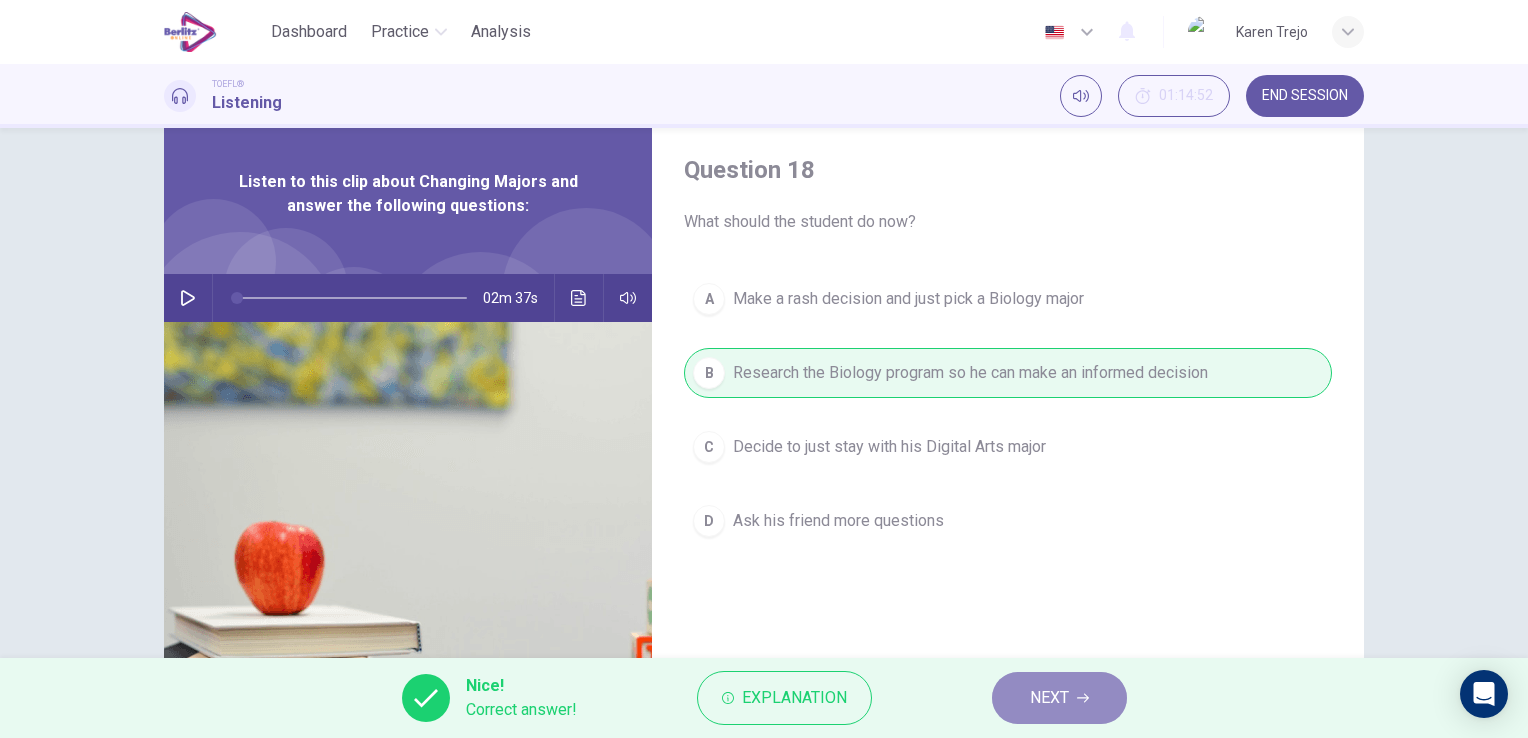 click on "NEXT" at bounding box center (1049, 698) 